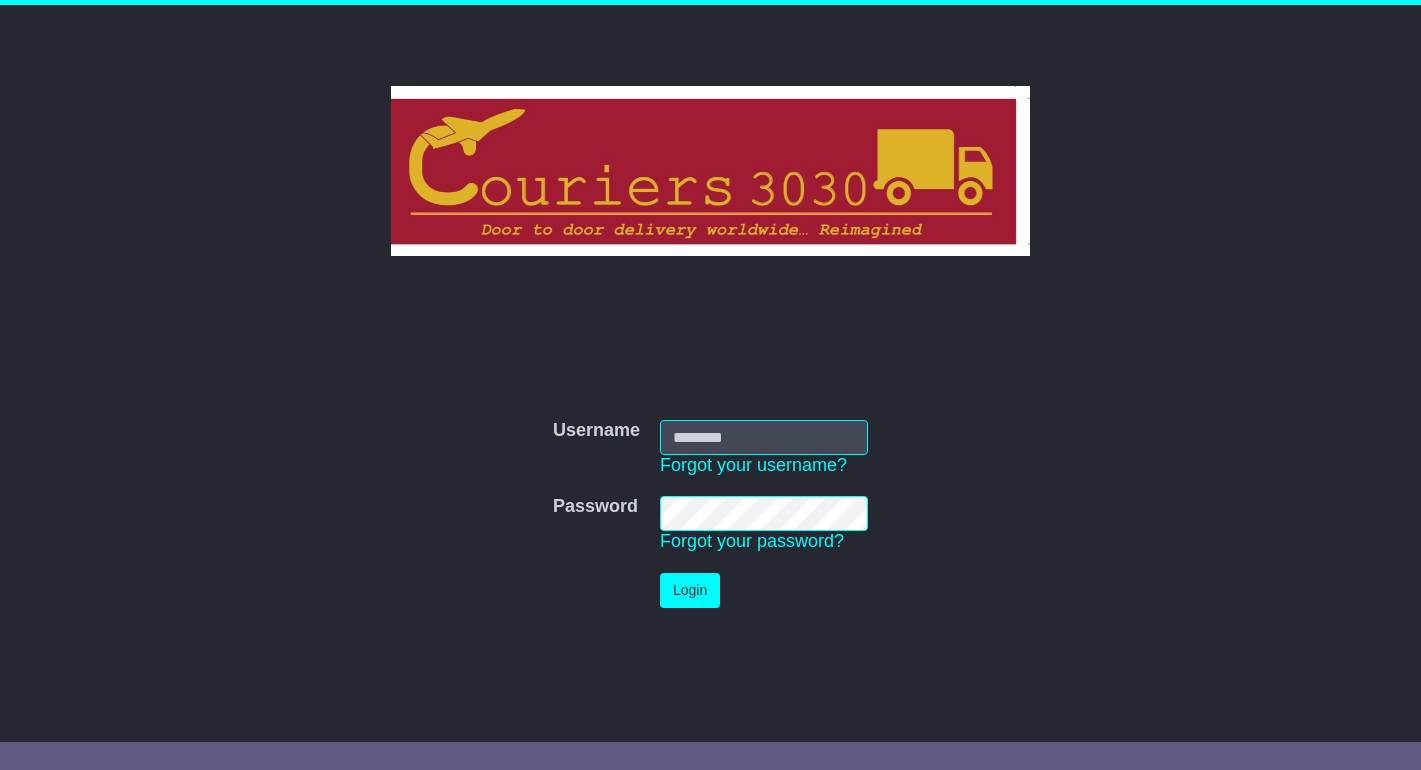 scroll, scrollTop: 0, scrollLeft: 0, axis: both 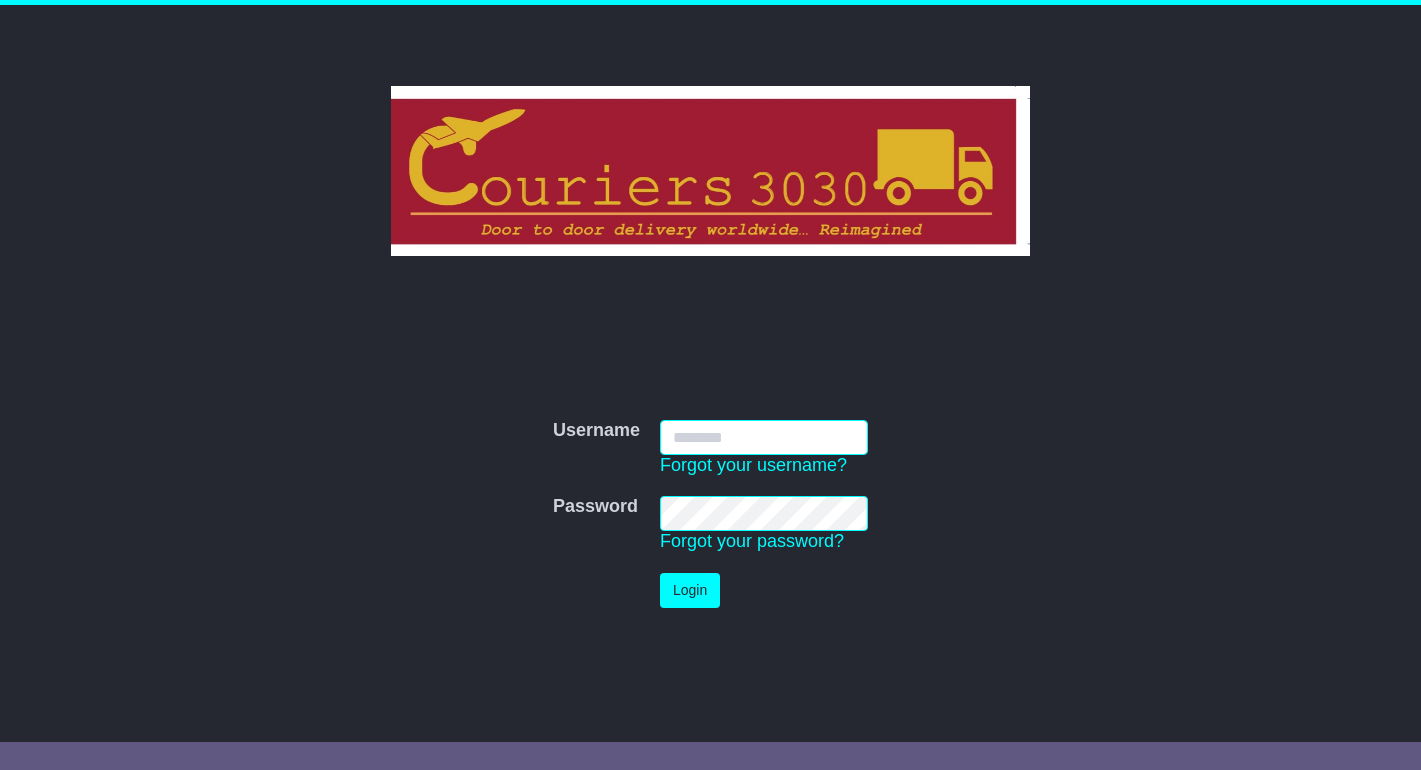type on "********" 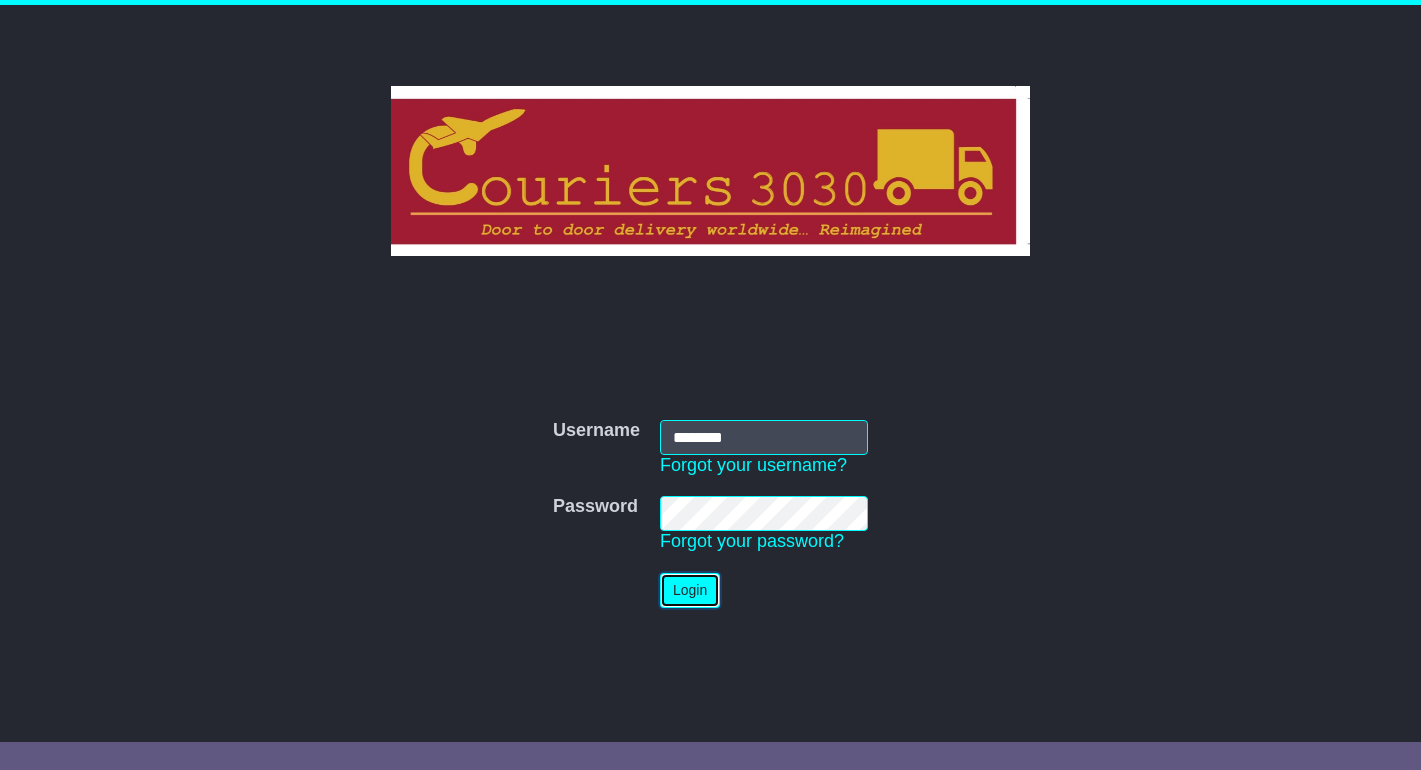 click on "Login" at bounding box center (690, 590) 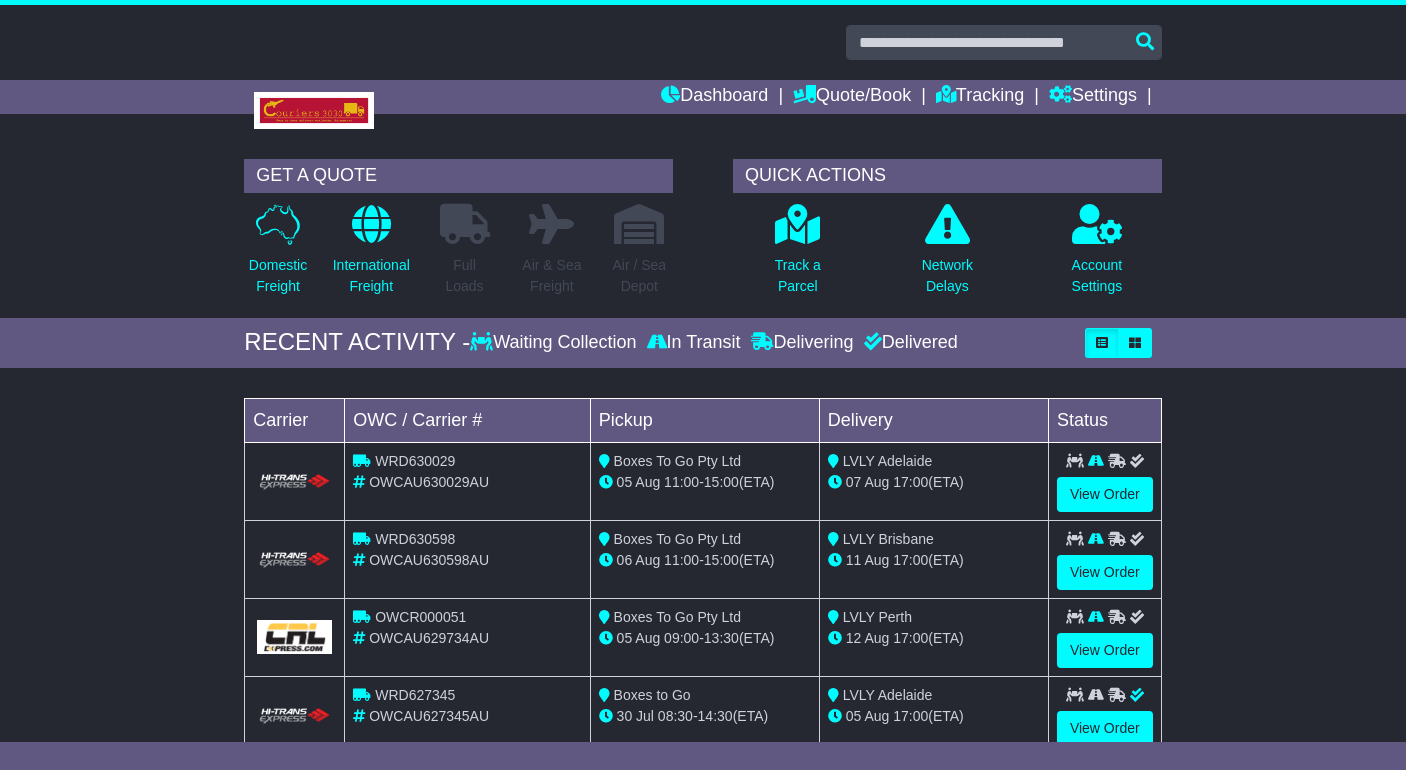 scroll, scrollTop: 0, scrollLeft: 0, axis: both 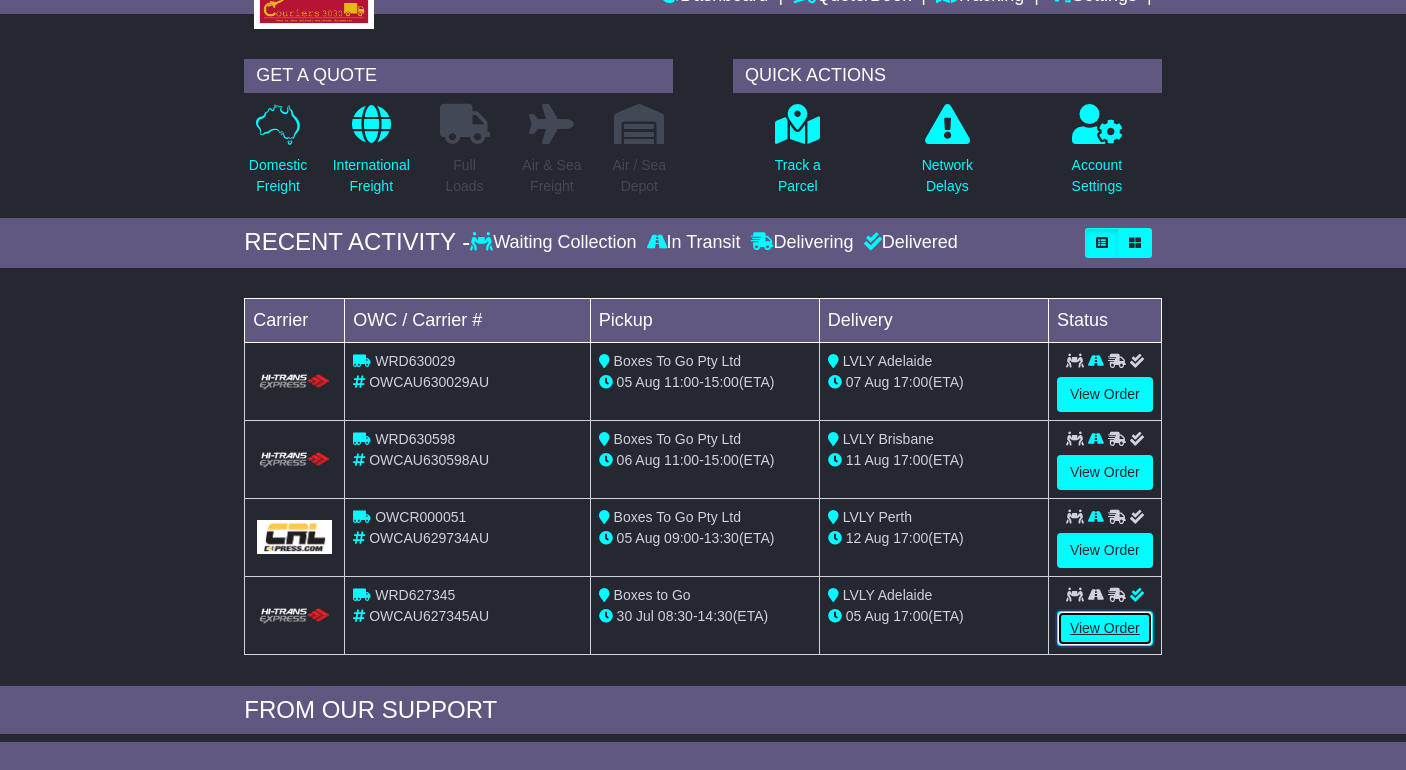 click on "View Order" at bounding box center [1105, 628] 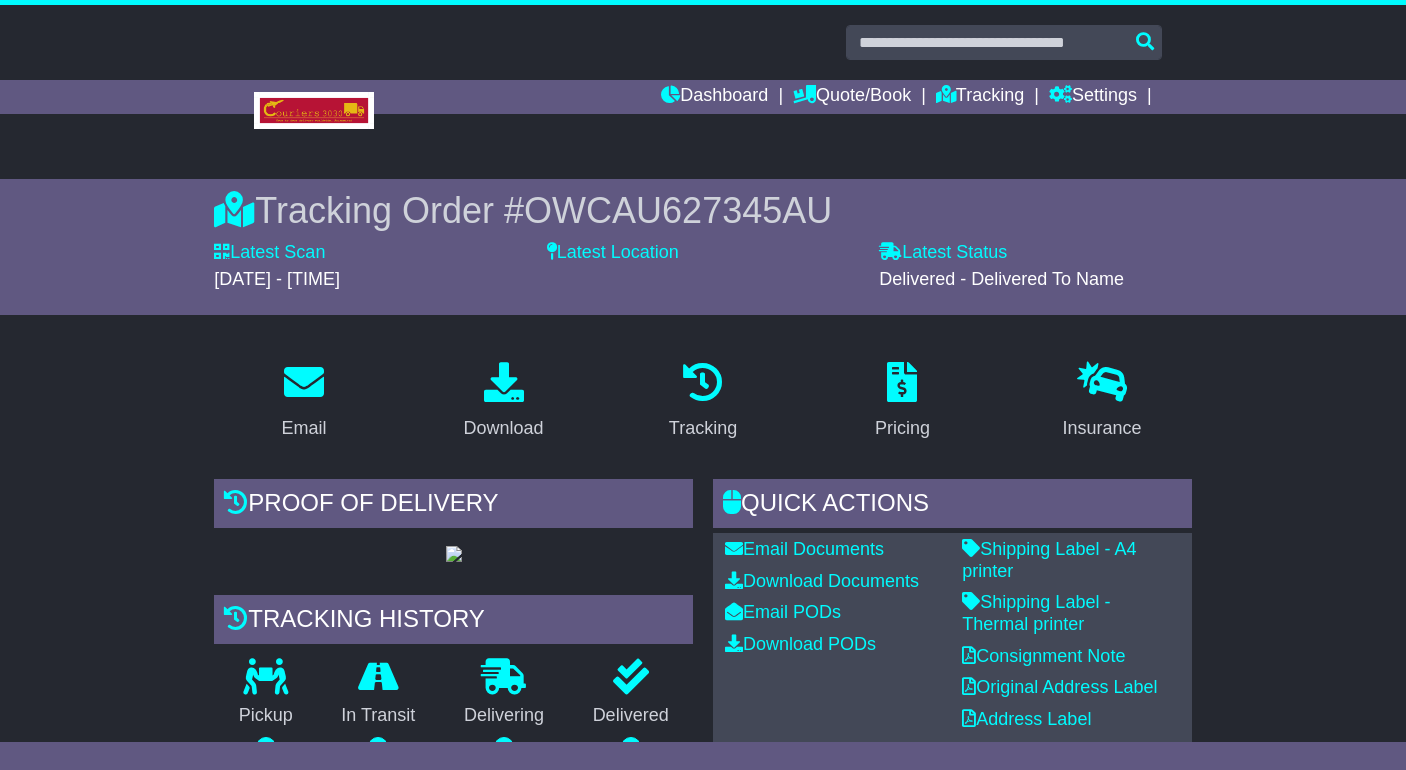 scroll, scrollTop: 0, scrollLeft: 0, axis: both 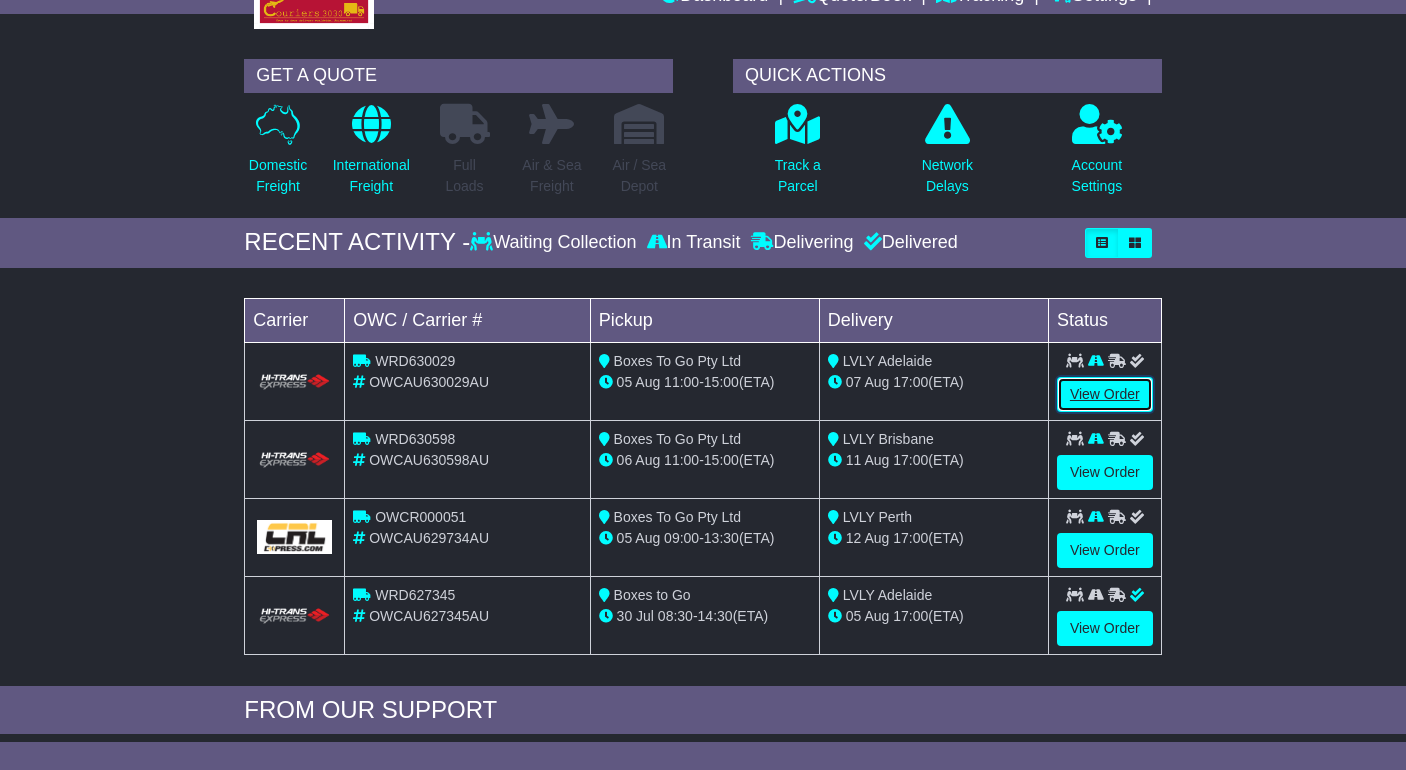 click on "View Order" at bounding box center (1105, 394) 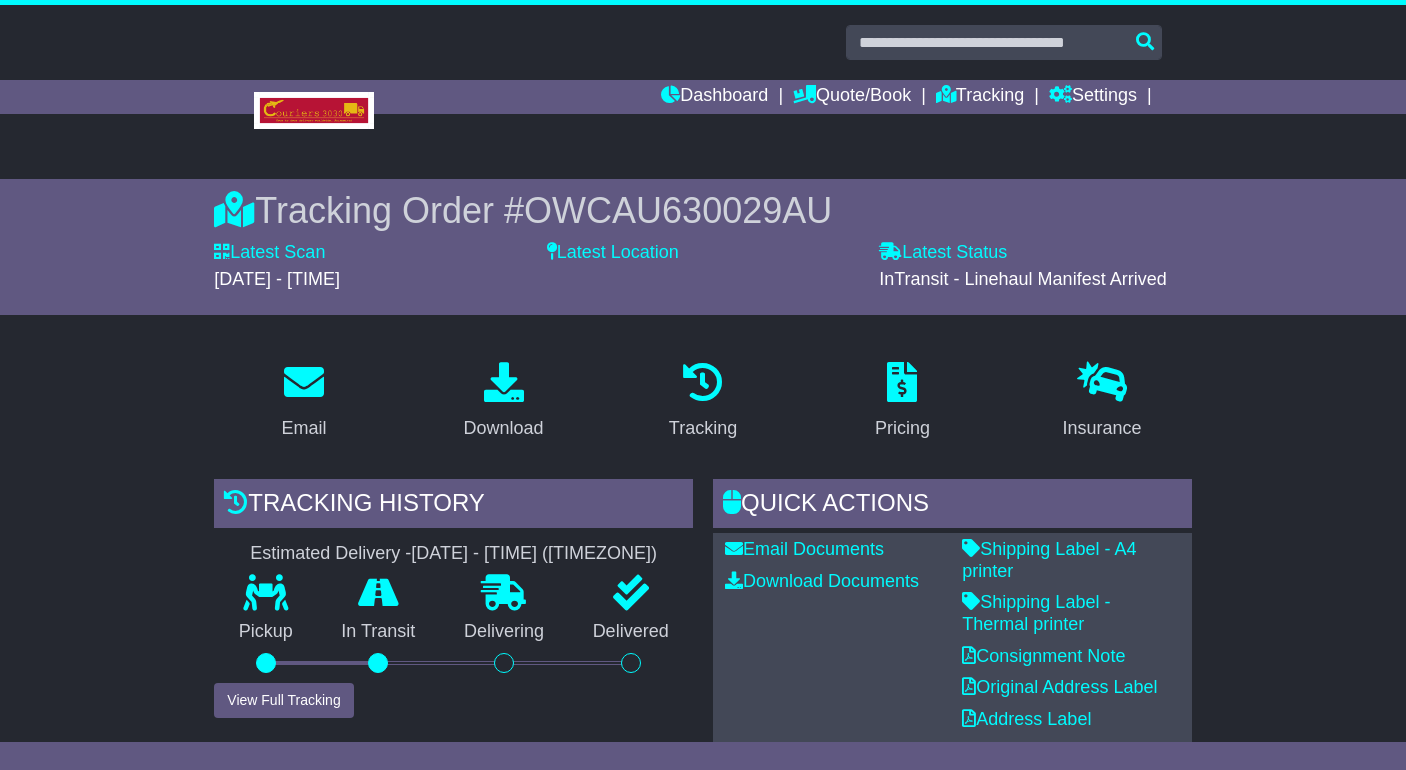 scroll, scrollTop: 0, scrollLeft: 0, axis: both 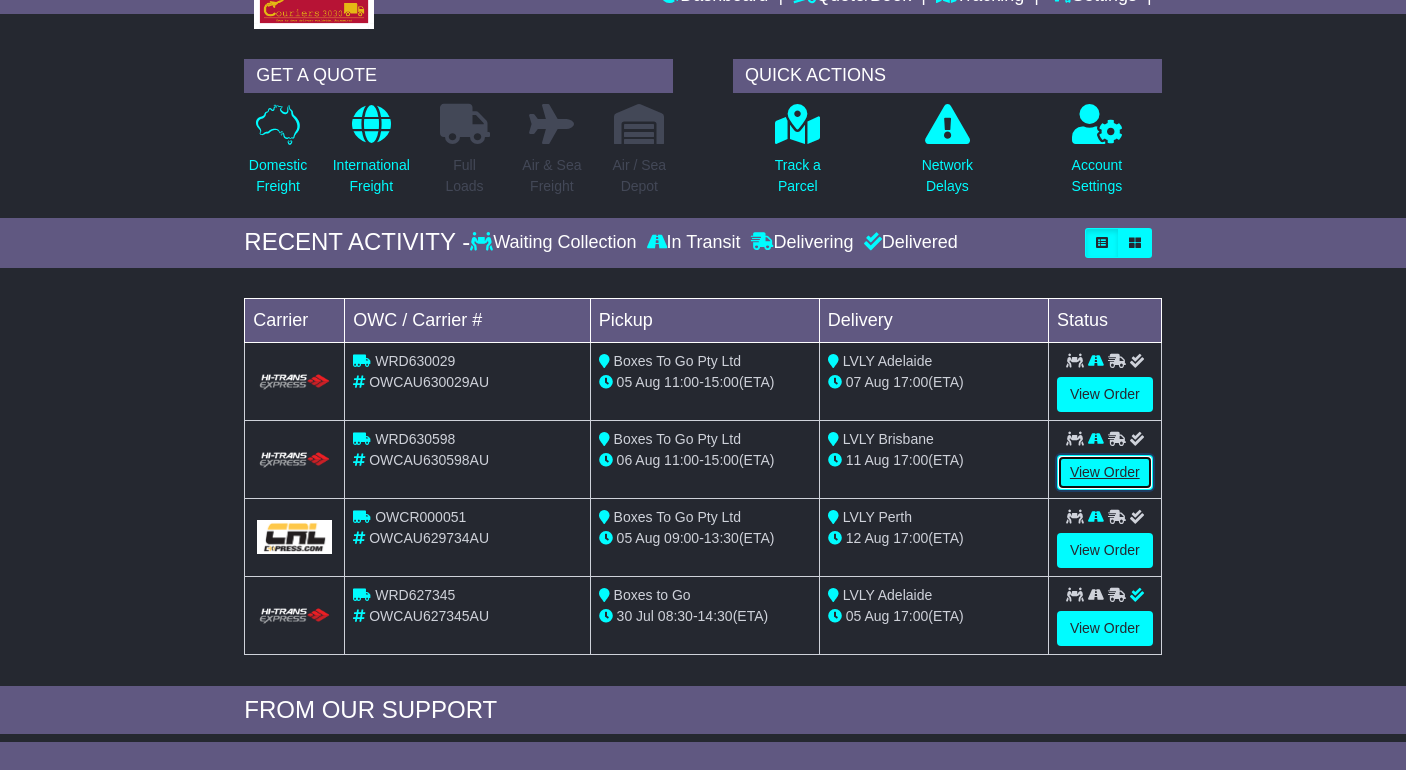 click on "View Order" at bounding box center (1105, 472) 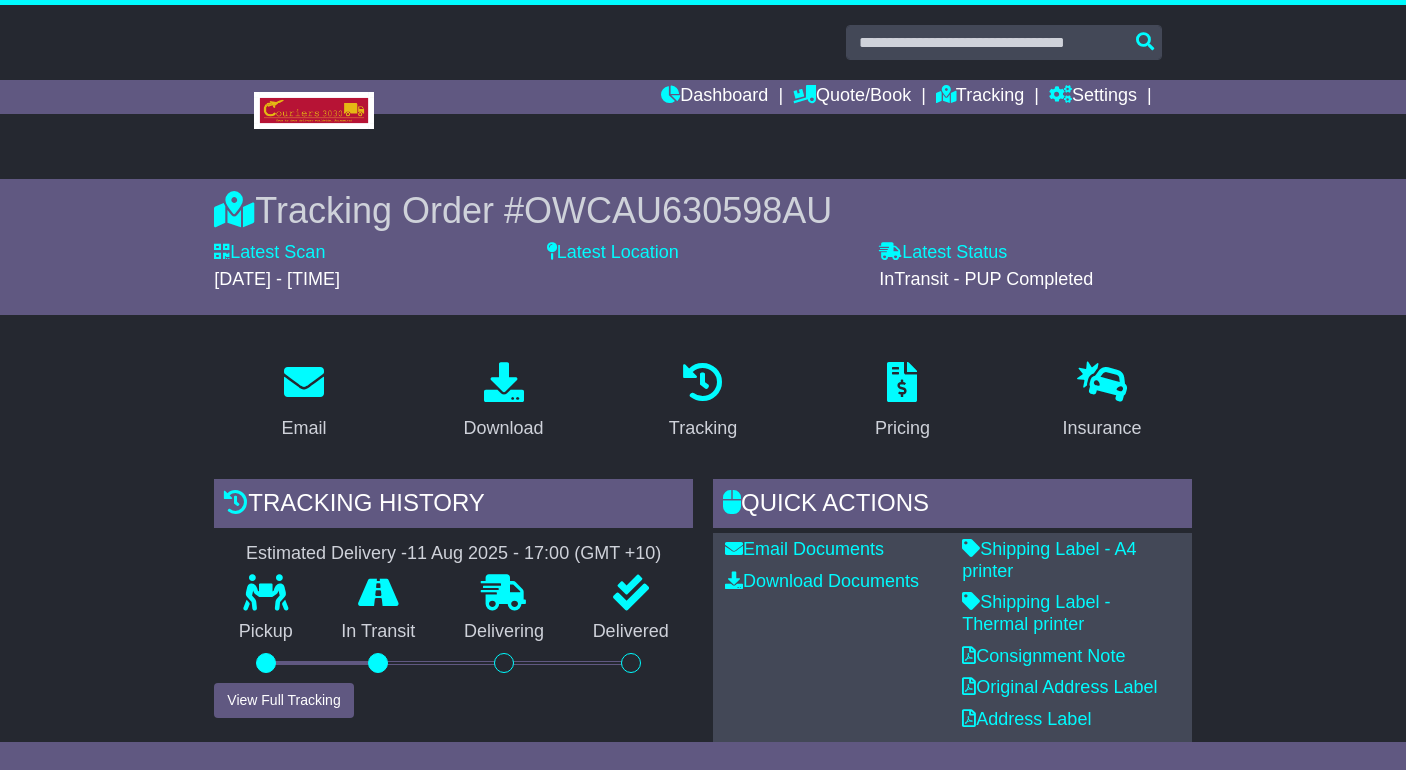 scroll, scrollTop: 0, scrollLeft: 0, axis: both 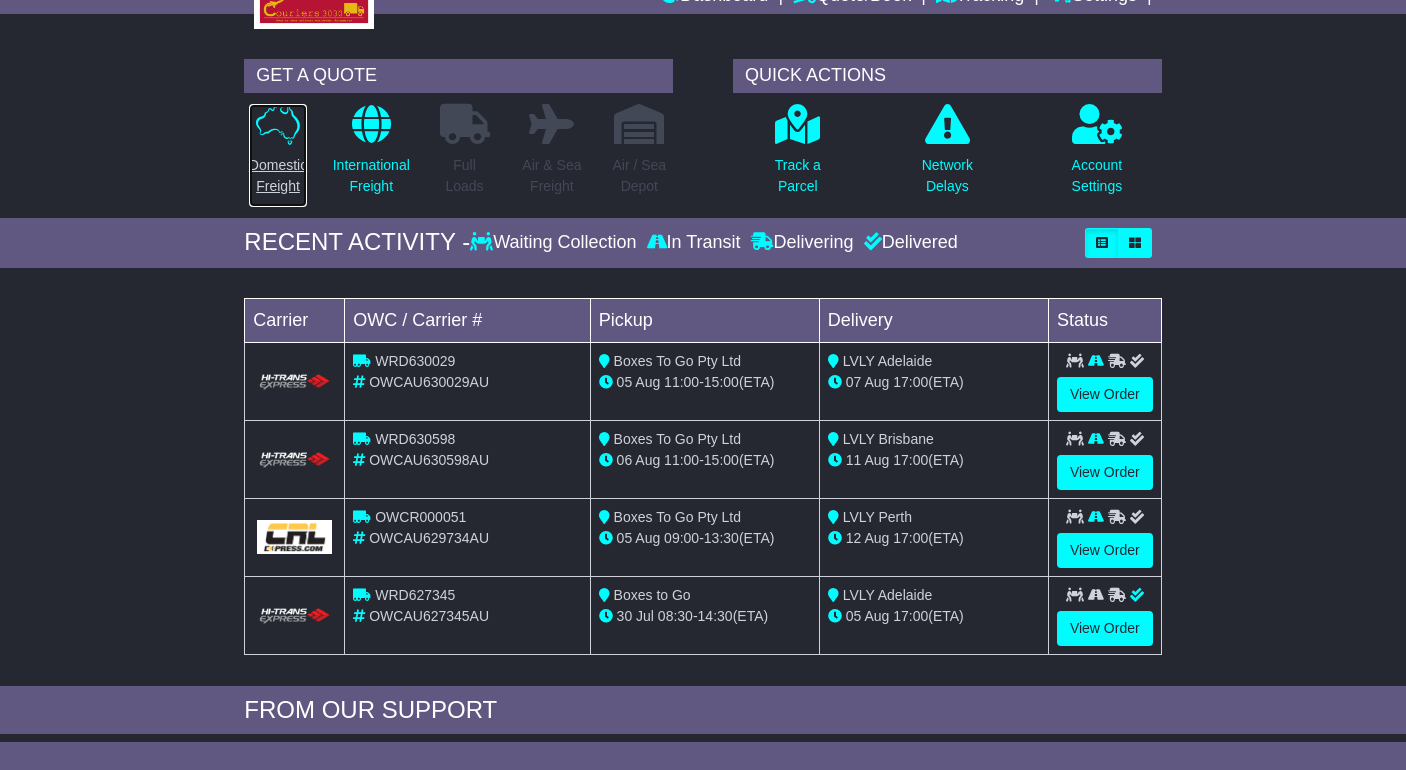 click on "Domestic Freight" at bounding box center (278, 176) 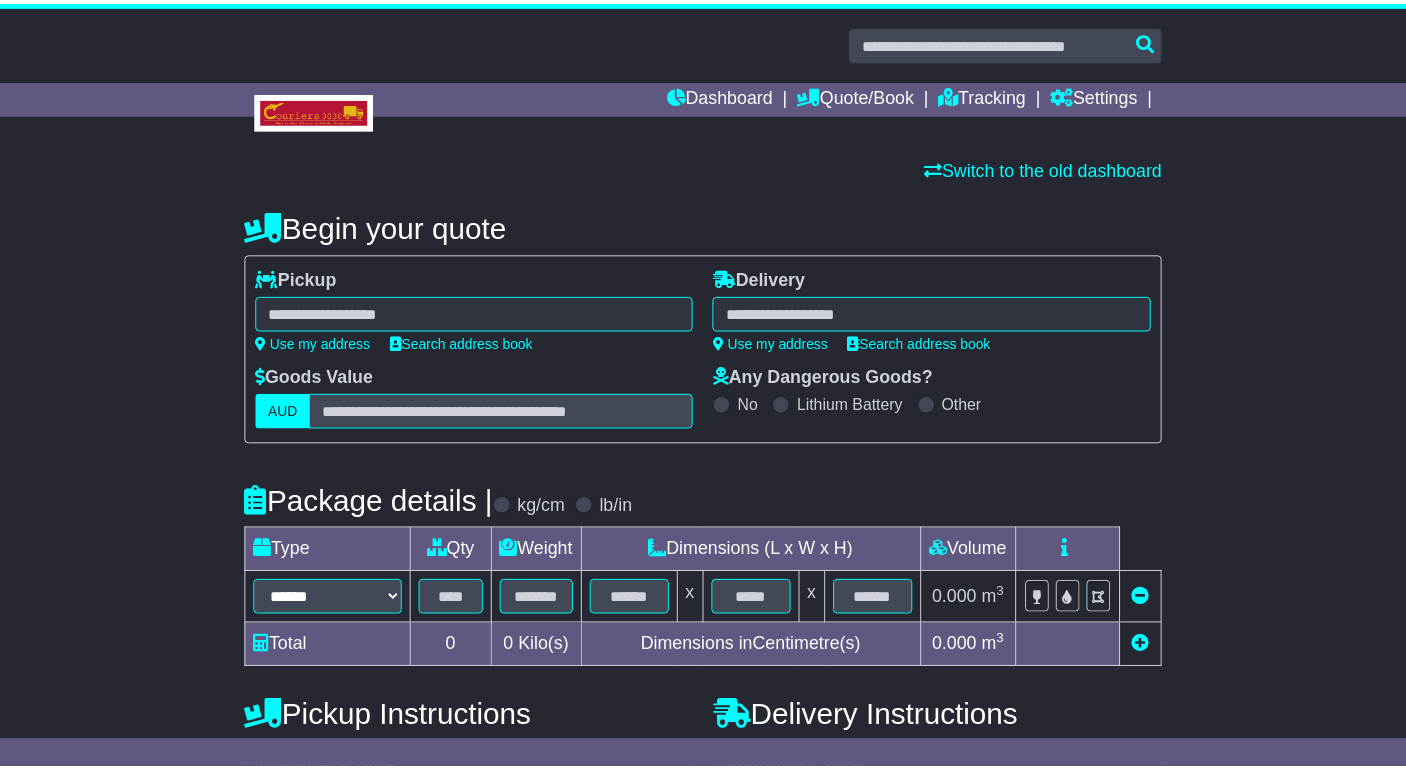 scroll, scrollTop: 0, scrollLeft: 0, axis: both 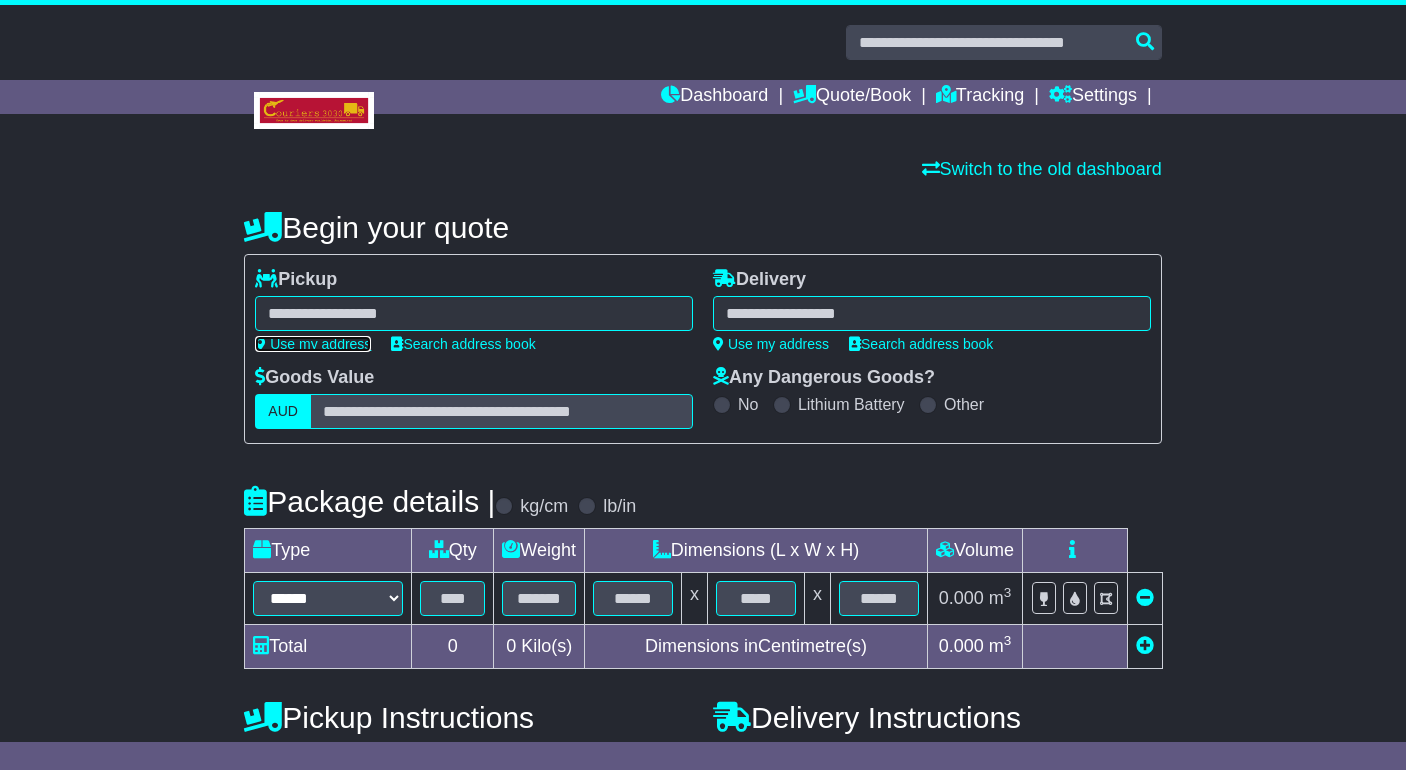 click on "Use my address" at bounding box center (313, 344) 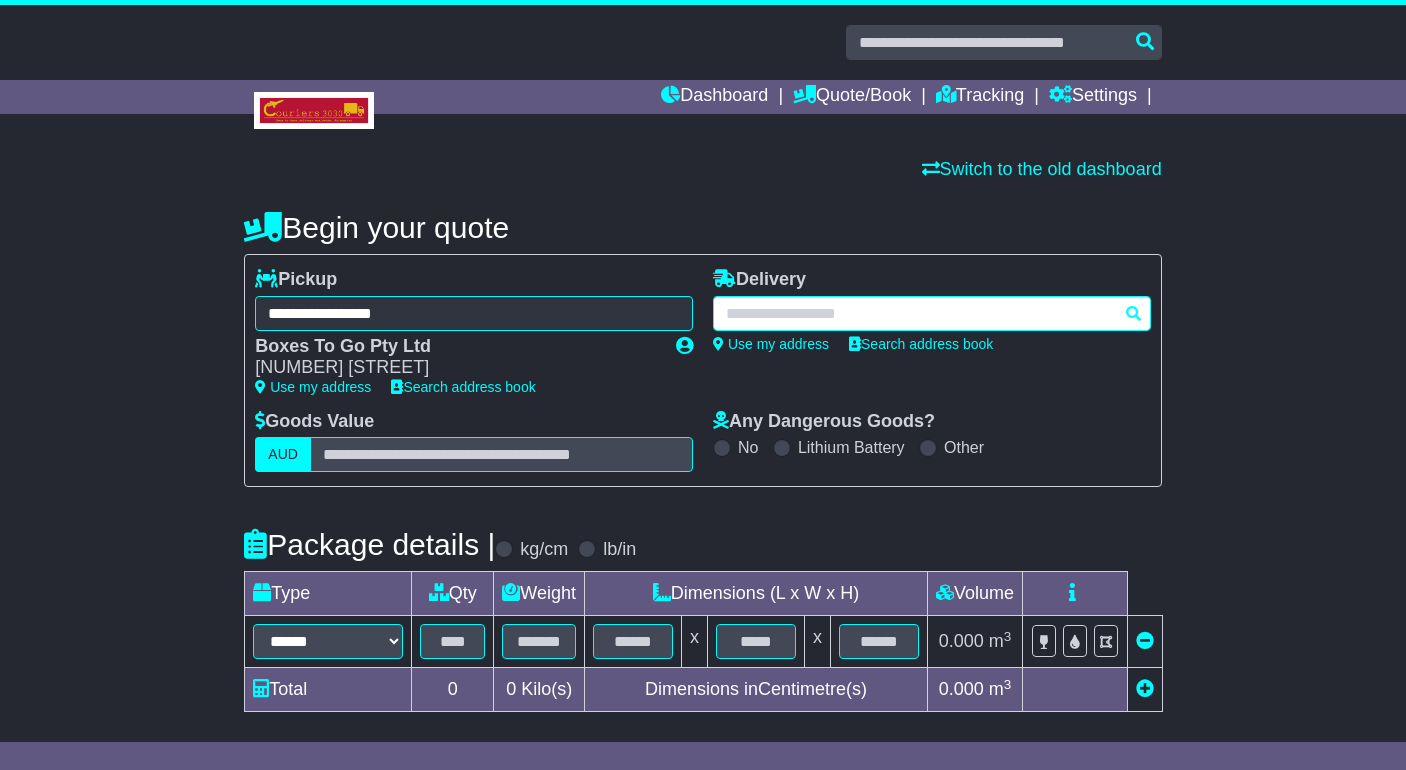 click at bounding box center [932, 313] 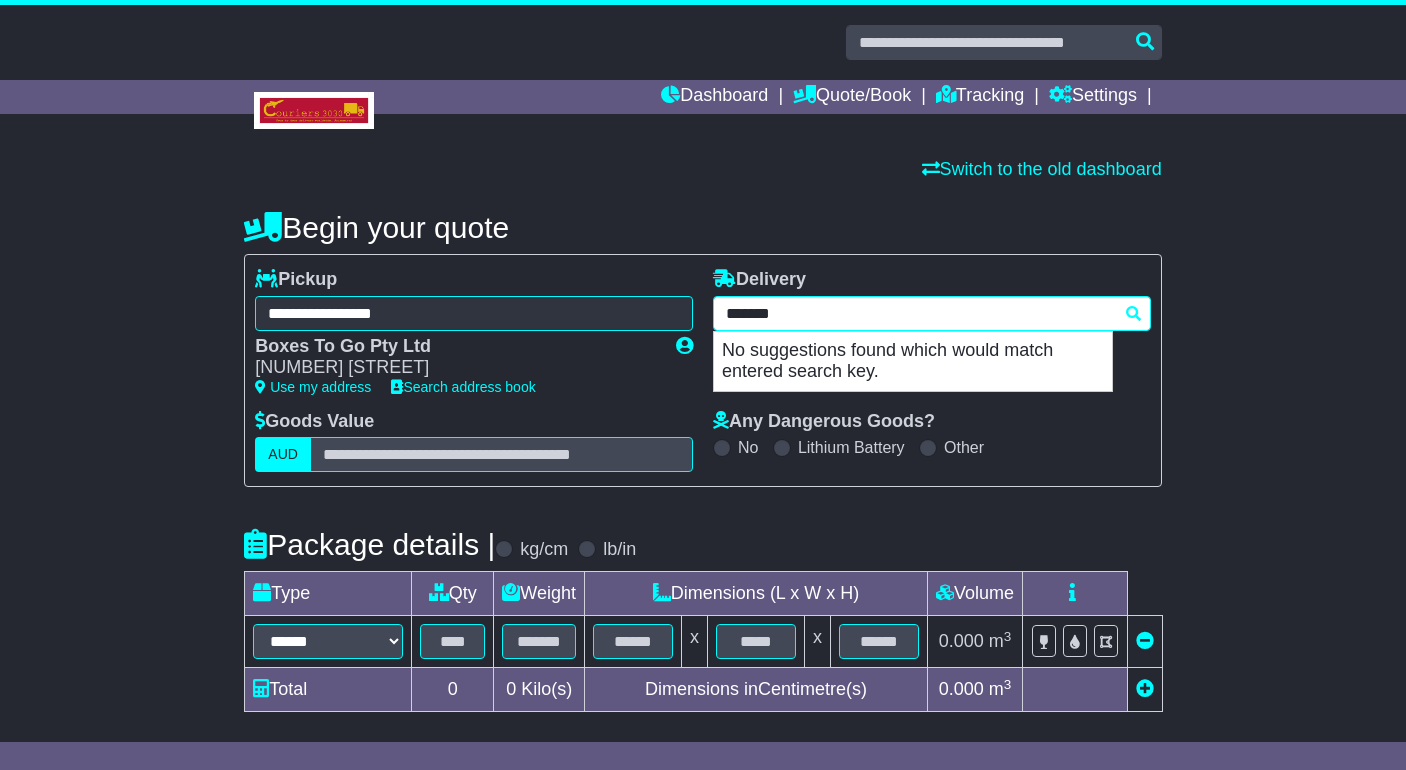 type on "******" 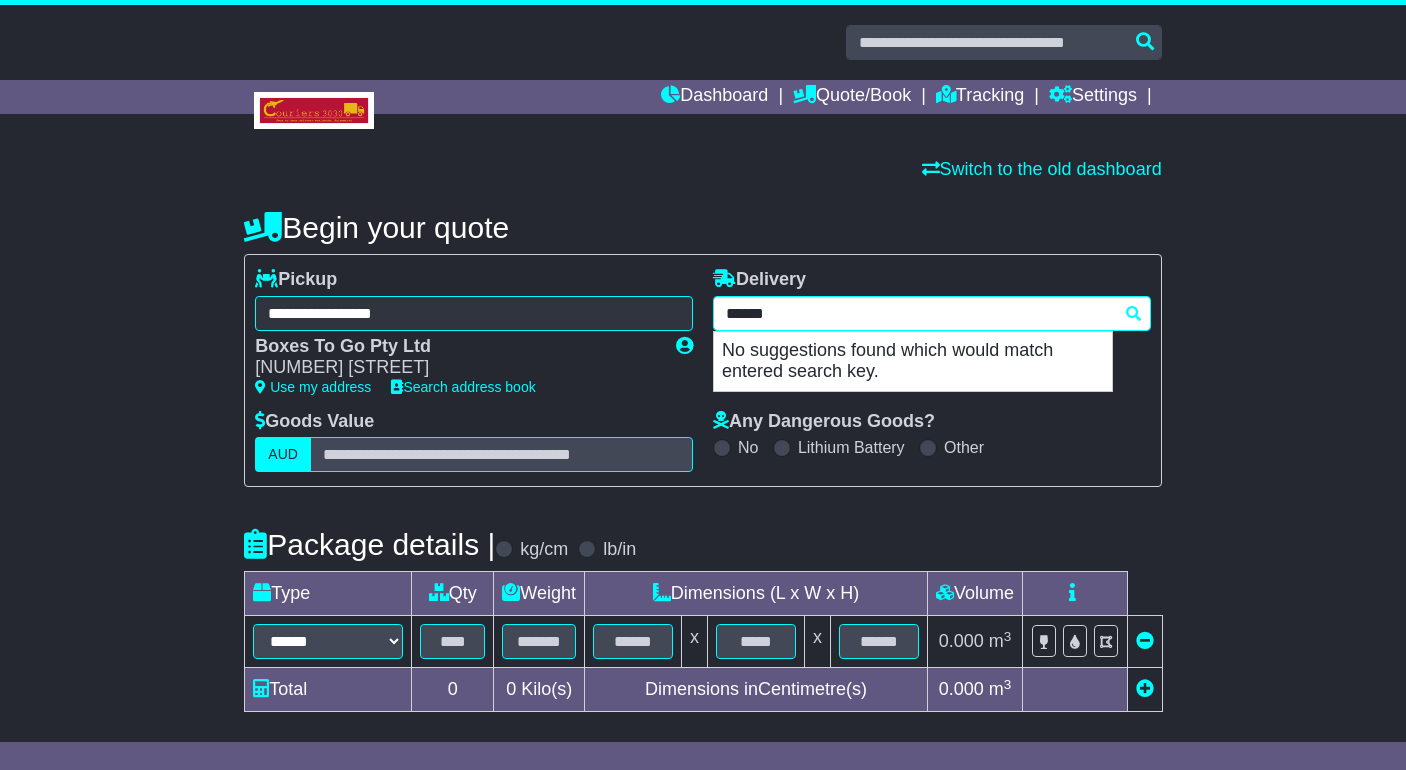 type on "**********" 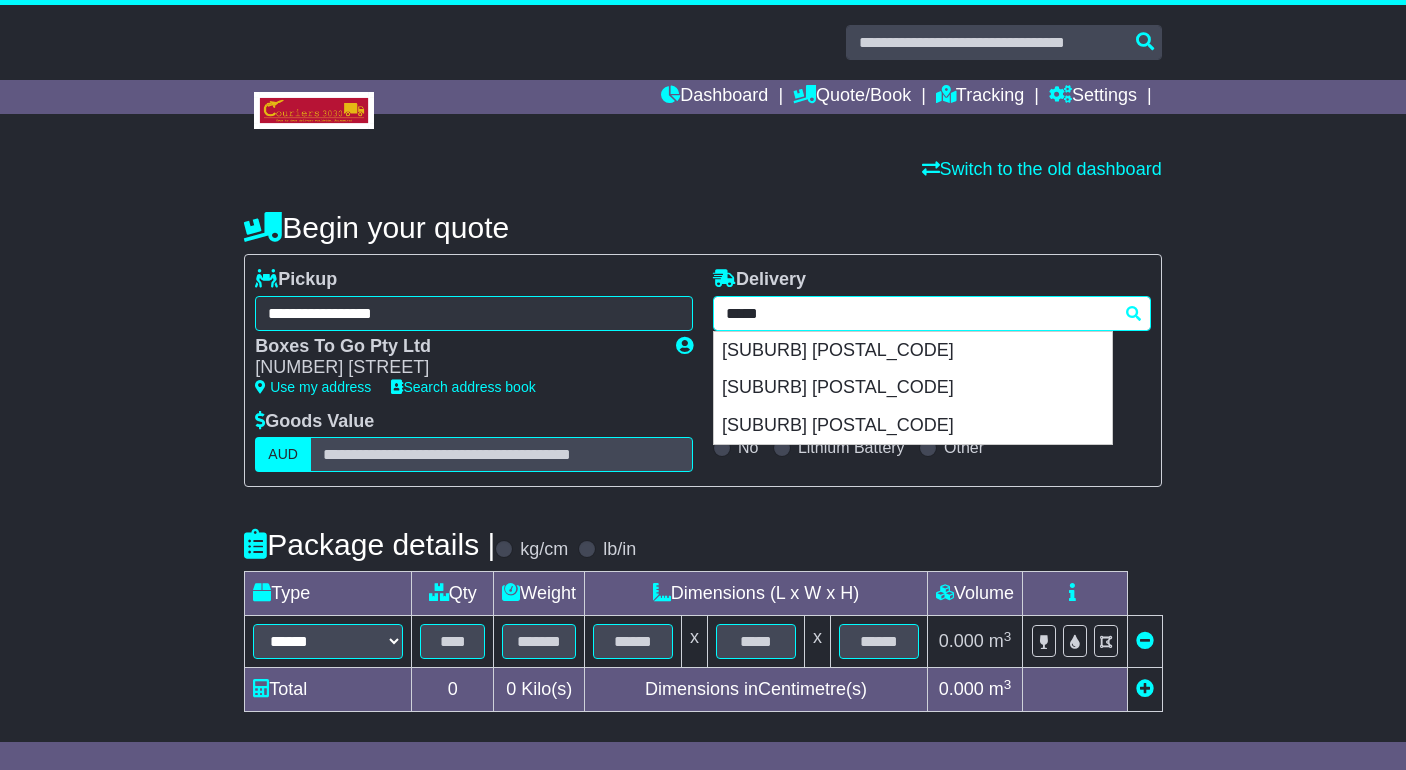 type 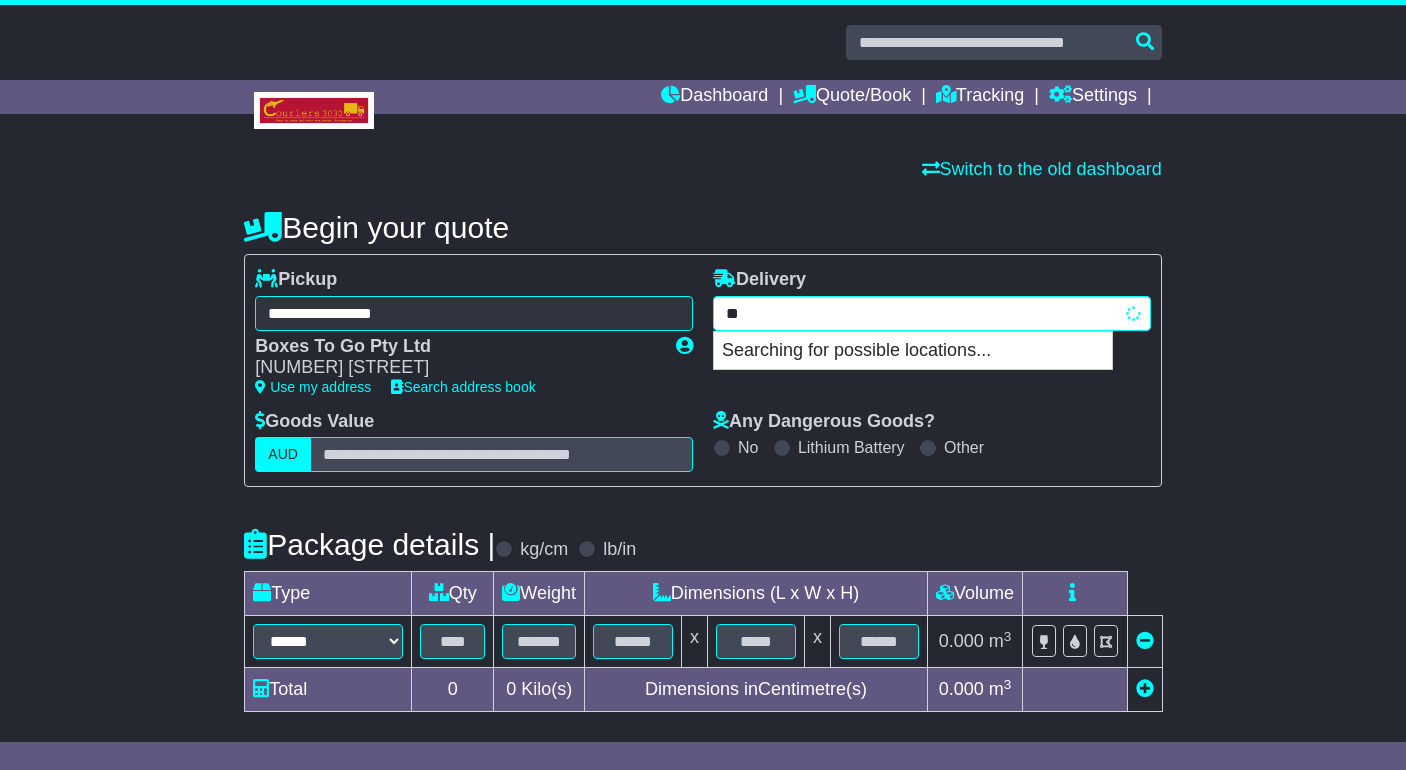 type on "*" 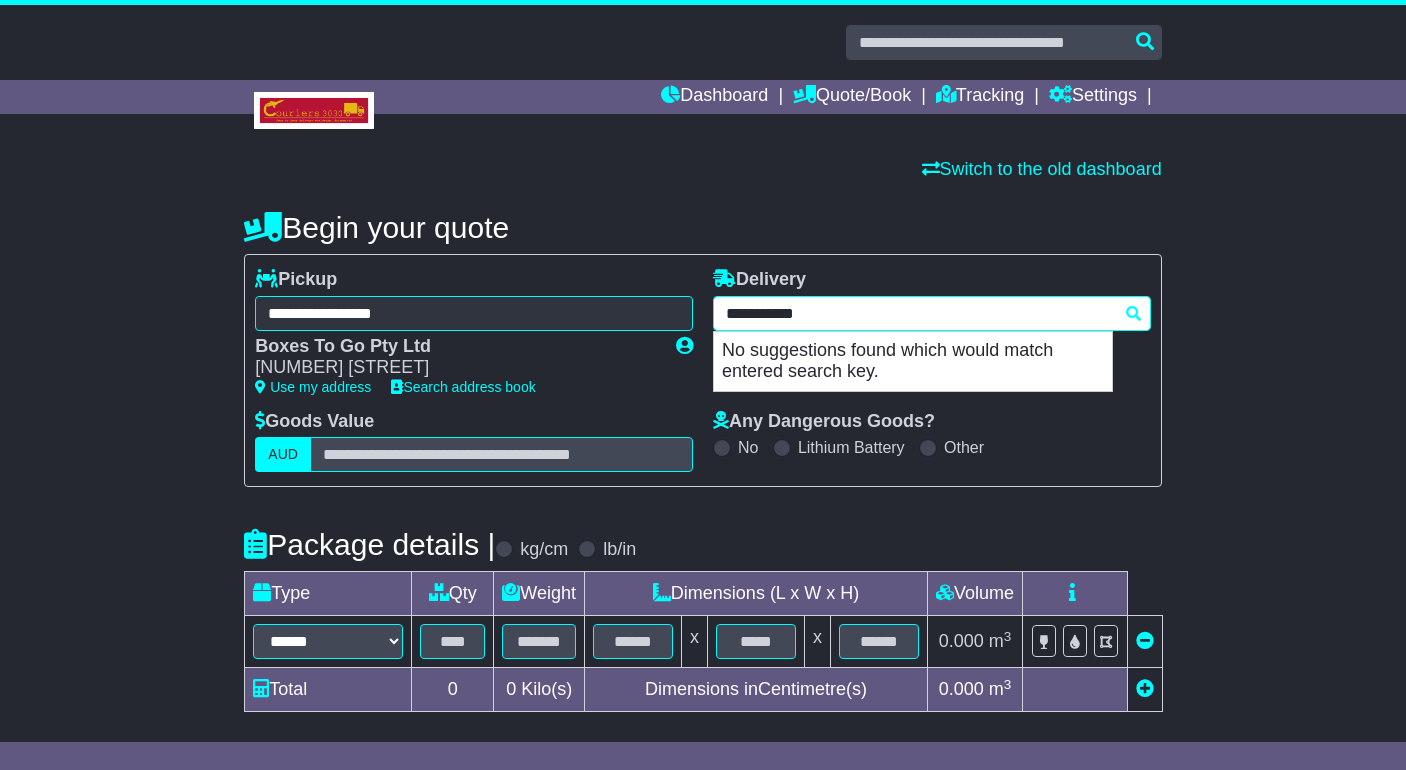 click on "**********" at bounding box center [932, 313] 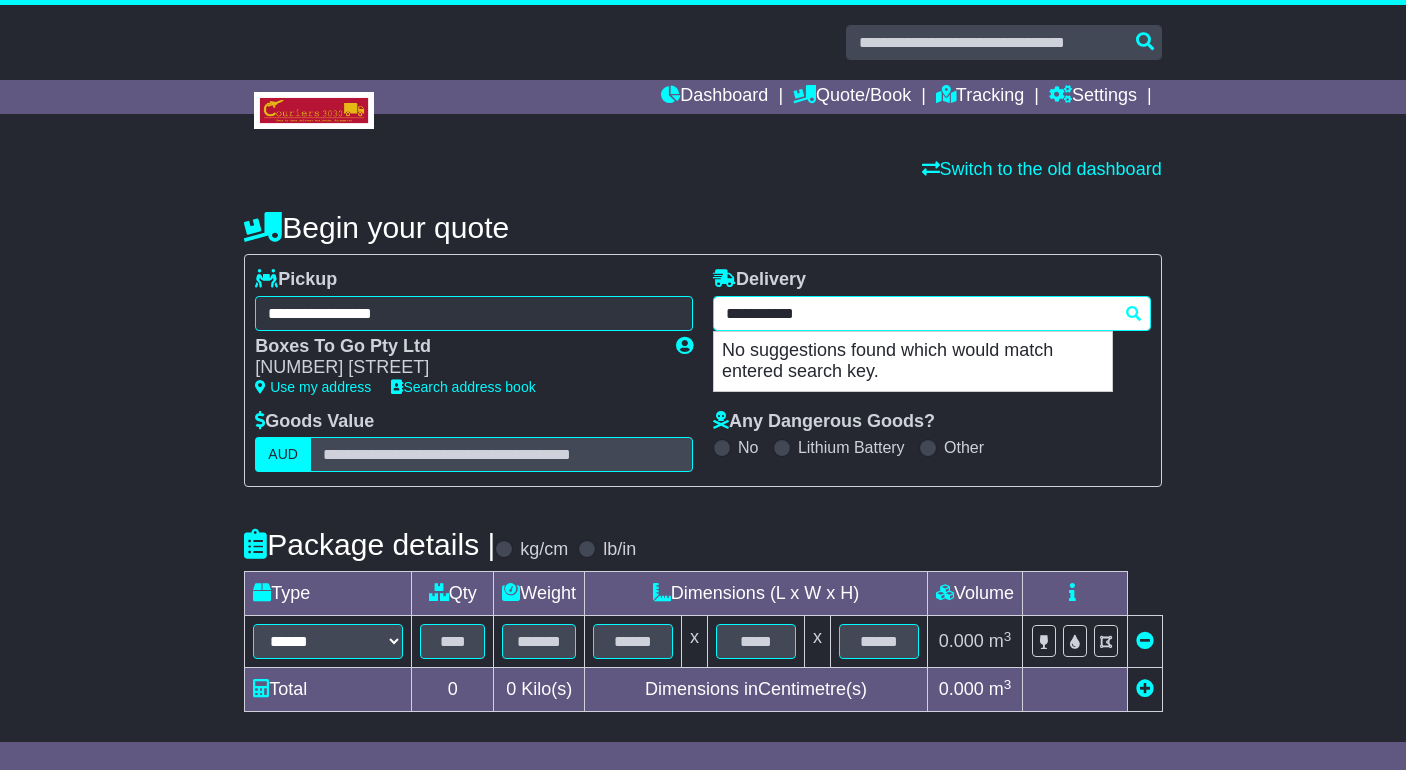 drag, startPoint x: 848, startPoint y: 311, endPoint x: 535, endPoint y: 328, distance: 313.46133 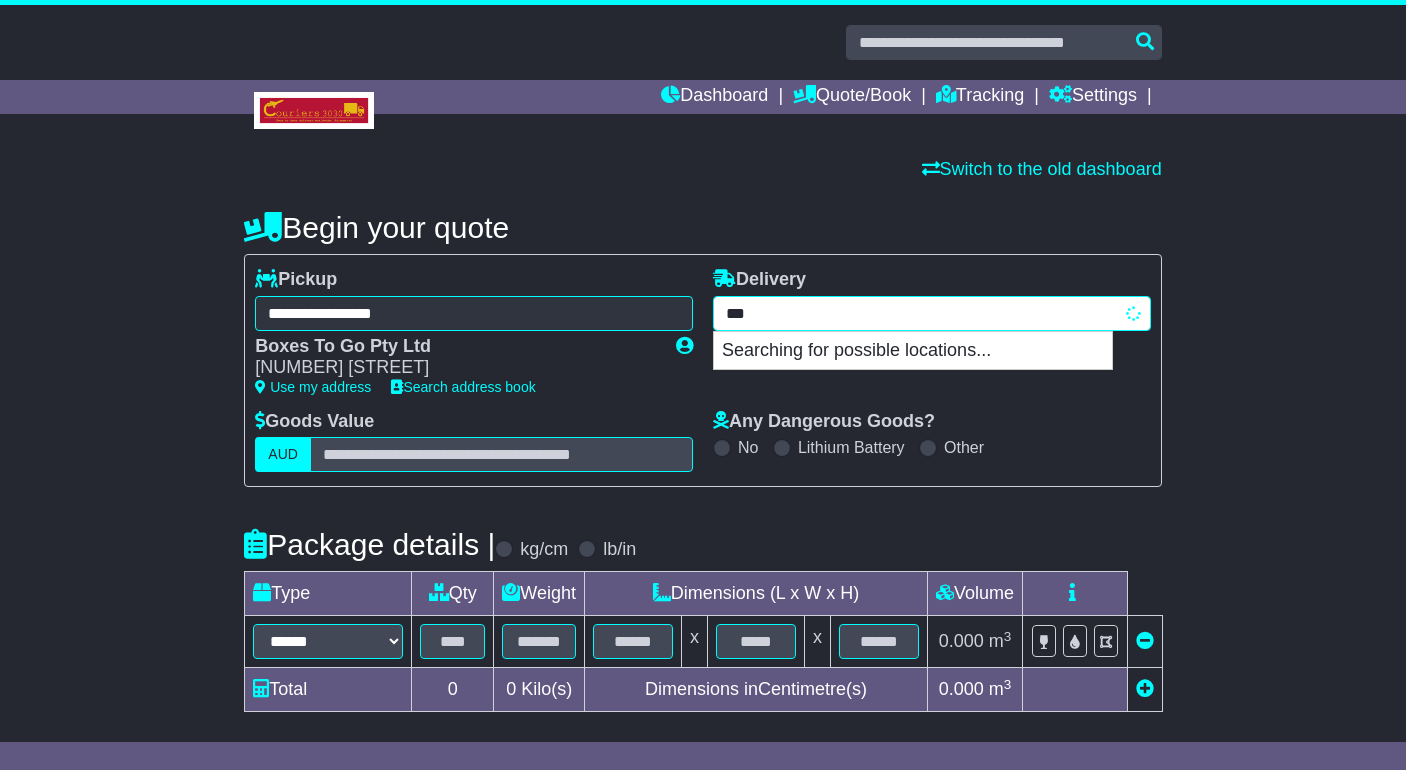 type on "****" 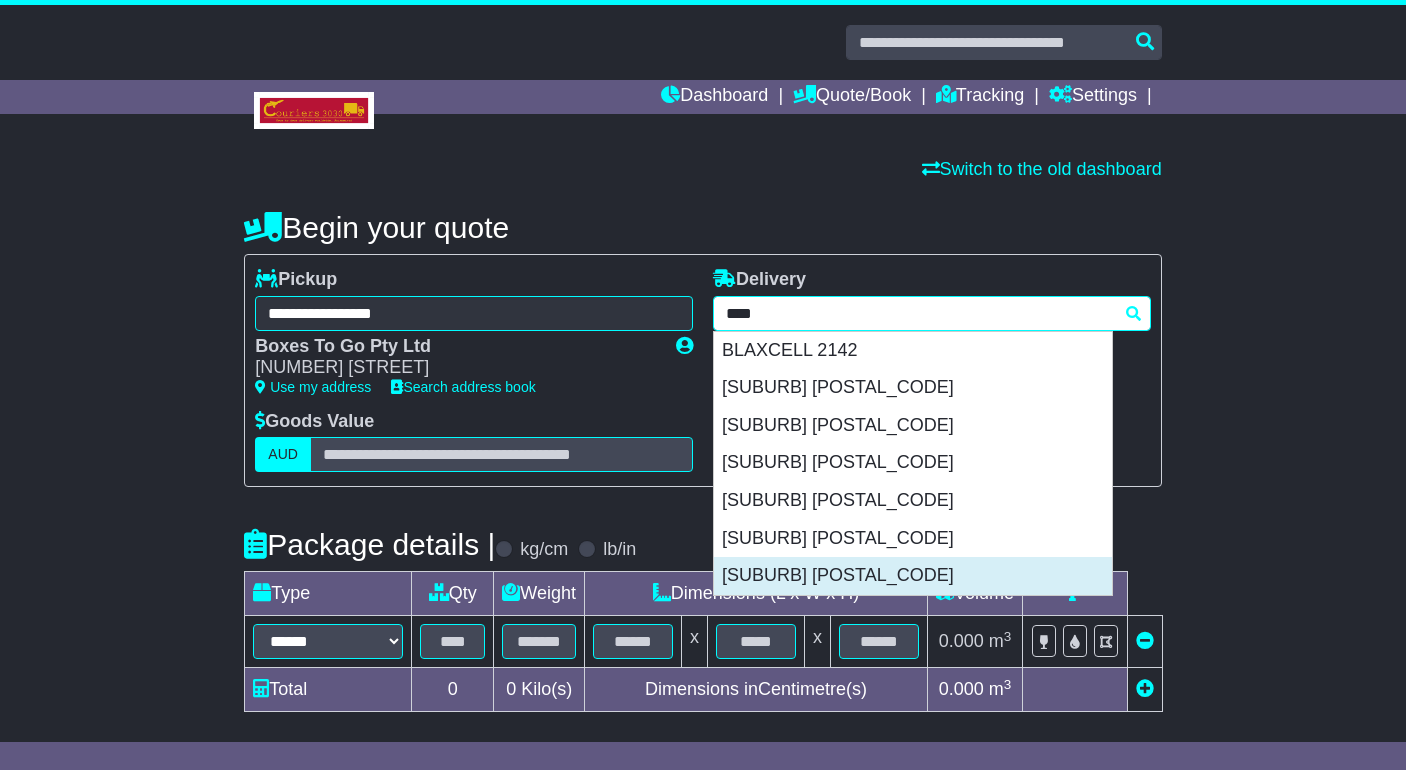 click on "SOUTH GRANVILLE 2142" at bounding box center (913, 576) 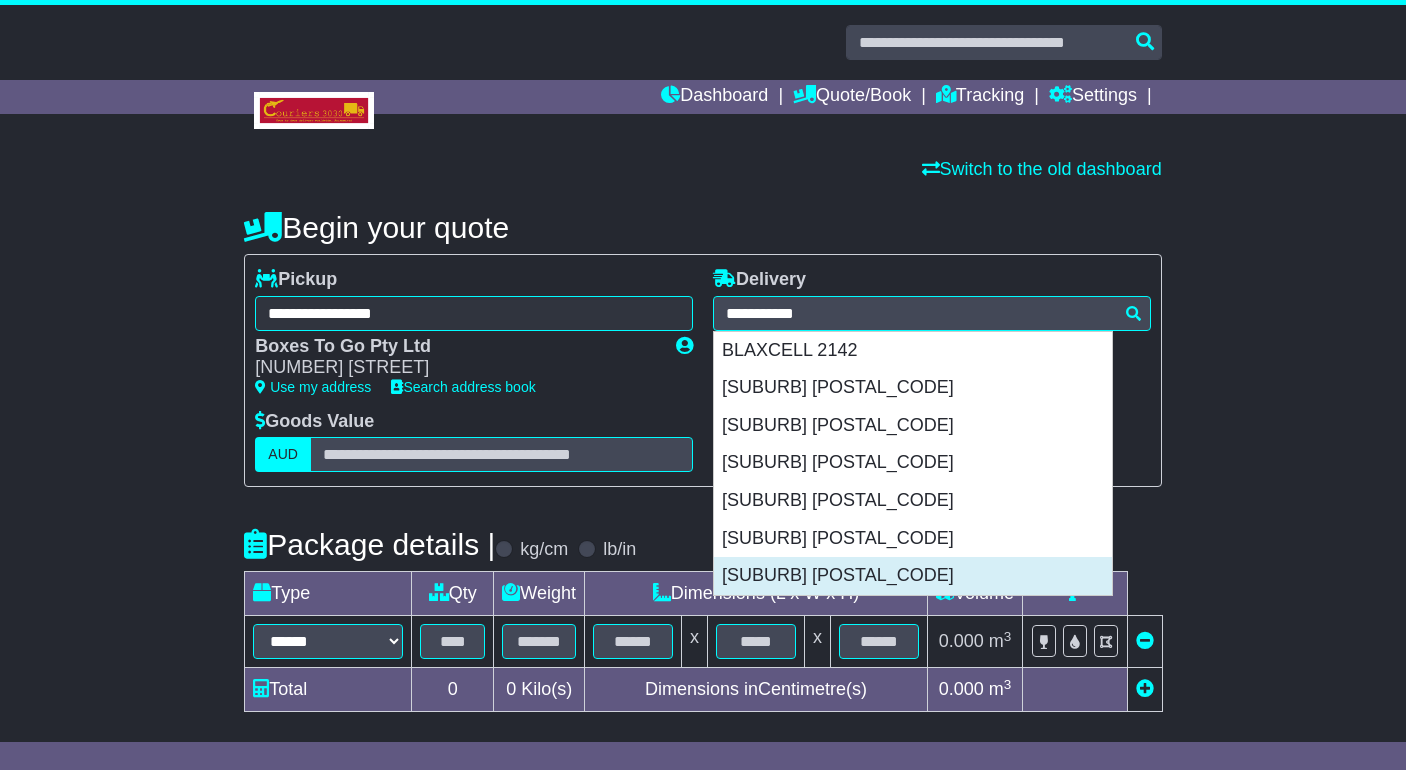 type on "**********" 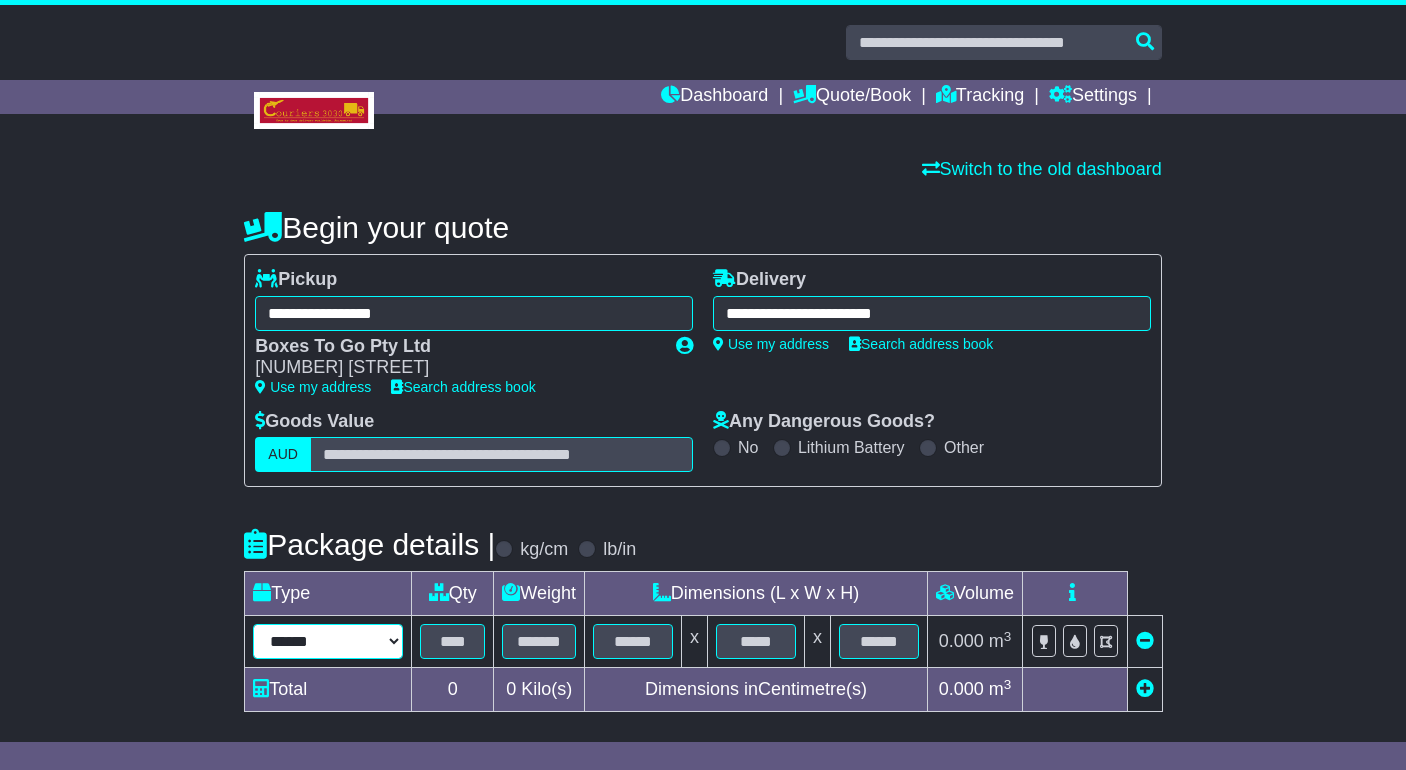 click on "****** ****** *** ******** ***** **** **** ****** *** *******" at bounding box center (328, 641) 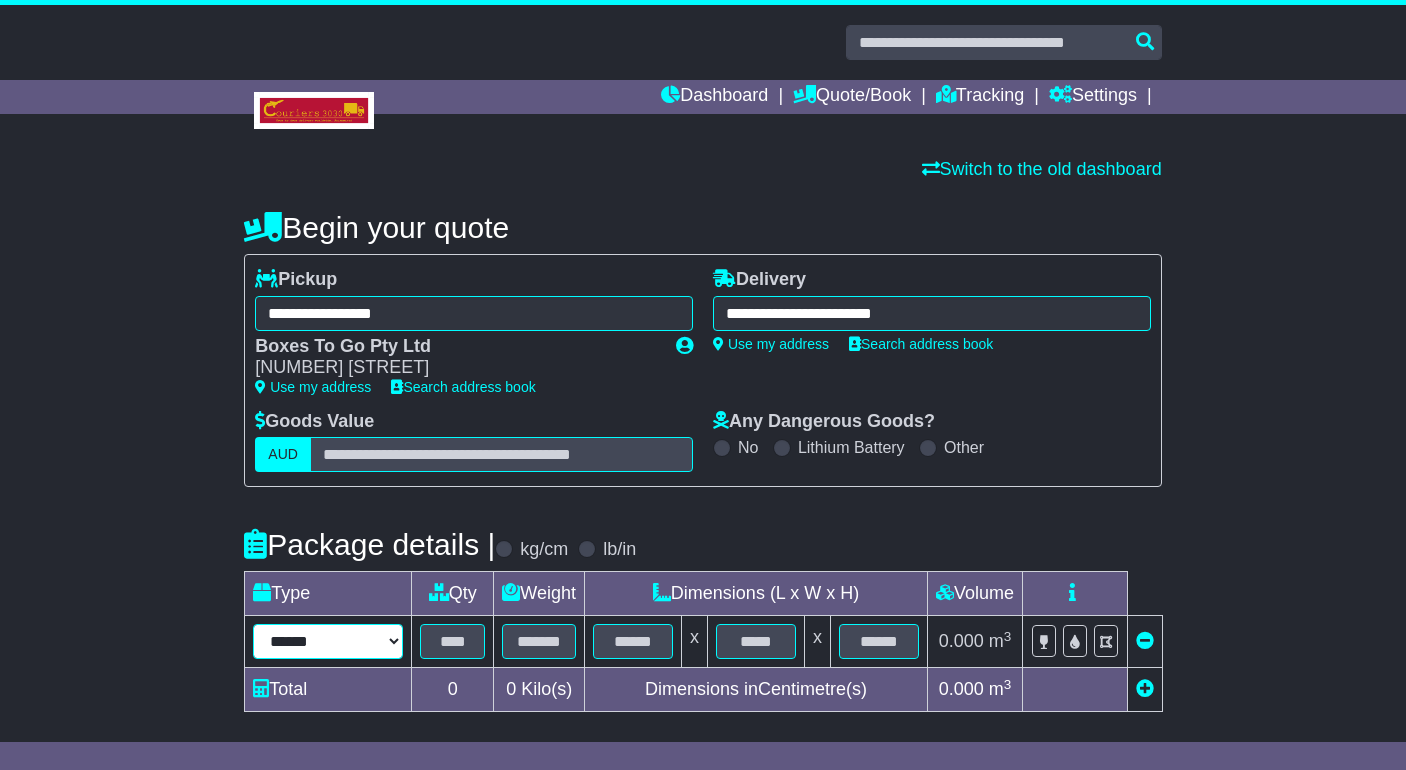 select on "*****" 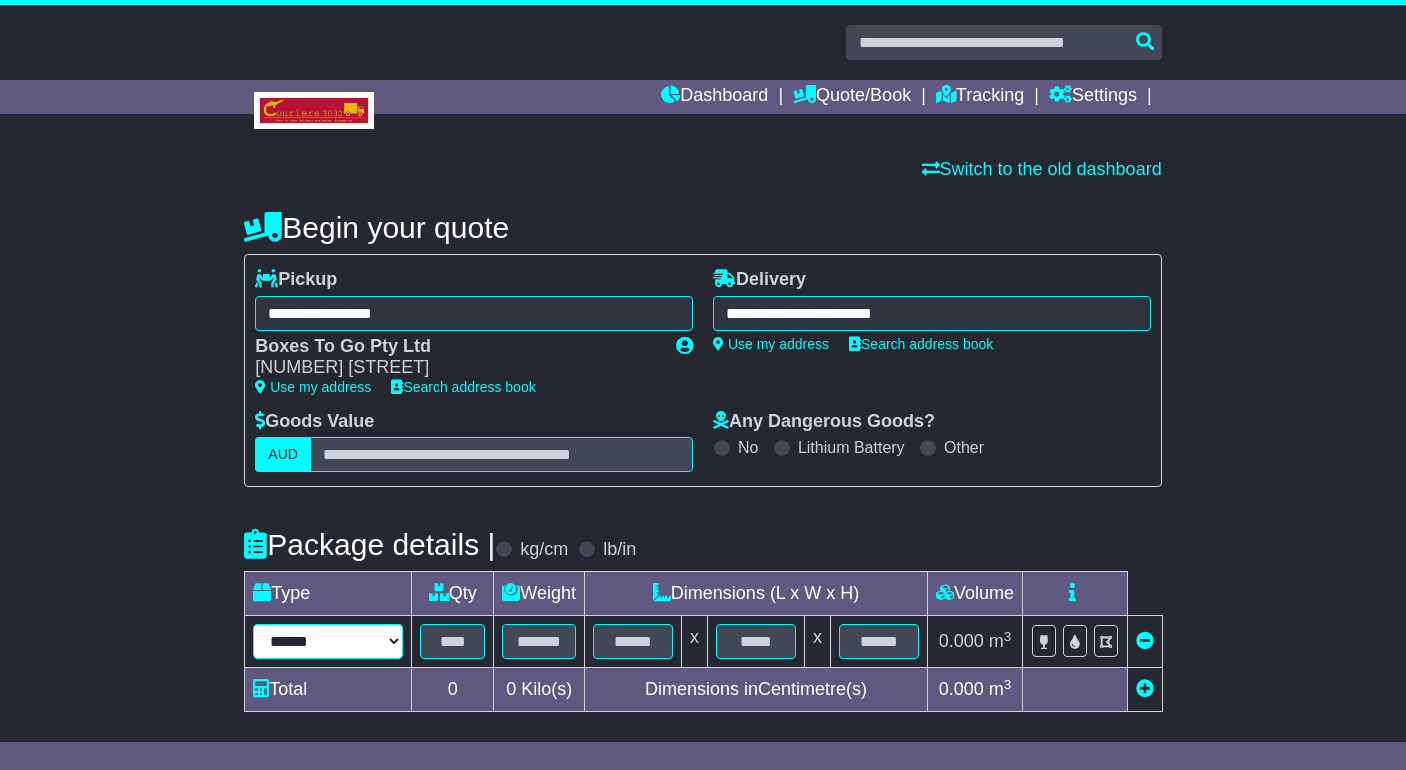 click on "****** ****** *** ******** ***** **** **** ****** *** *******" at bounding box center [328, 641] 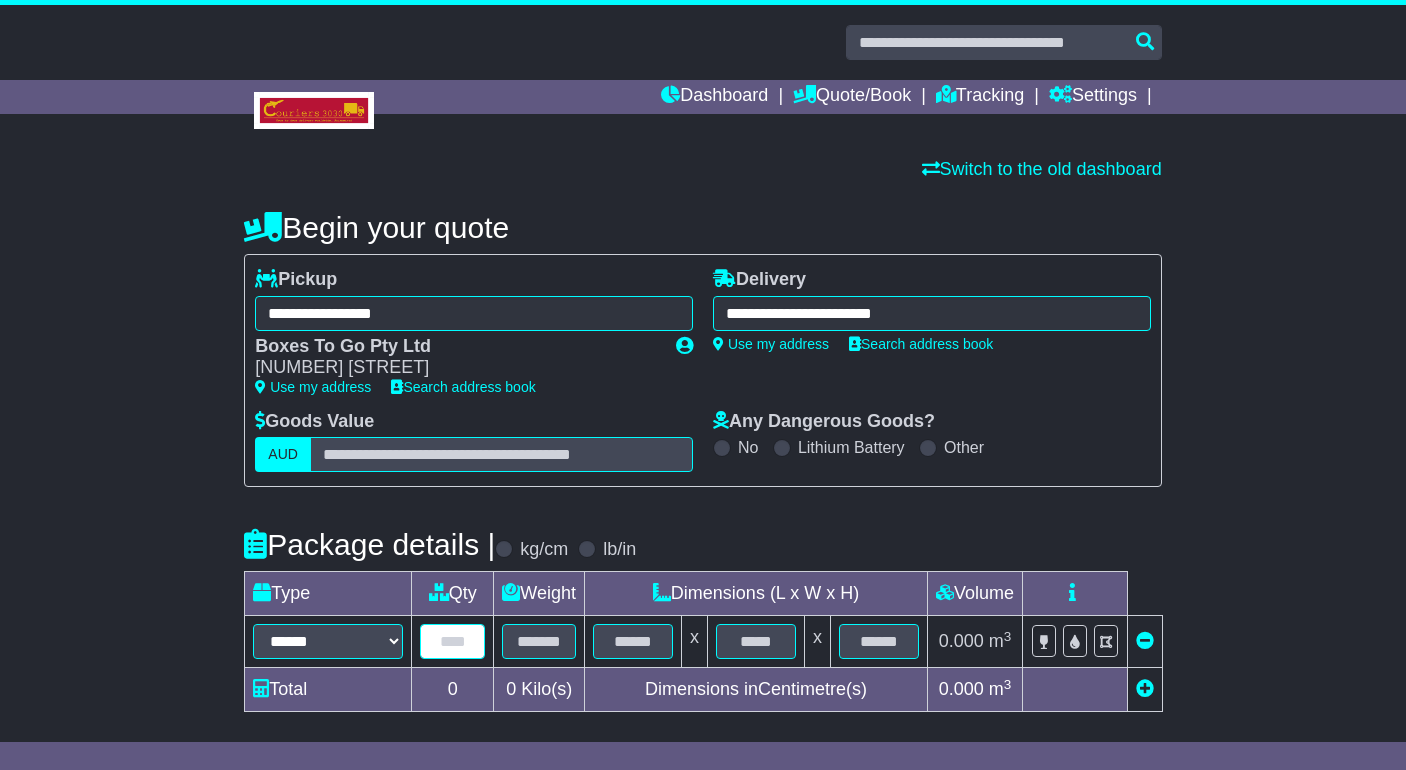 click at bounding box center (452, 641) 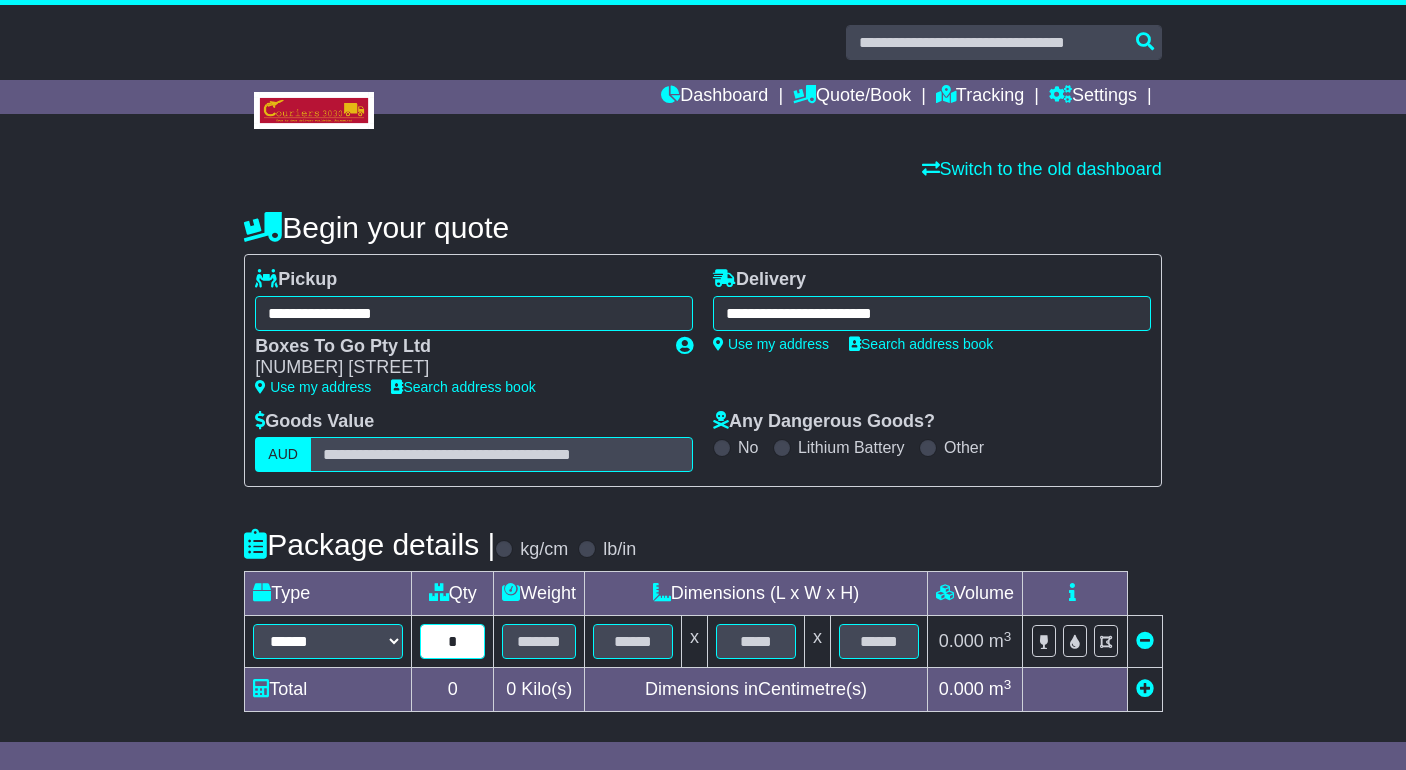 type on "*" 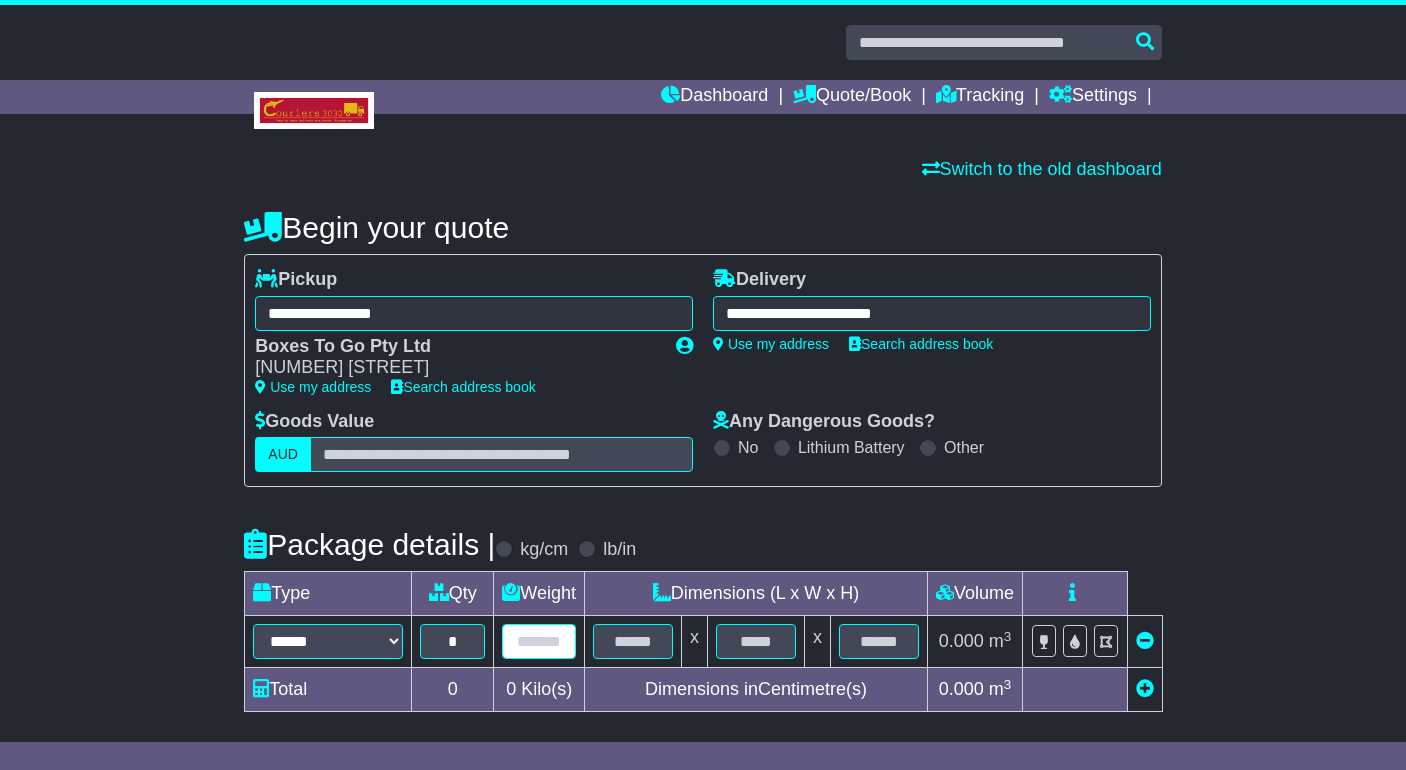 click at bounding box center (539, 641) 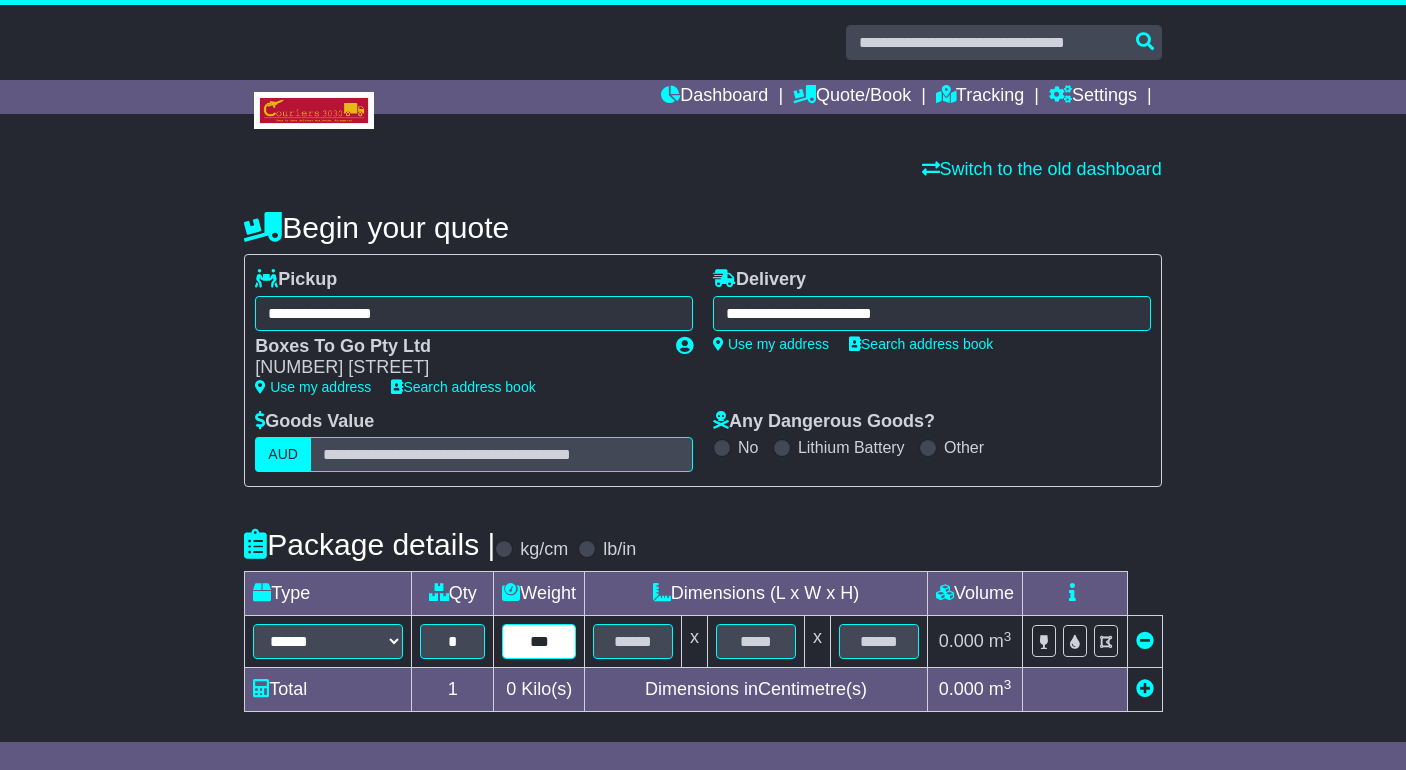 type on "***" 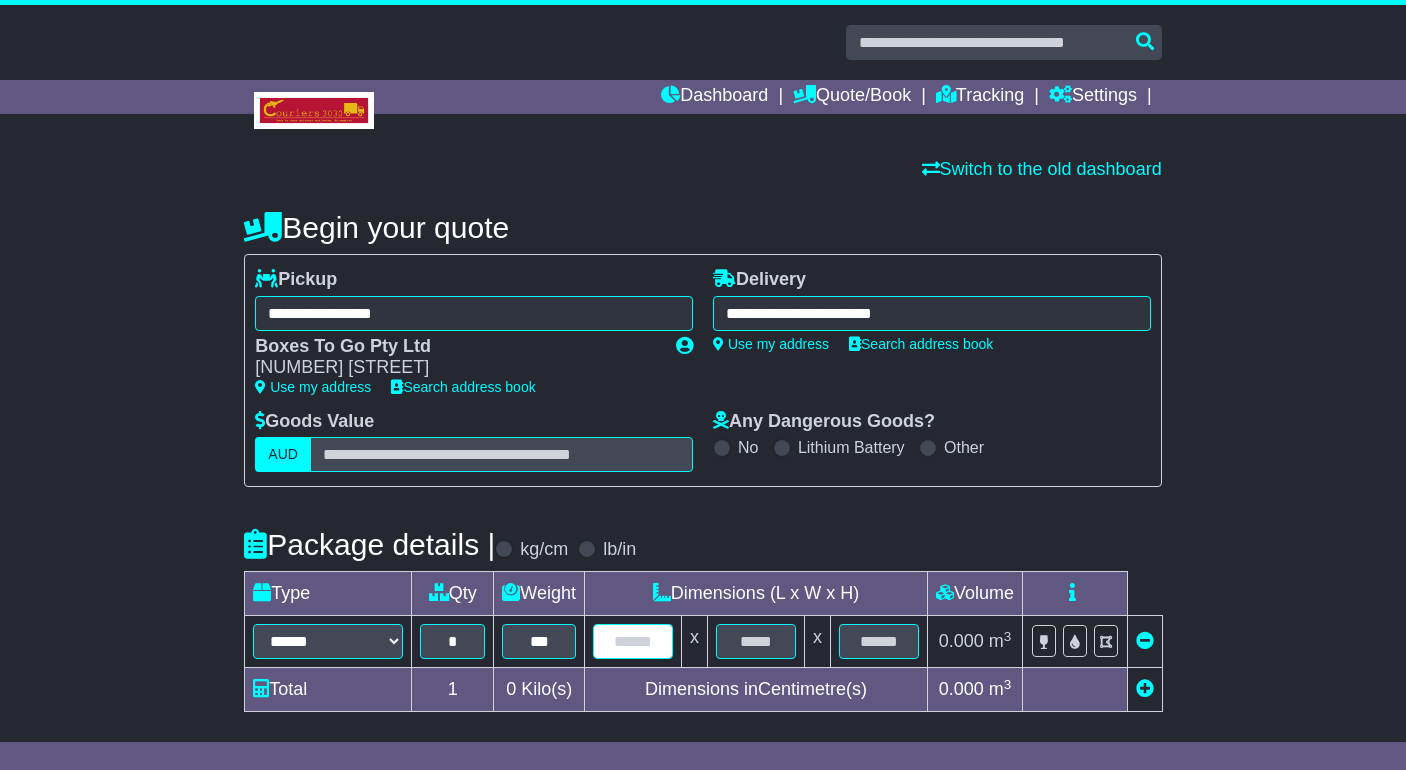 click at bounding box center (633, 641) 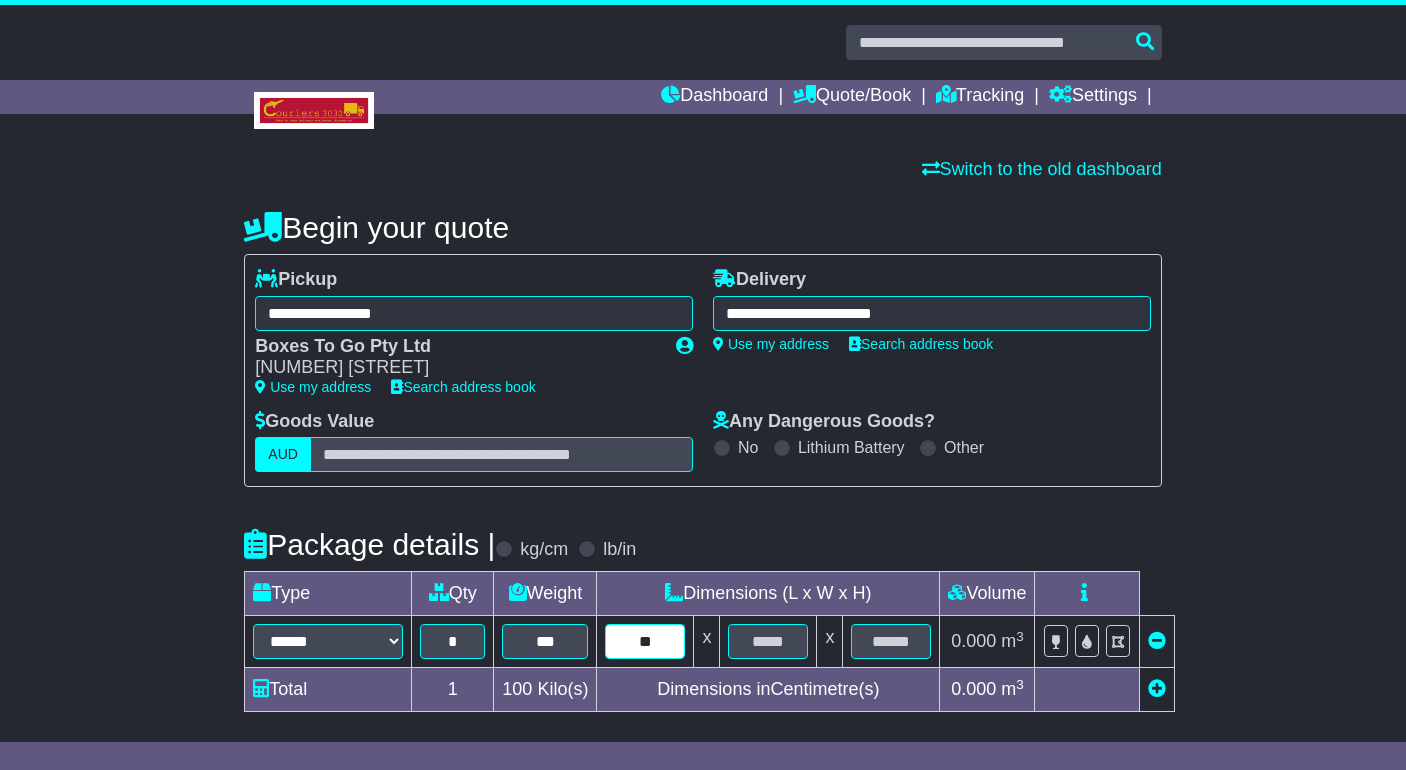drag, startPoint x: 665, startPoint y: 632, endPoint x: 627, endPoint y: 632, distance: 38 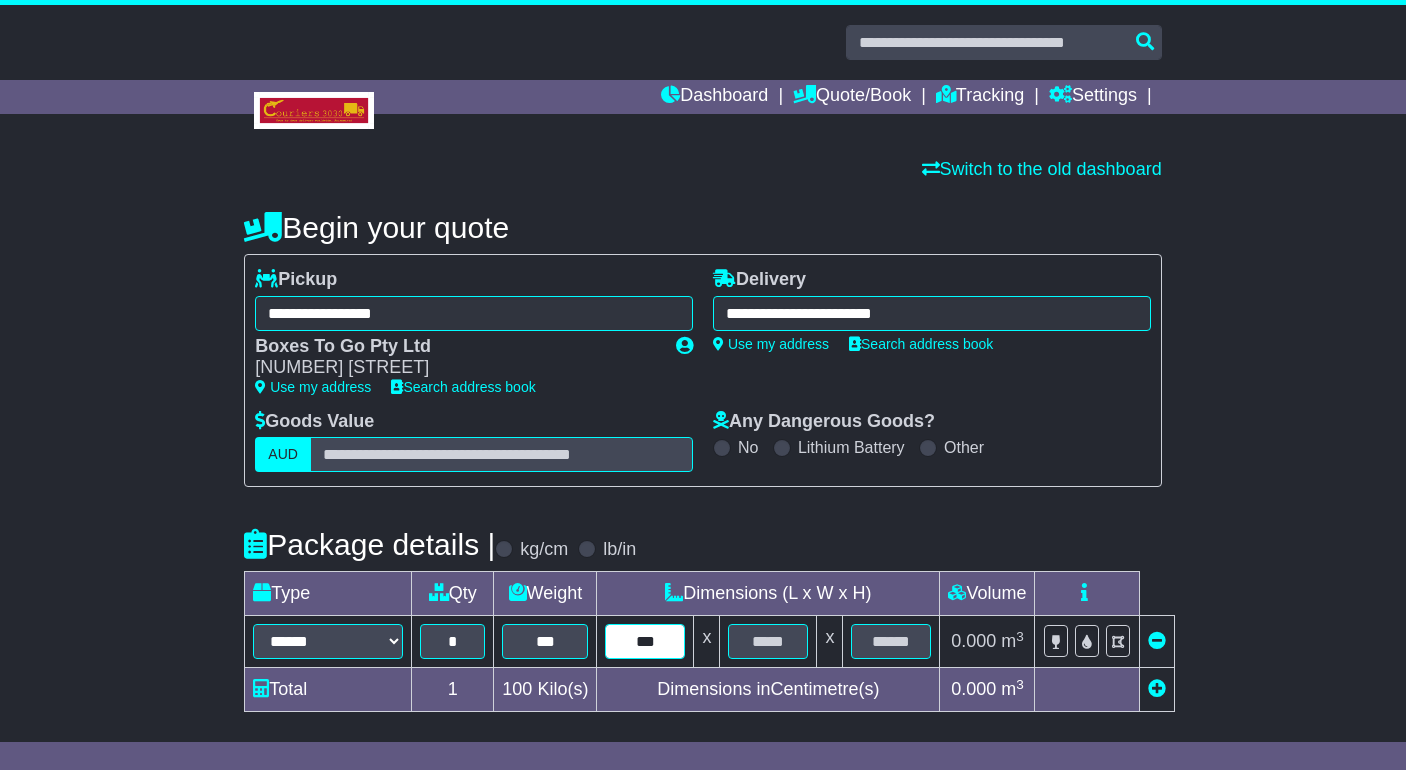 type on "***" 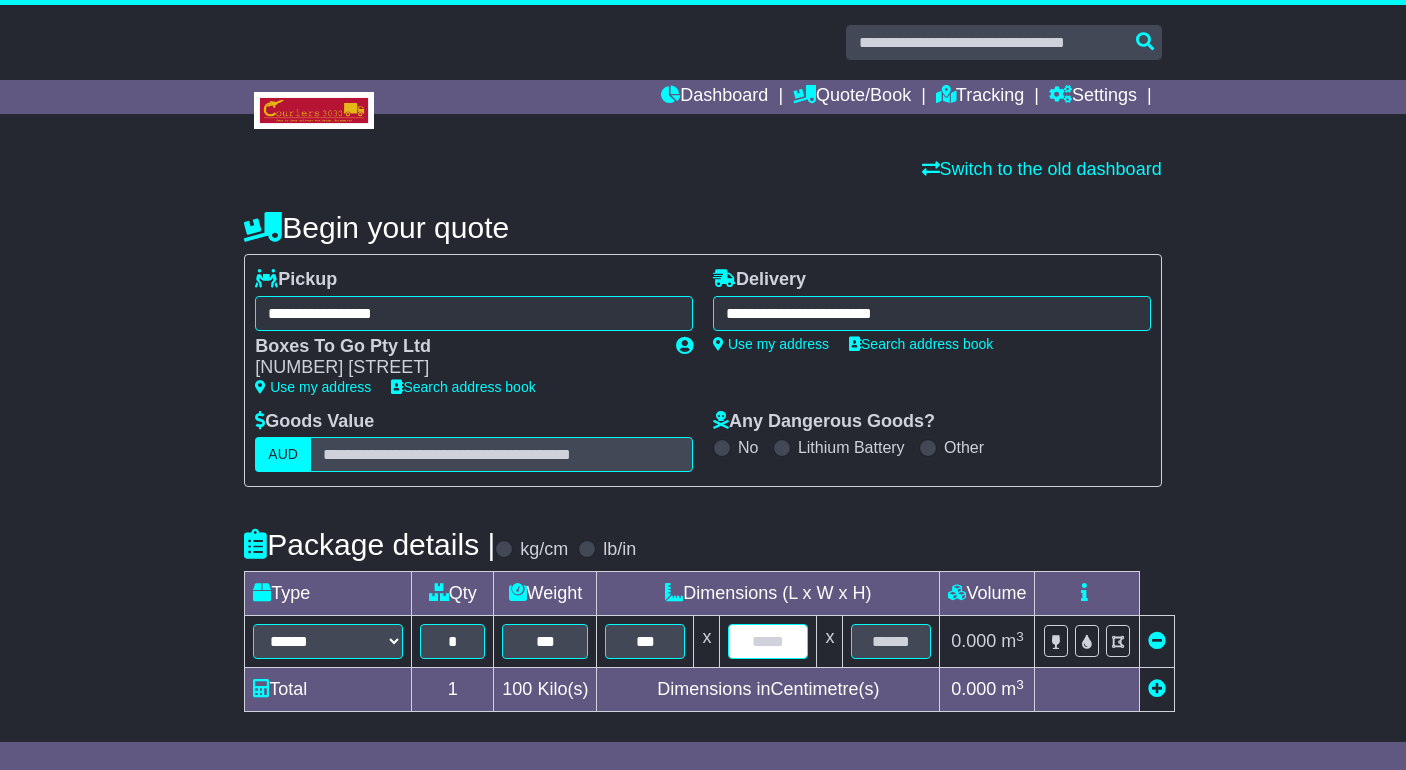 click at bounding box center [768, 641] 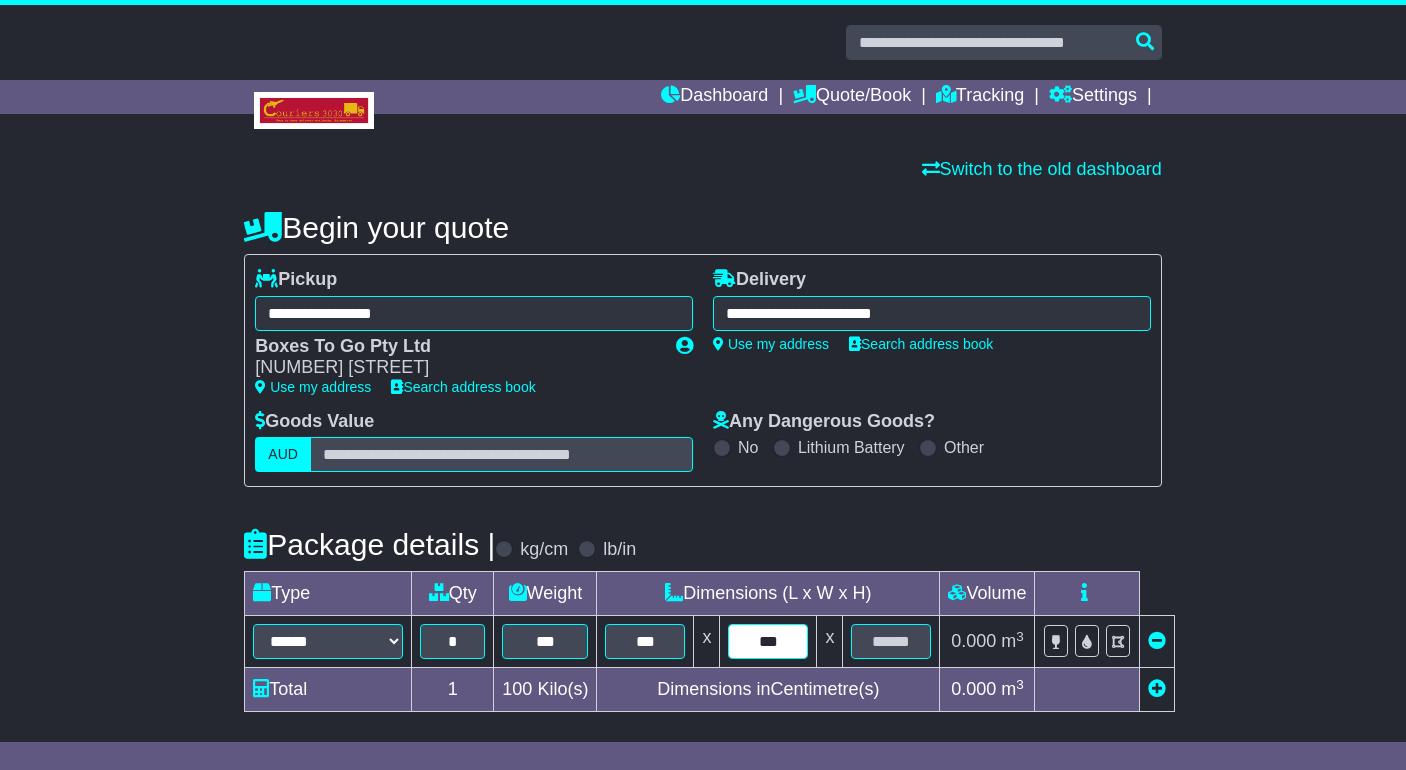 type on "***" 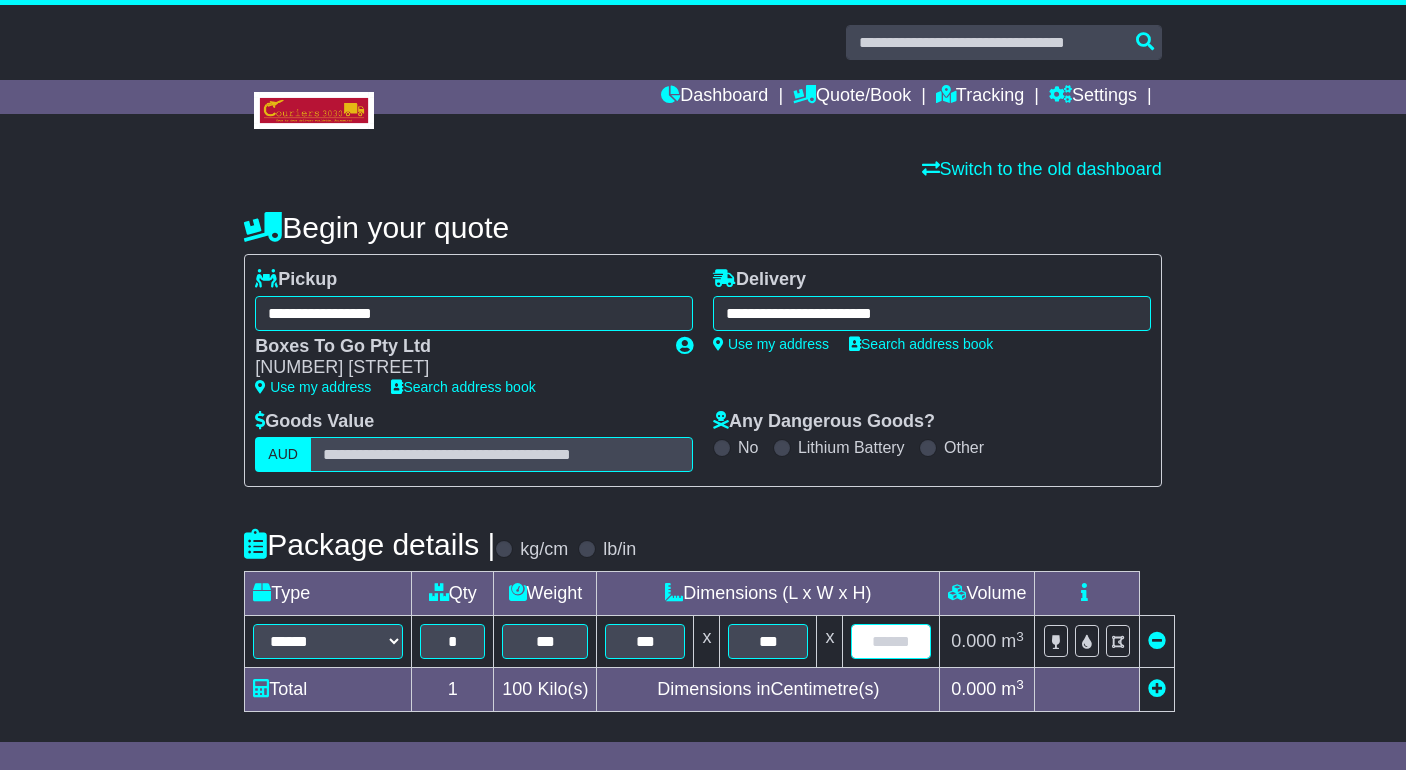 click at bounding box center (891, 641) 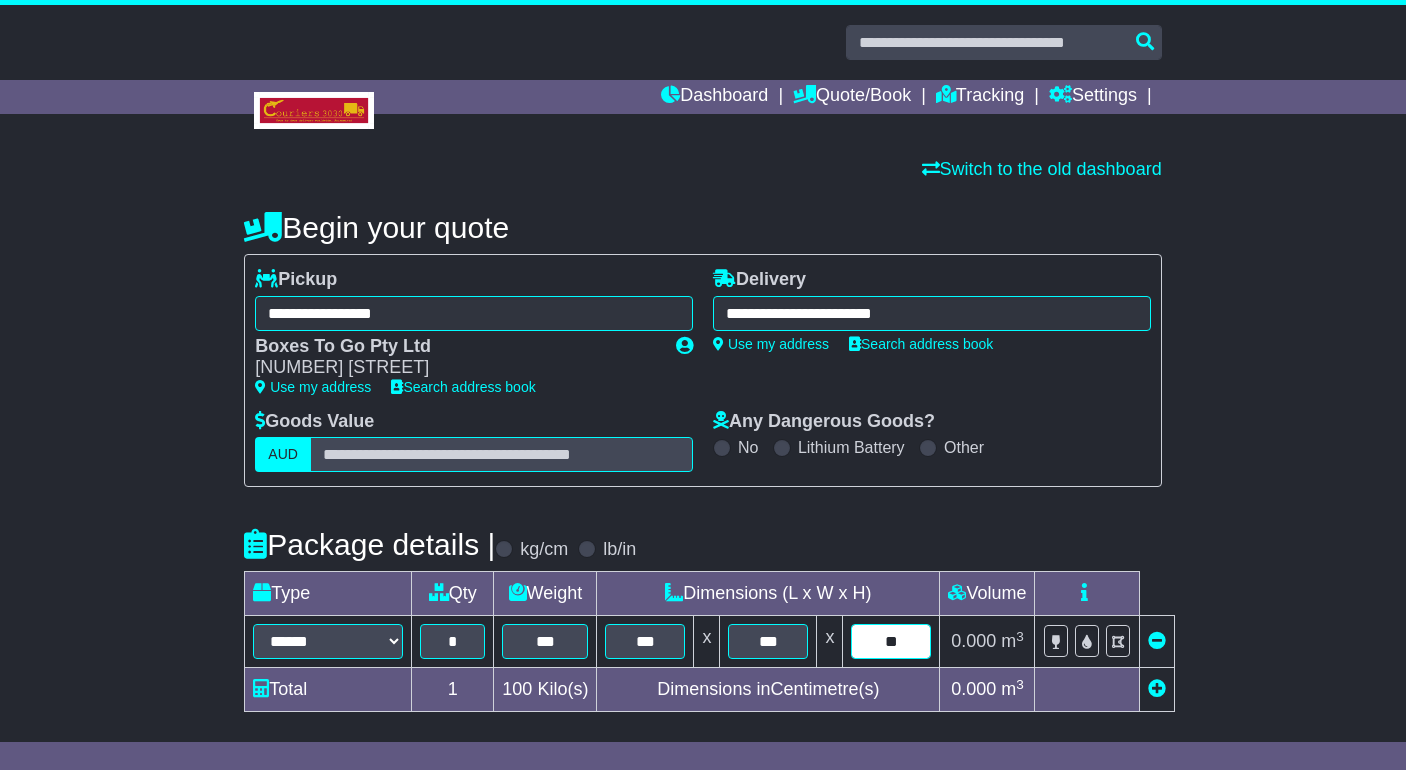 type on "**" 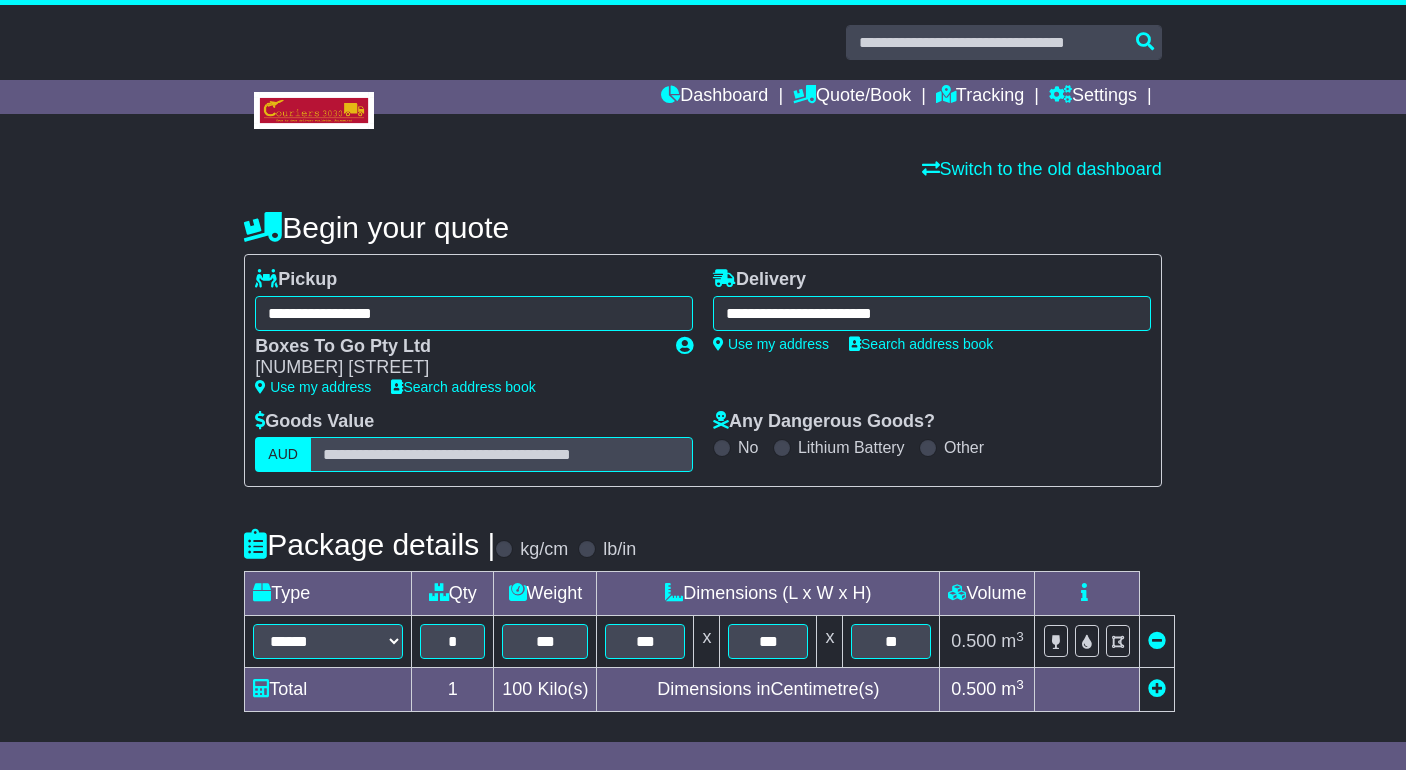 click on "**********" at bounding box center (703, 713) 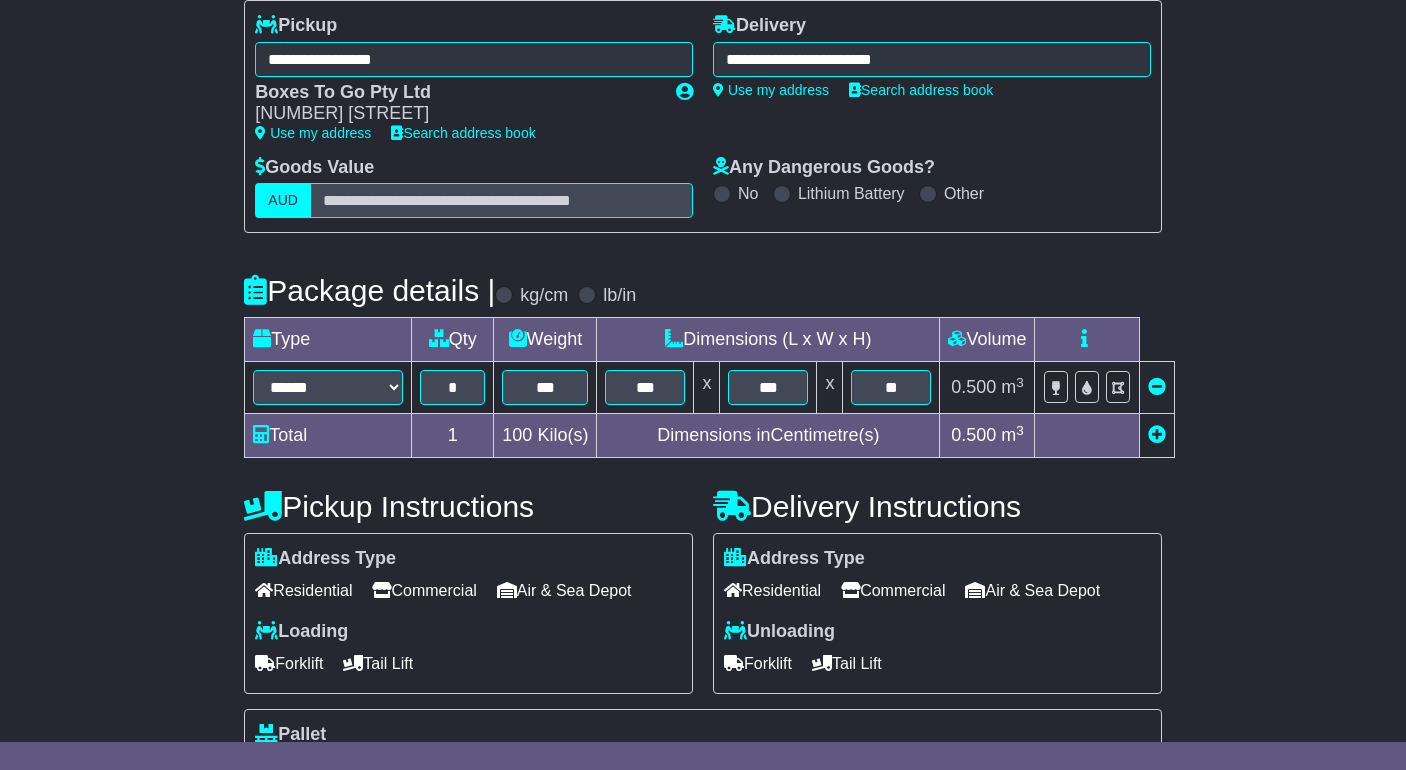scroll, scrollTop: 300, scrollLeft: 0, axis: vertical 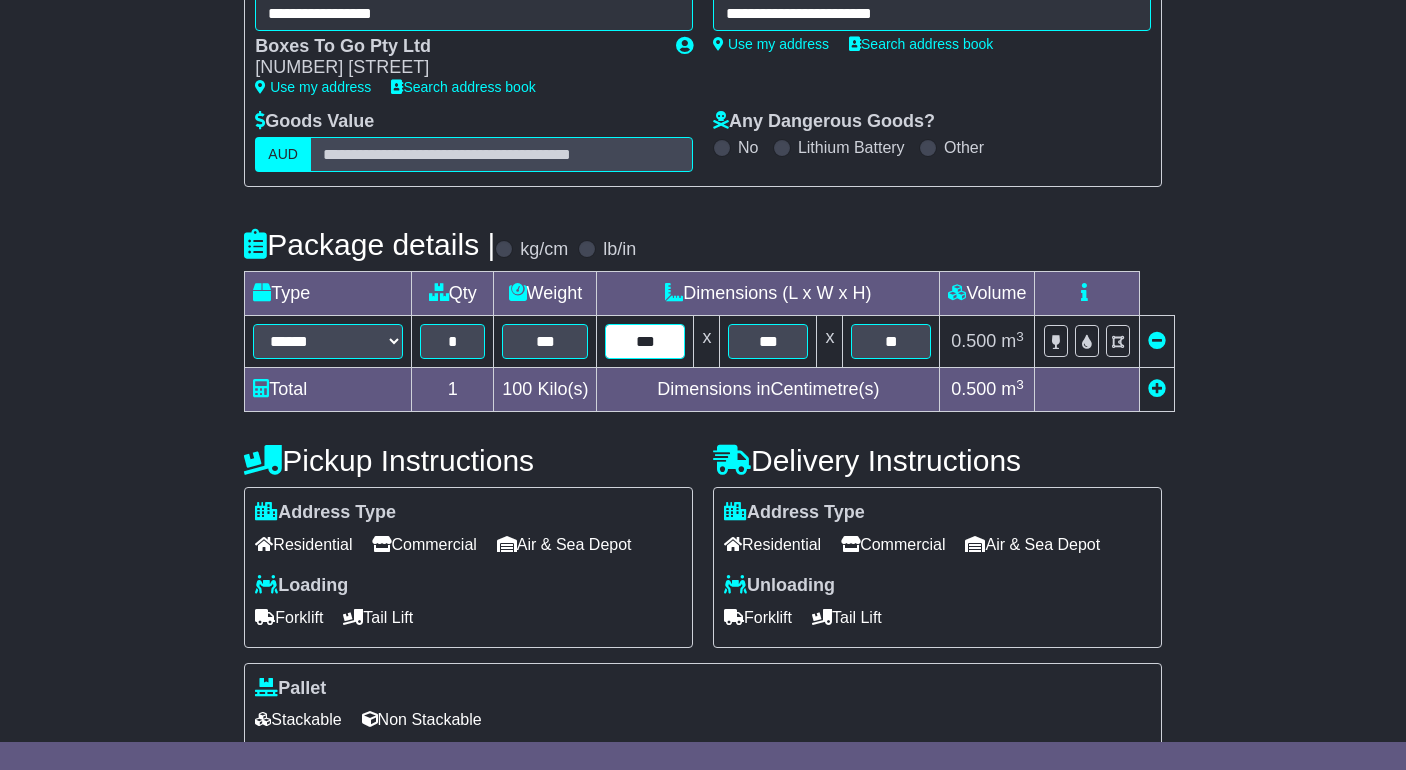 drag, startPoint x: 662, startPoint y: 336, endPoint x: 627, endPoint y: 329, distance: 35.69314 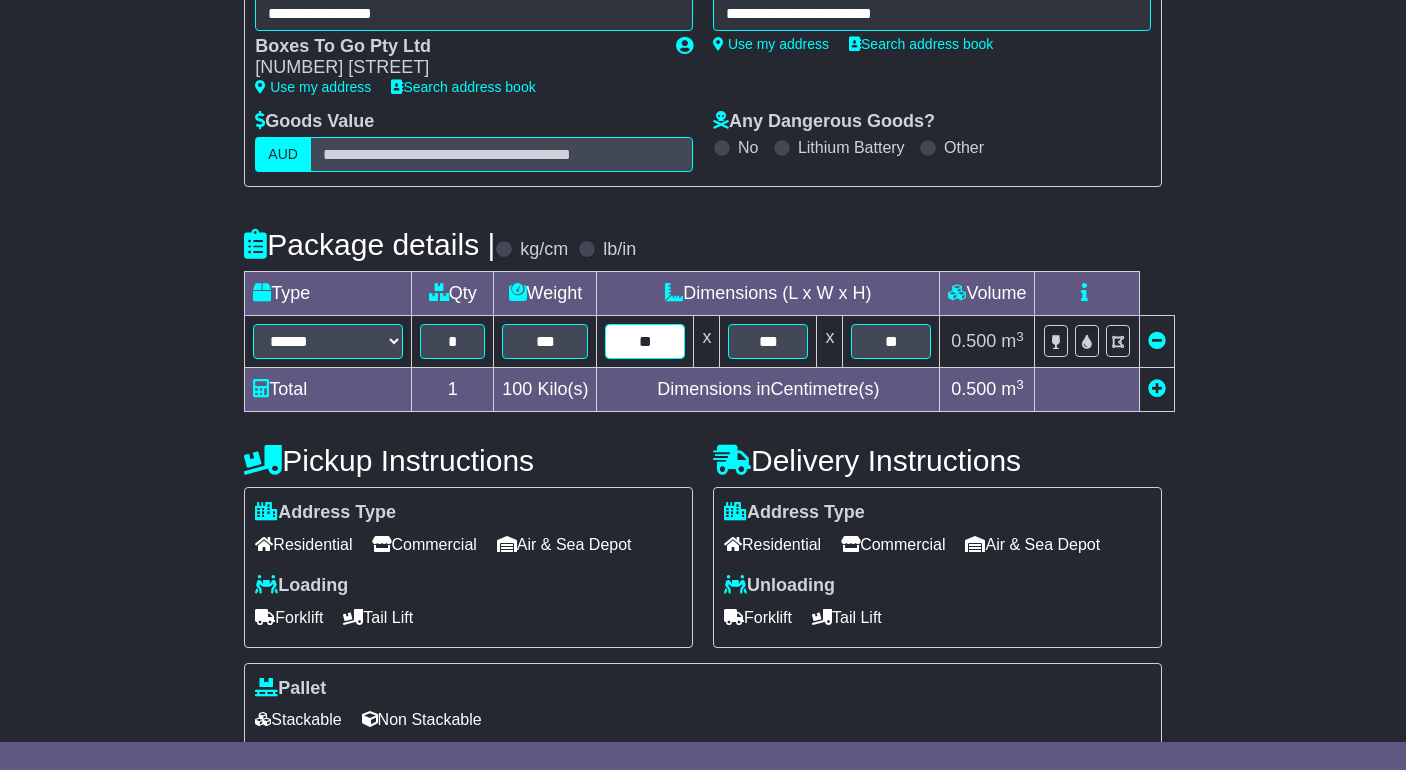 type on "**" 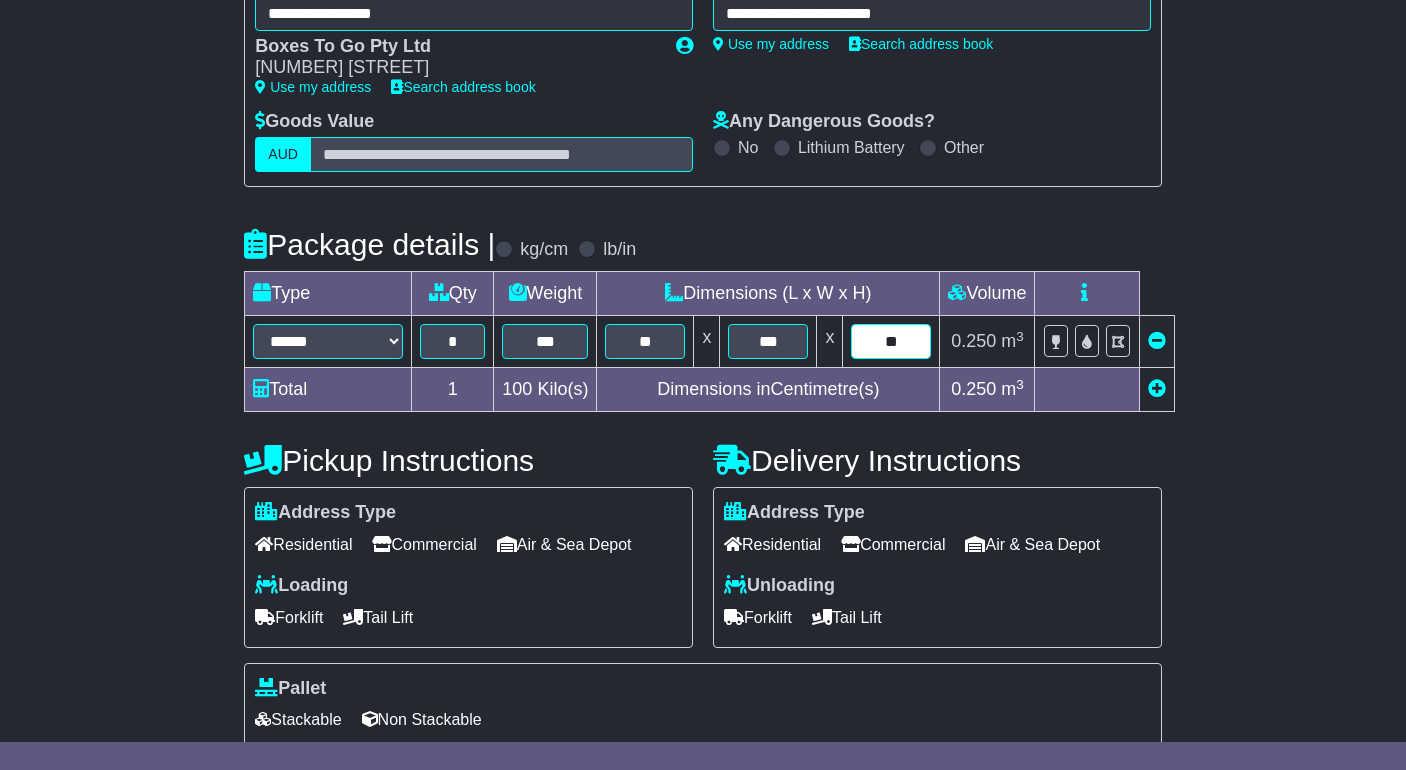 drag, startPoint x: 909, startPoint y: 342, endPoint x: 847, endPoint y: 342, distance: 62 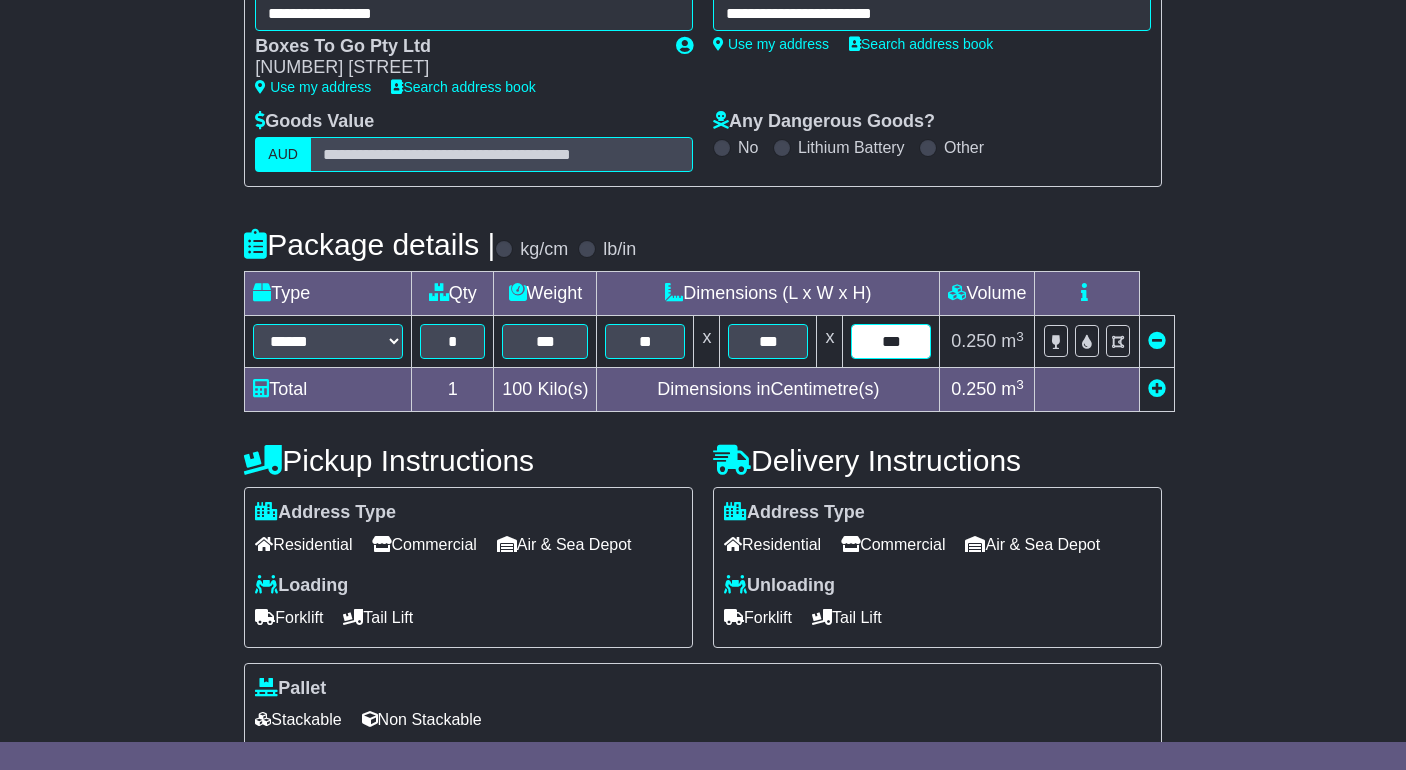 type on "***" 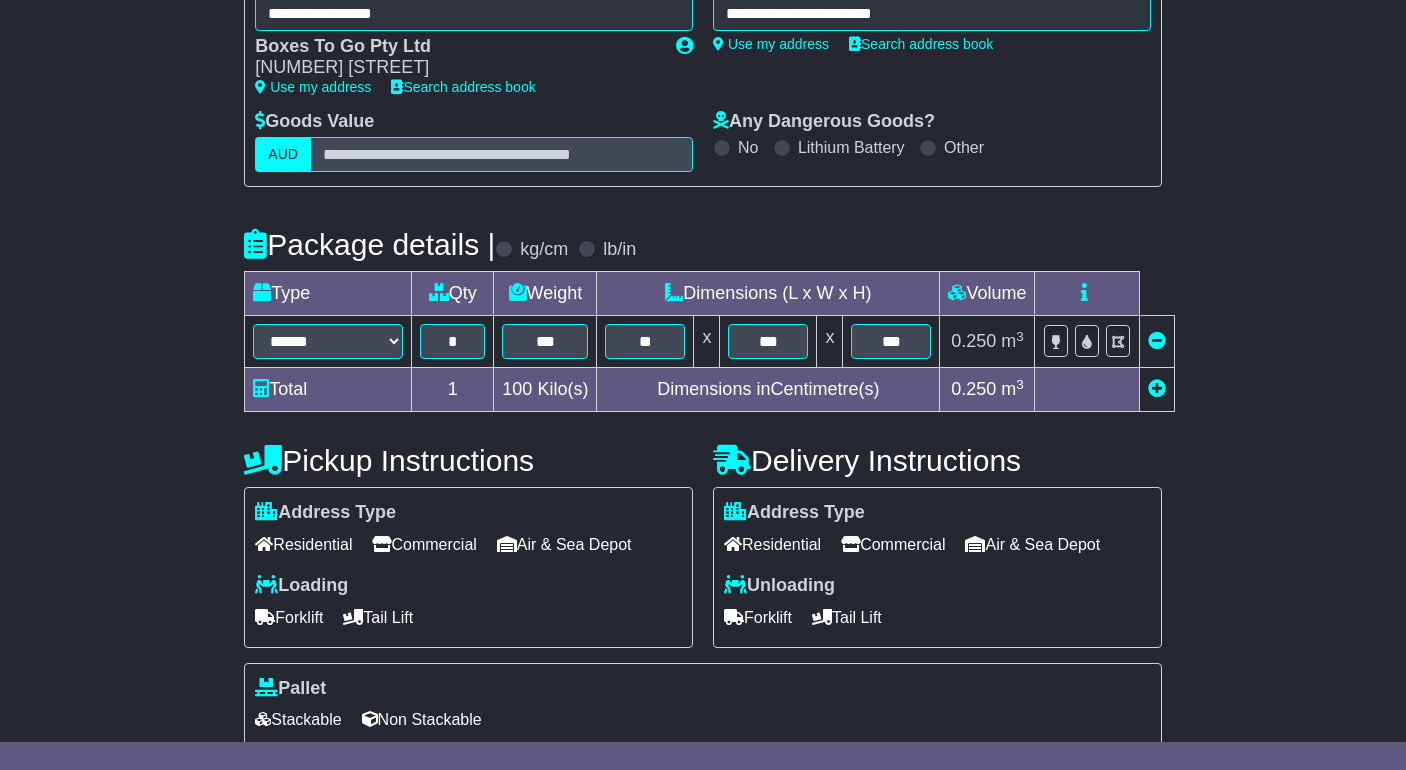 click on "**********" at bounding box center (703, 413) 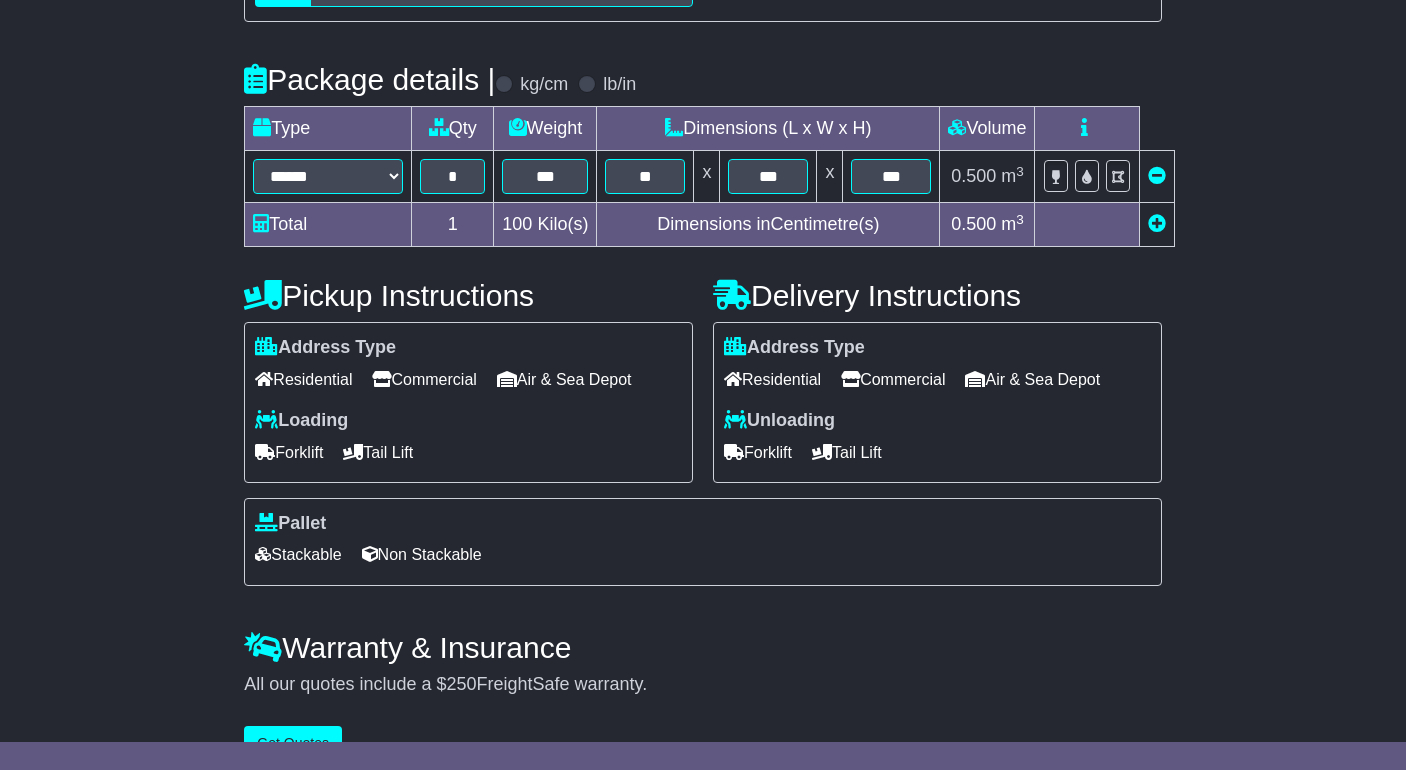 scroll, scrollTop: 500, scrollLeft: 0, axis: vertical 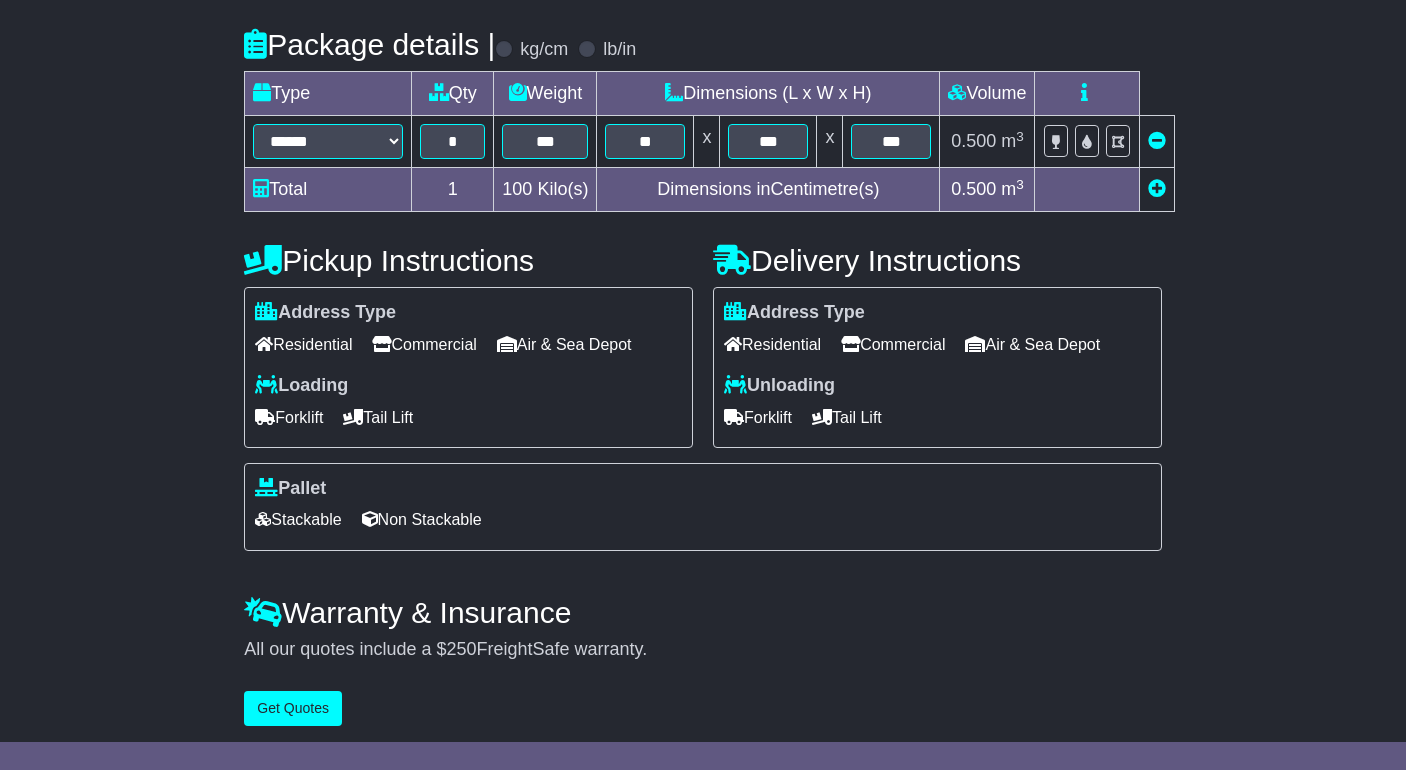 click on "Commercial" at bounding box center [893, 344] 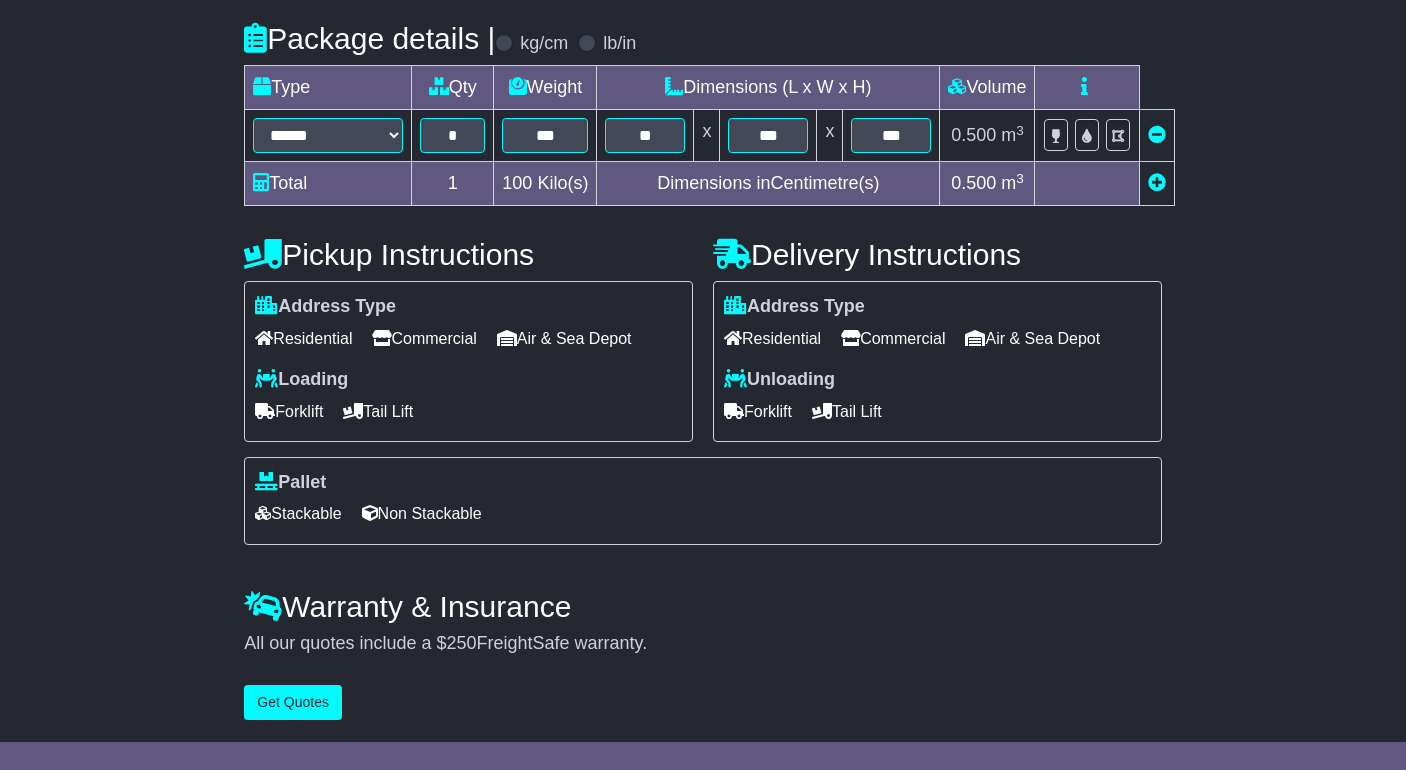scroll, scrollTop: 512, scrollLeft: 0, axis: vertical 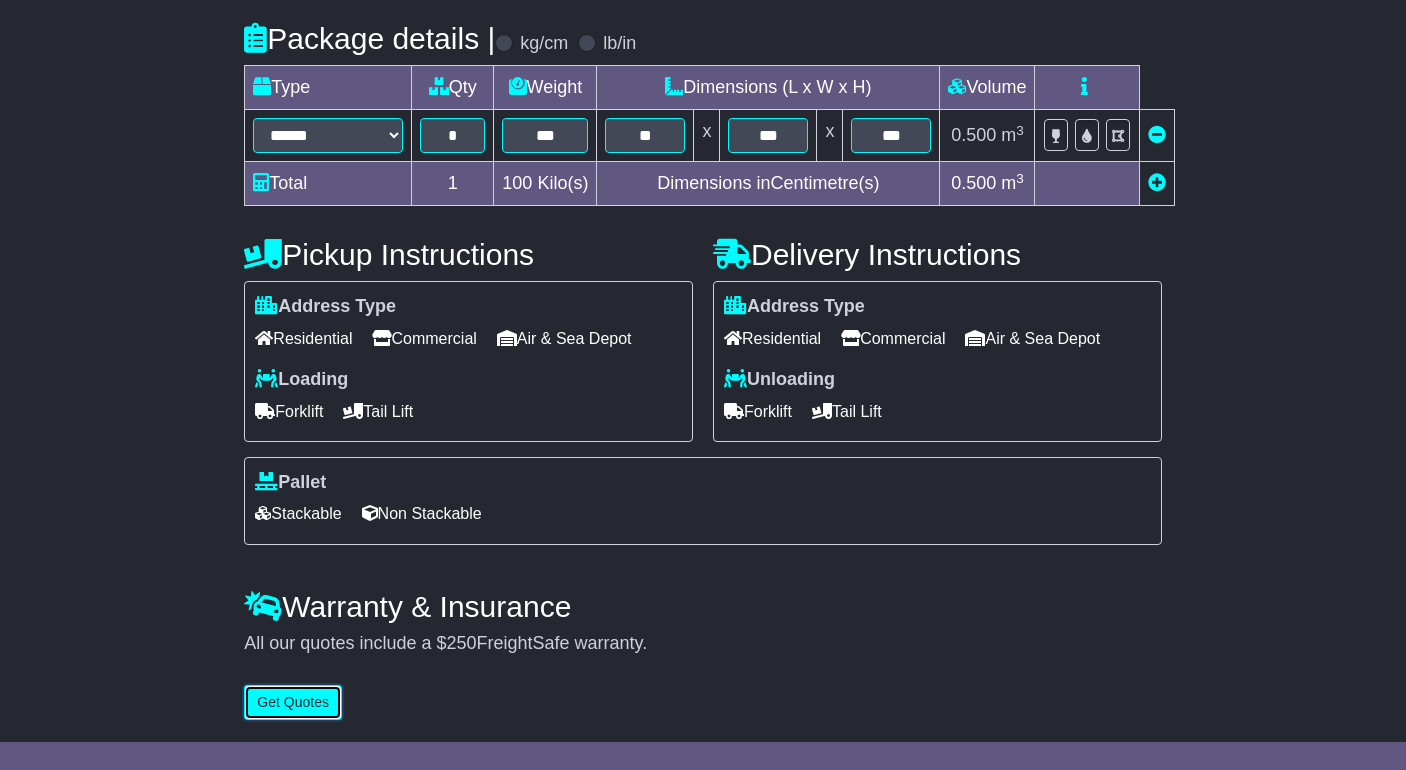 click on "Get Quotes" at bounding box center (293, 702) 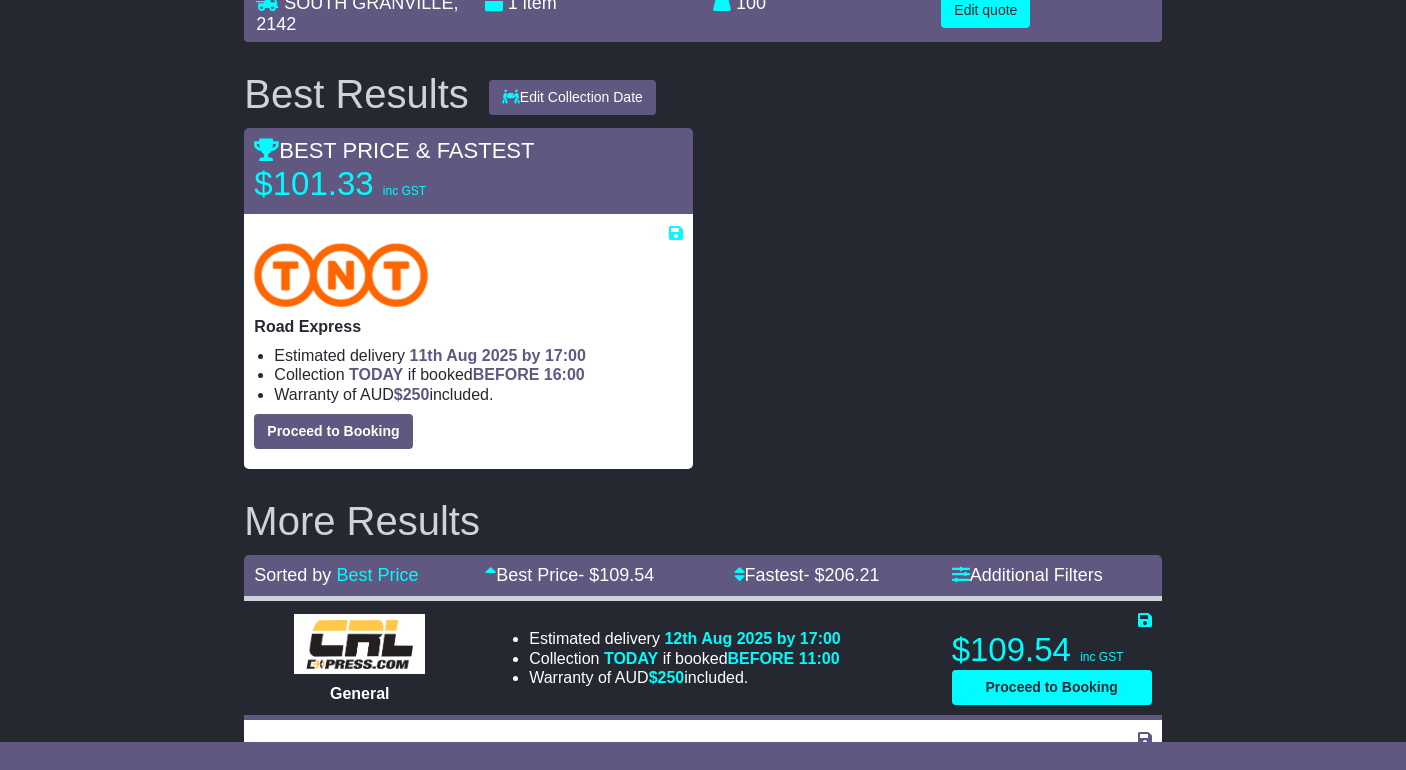 scroll, scrollTop: 0, scrollLeft: 0, axis: both 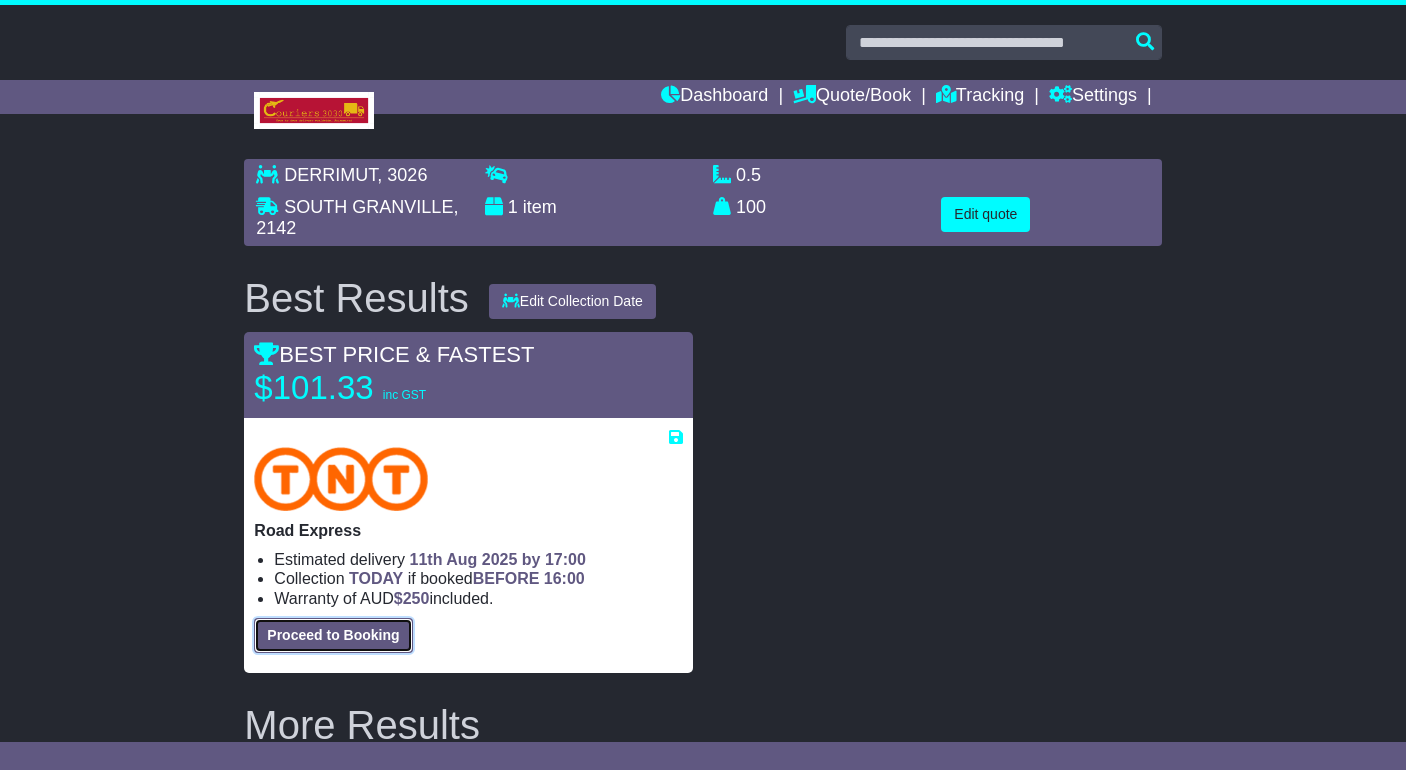 click on "Proceed to Booking" at bounding box center (333, 635) 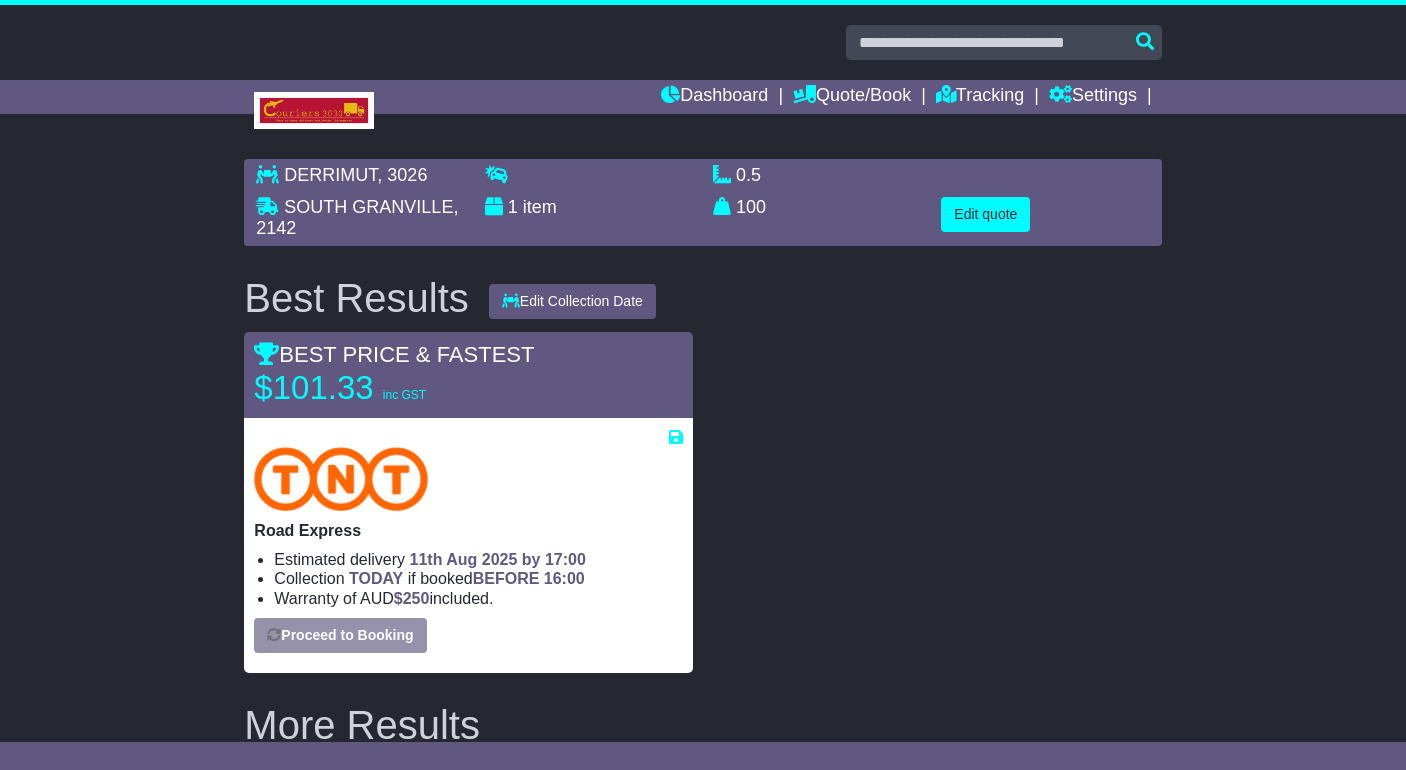 select on "*****" 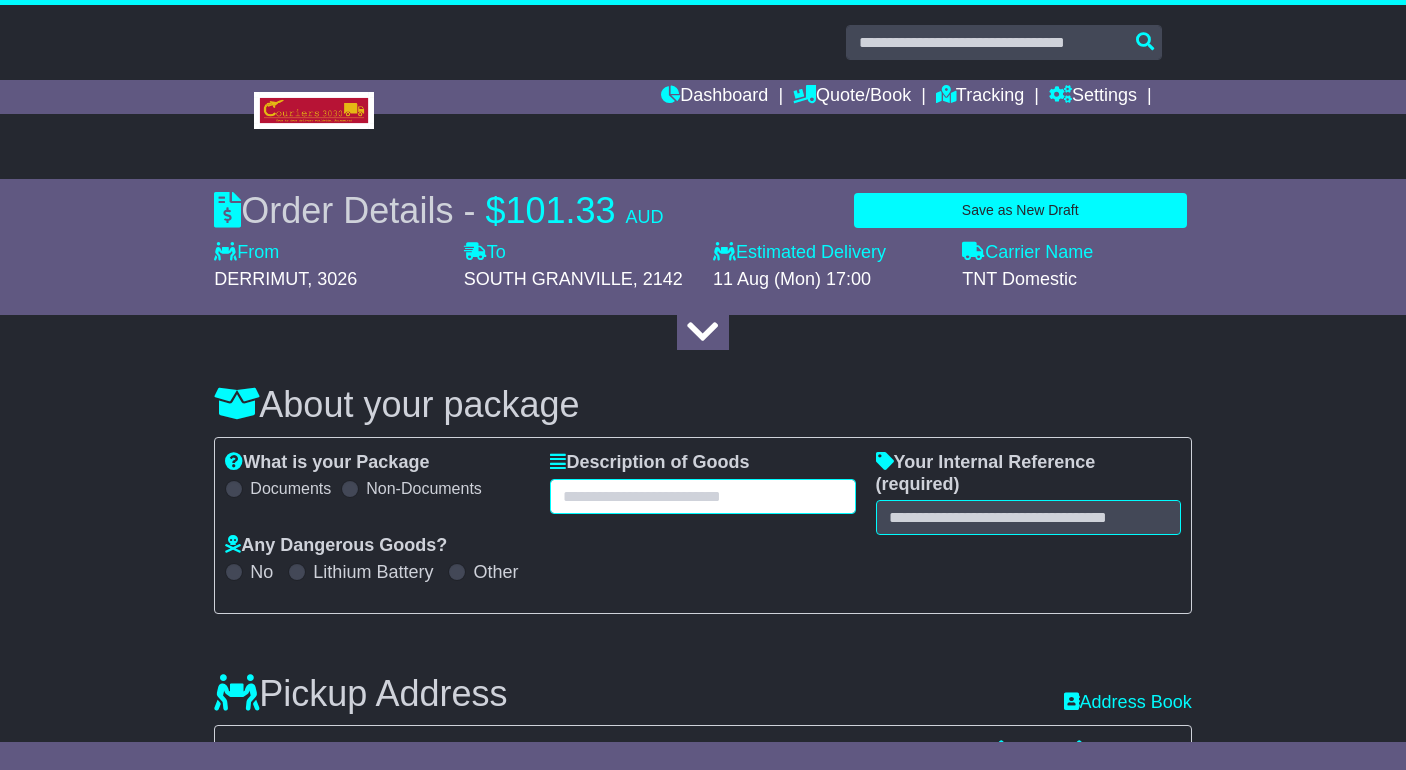 click at bounding box center (702, 496) 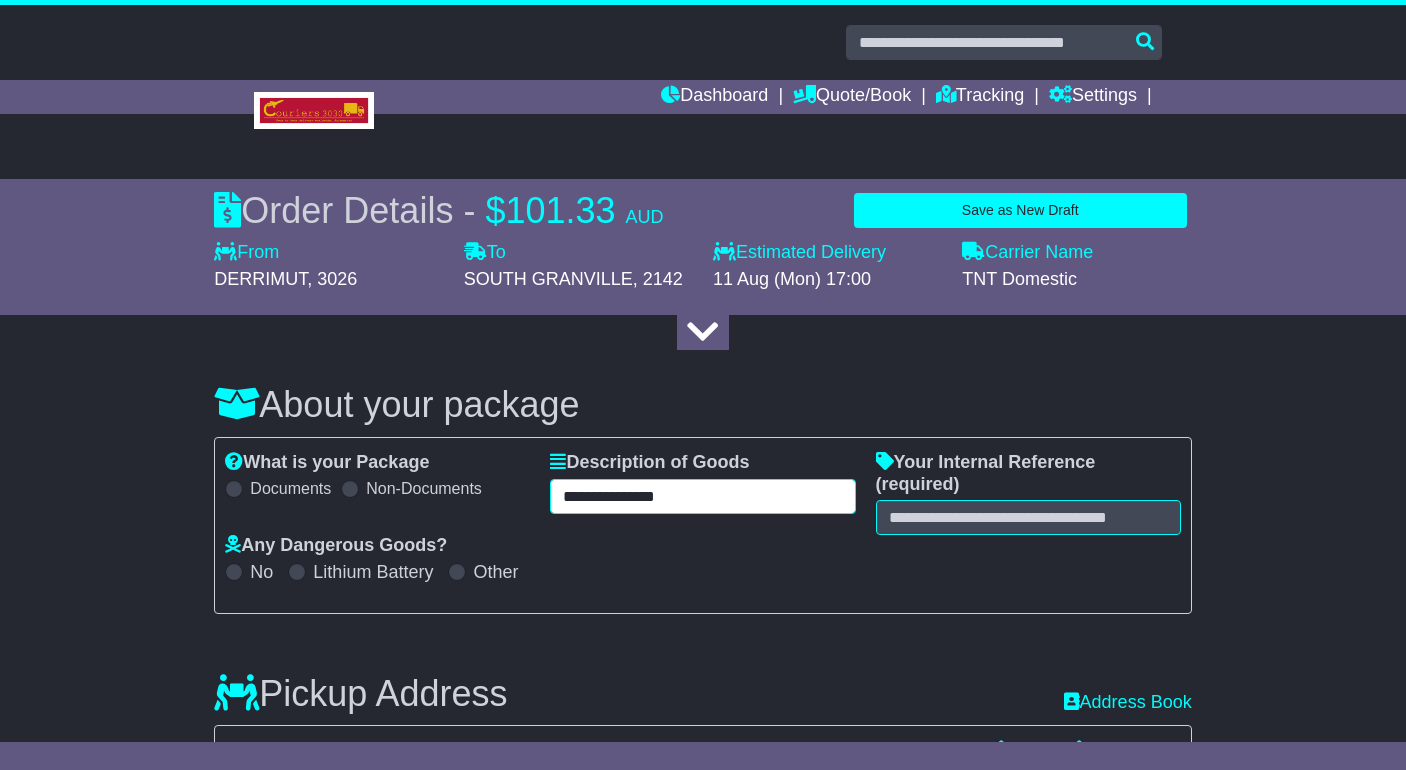 type on "**********" 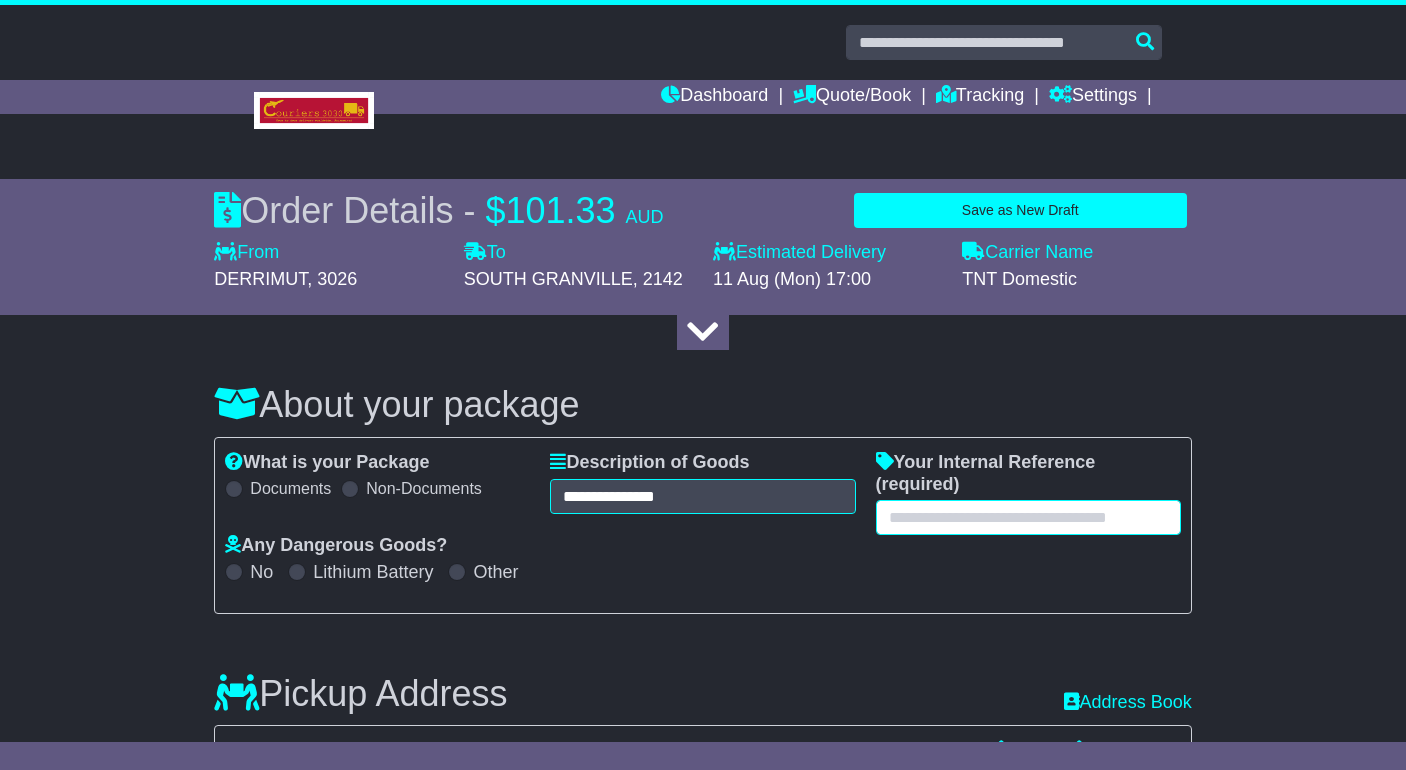 click at bounding box center (1028, 517) 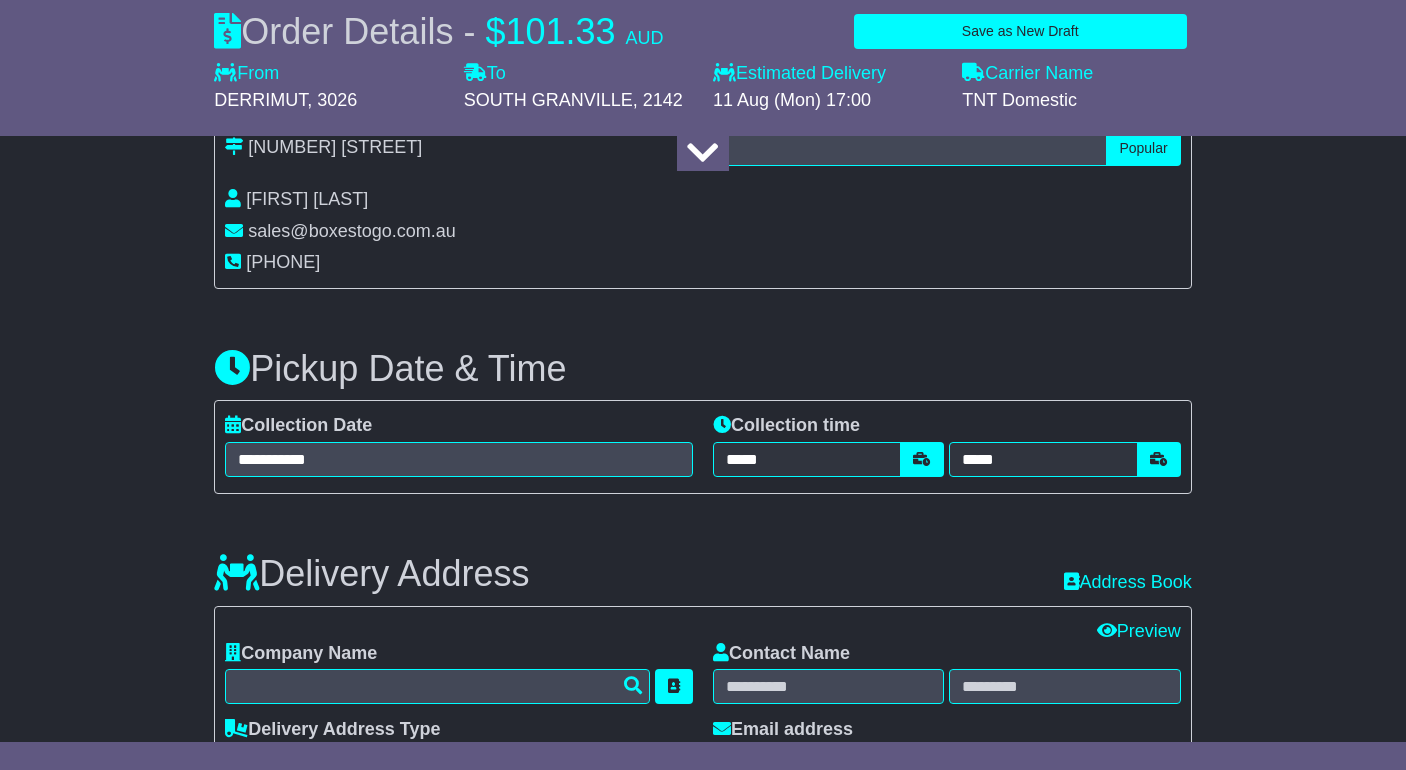 scroll, scrollTop: 800, scrollLeft: 0, axis: vertical 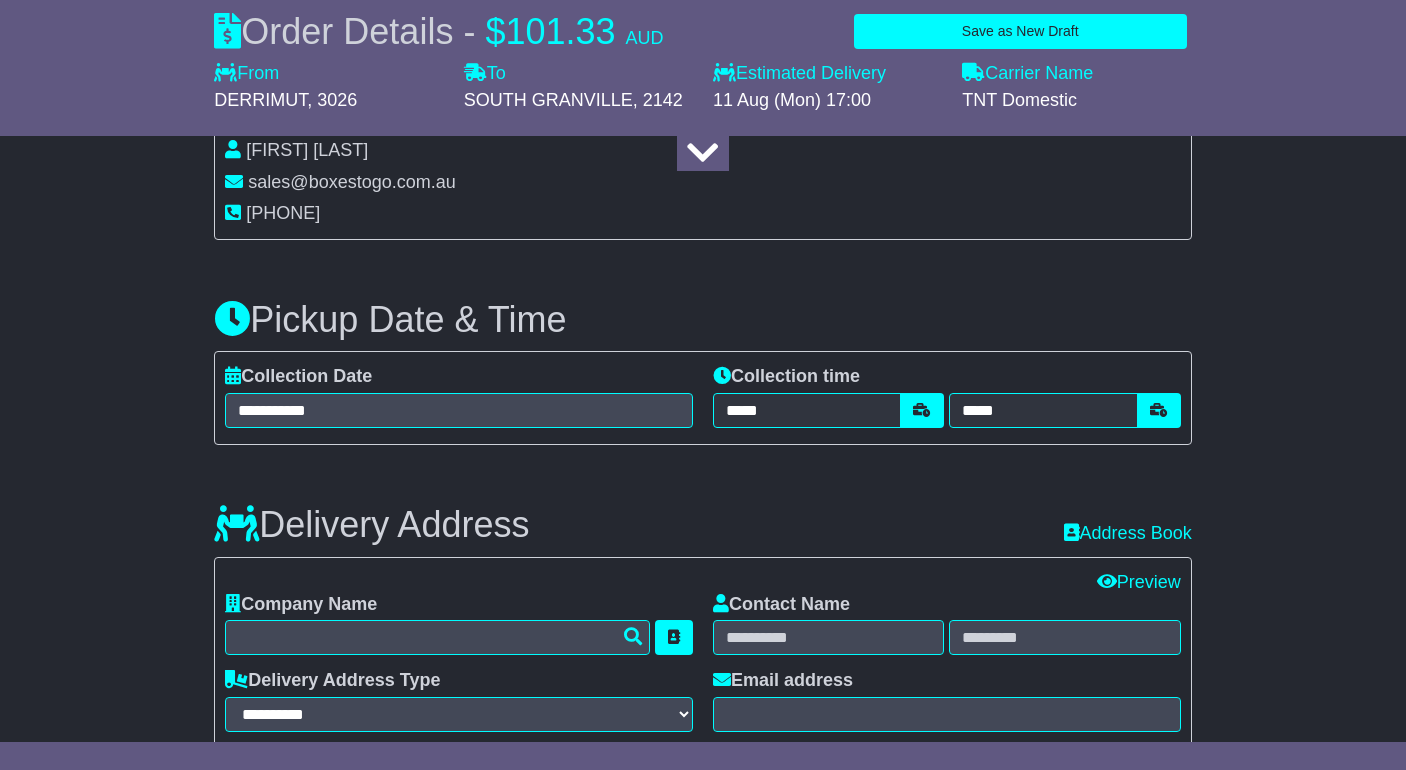type on "******" 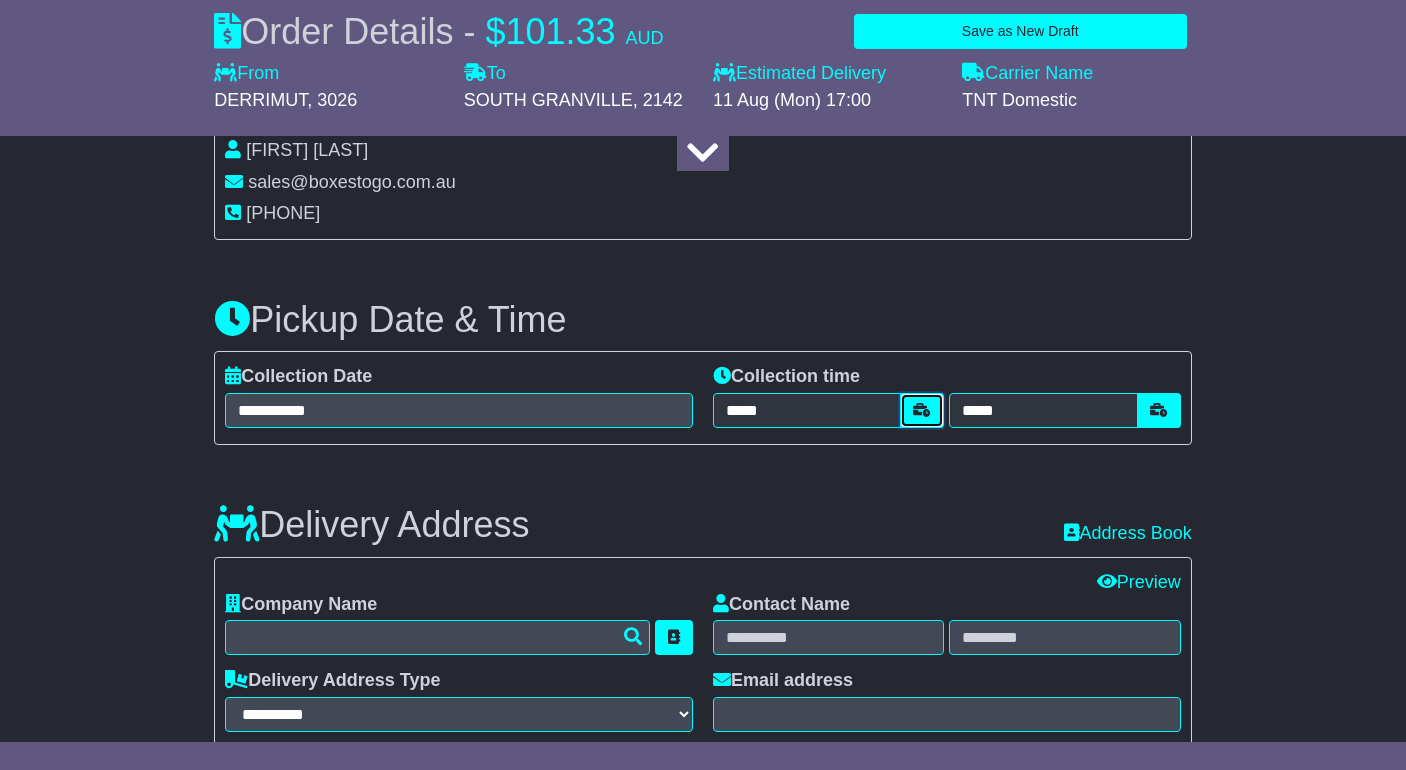 click at bounding box center [922, 410] 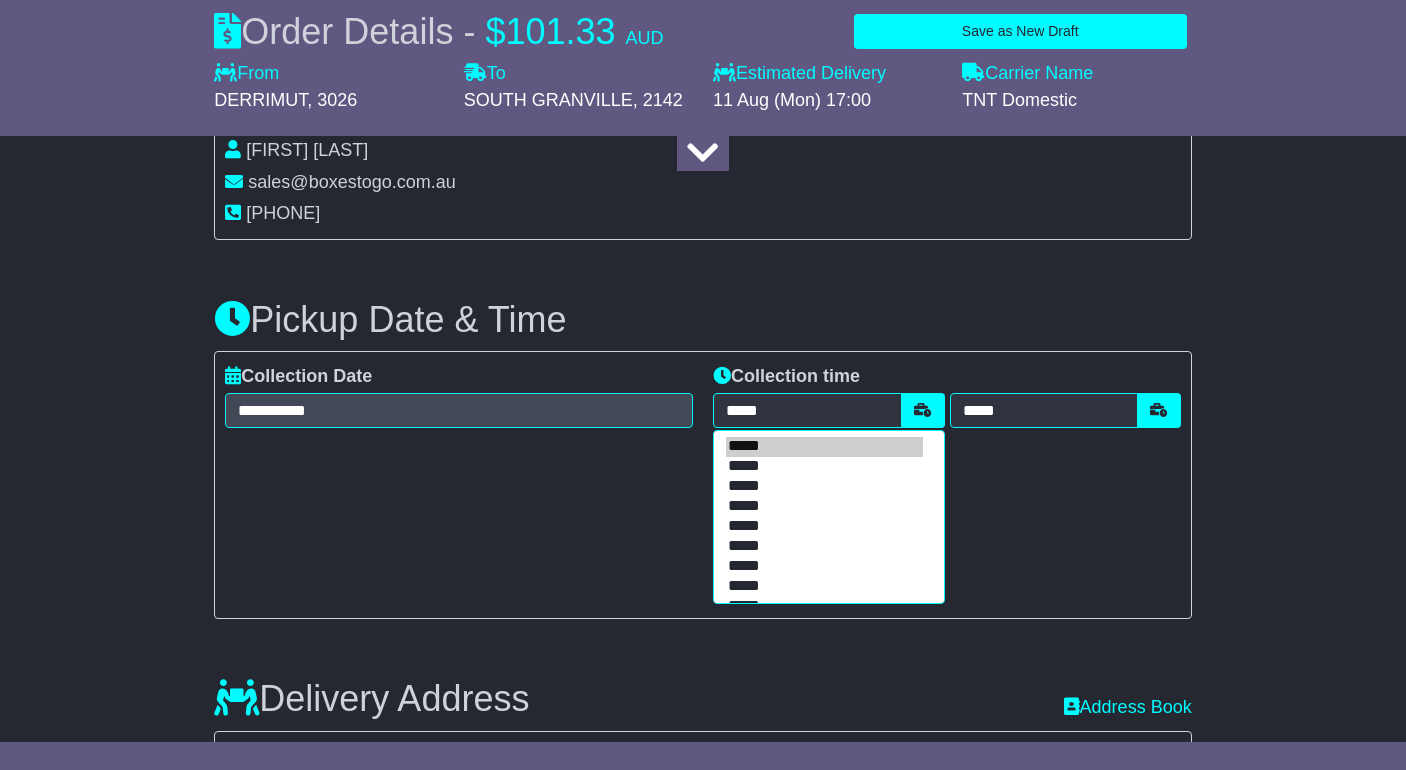 click on "*****" at bounding box center [824, 507] 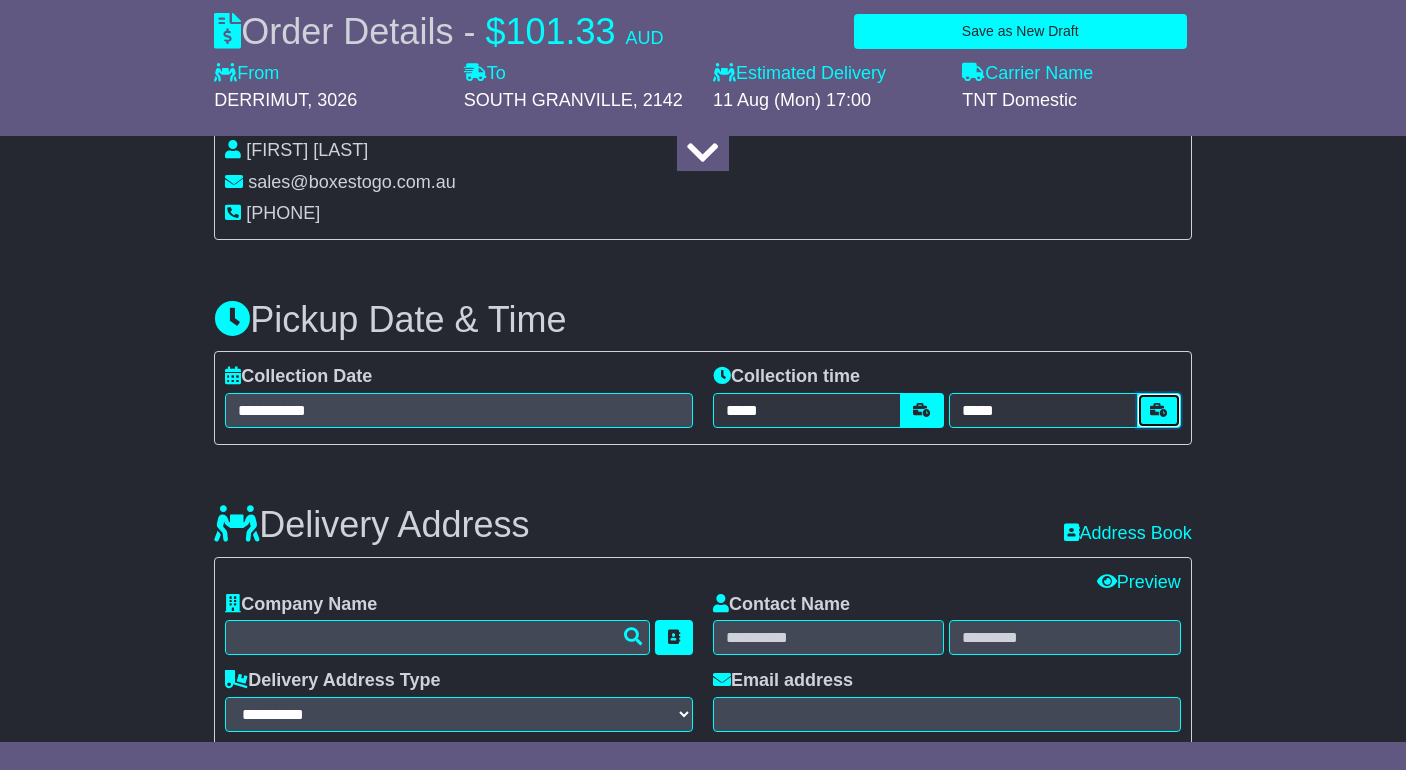 click at bounding box center [1159, 410] 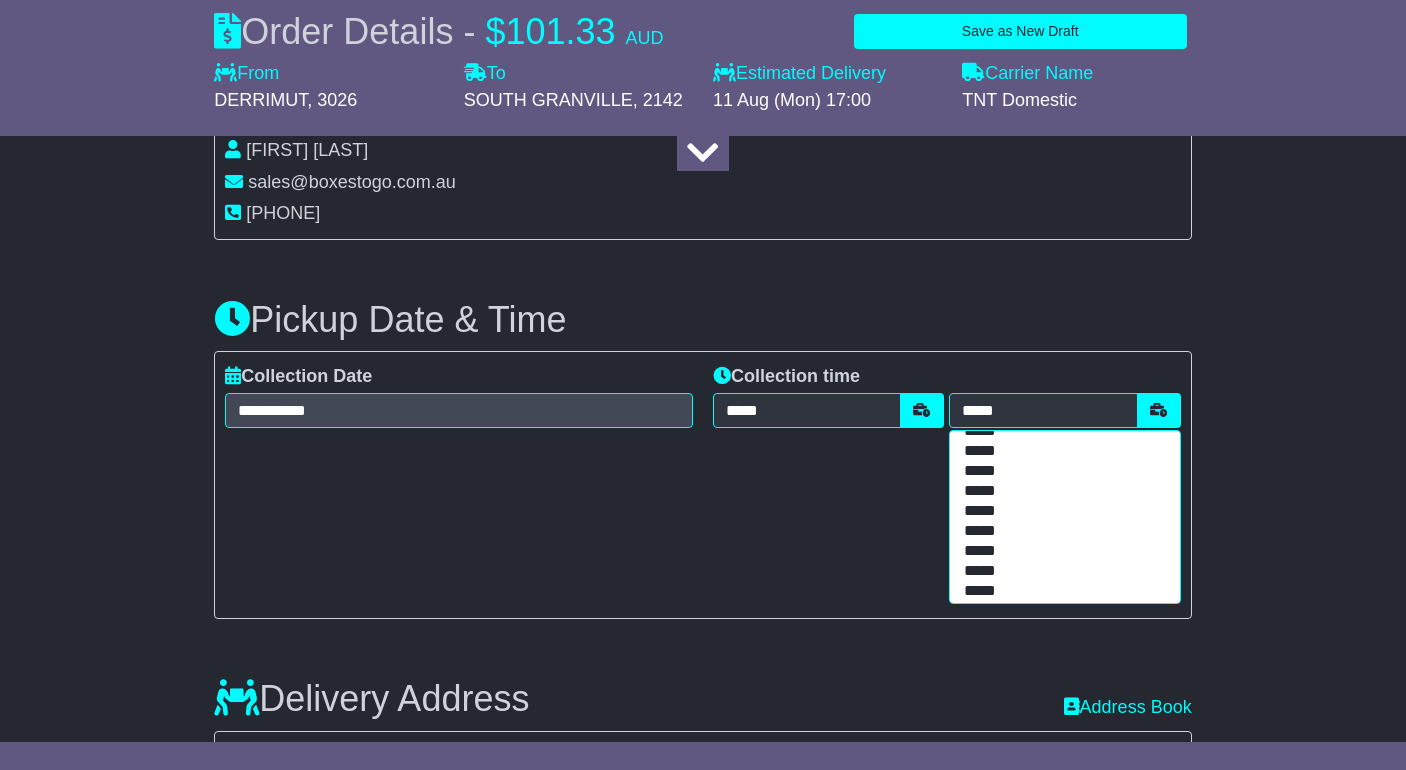 scroll, scrollTop: 200, scrollLeft: 0, axis: vertical 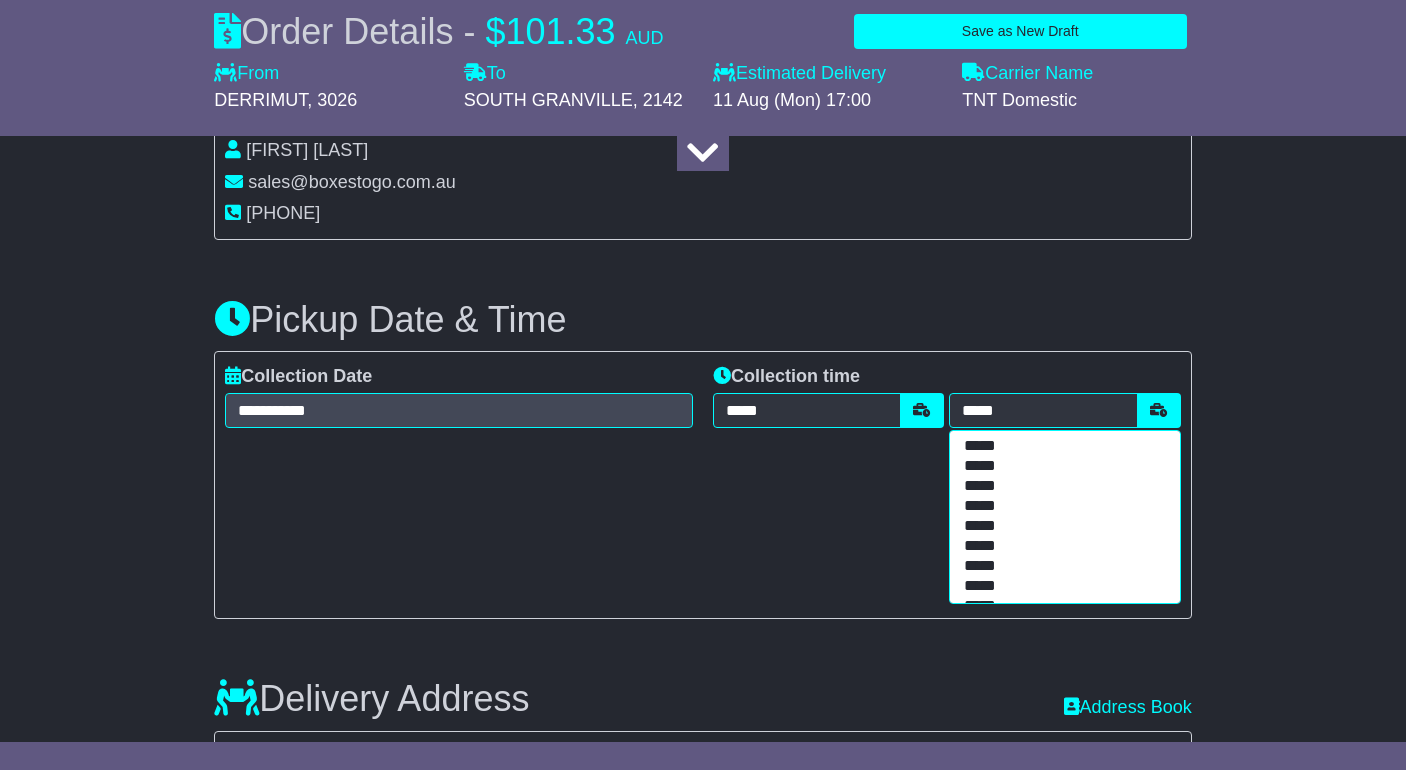 click on "*****" at bounding box center [1060, 527] 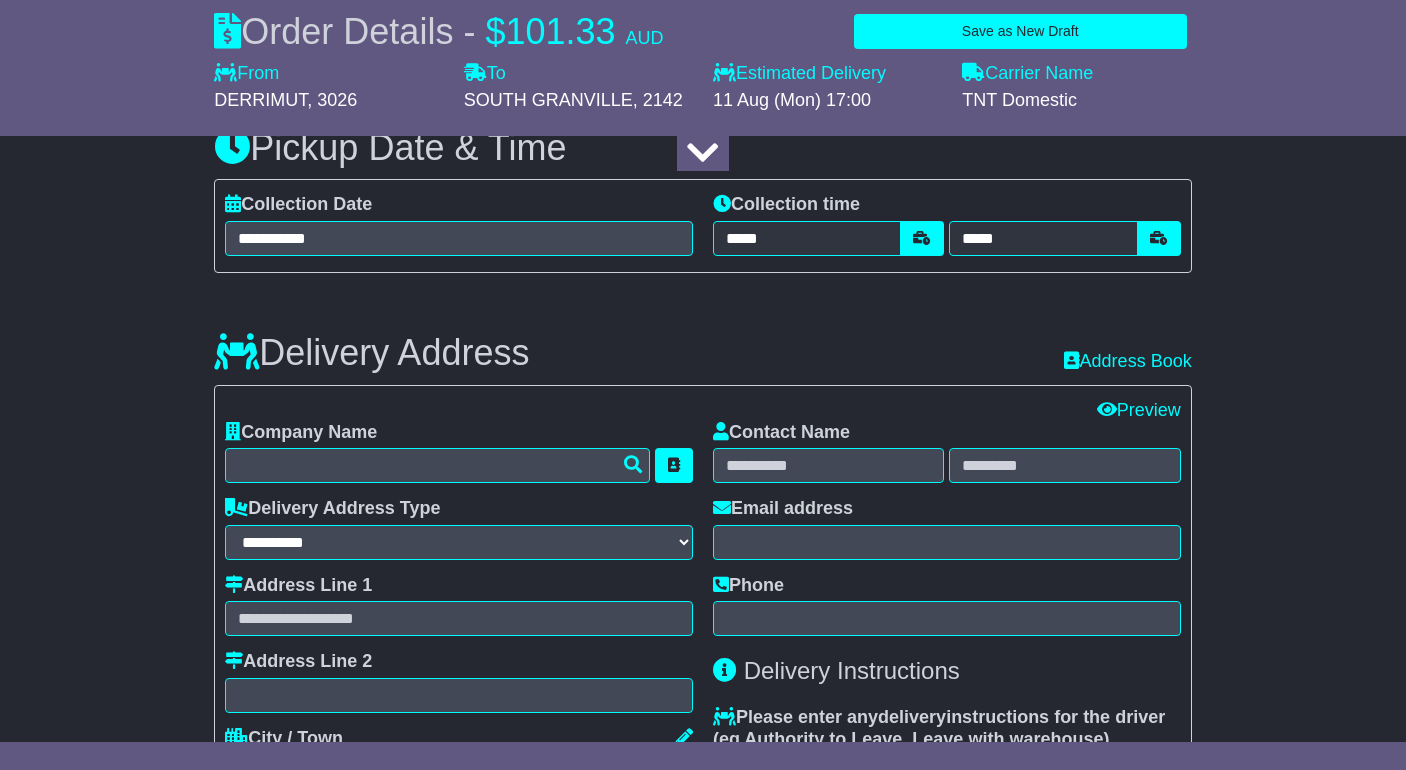 scroll, scrollTop: 1000, scrollLeft: 0, axis: vertical 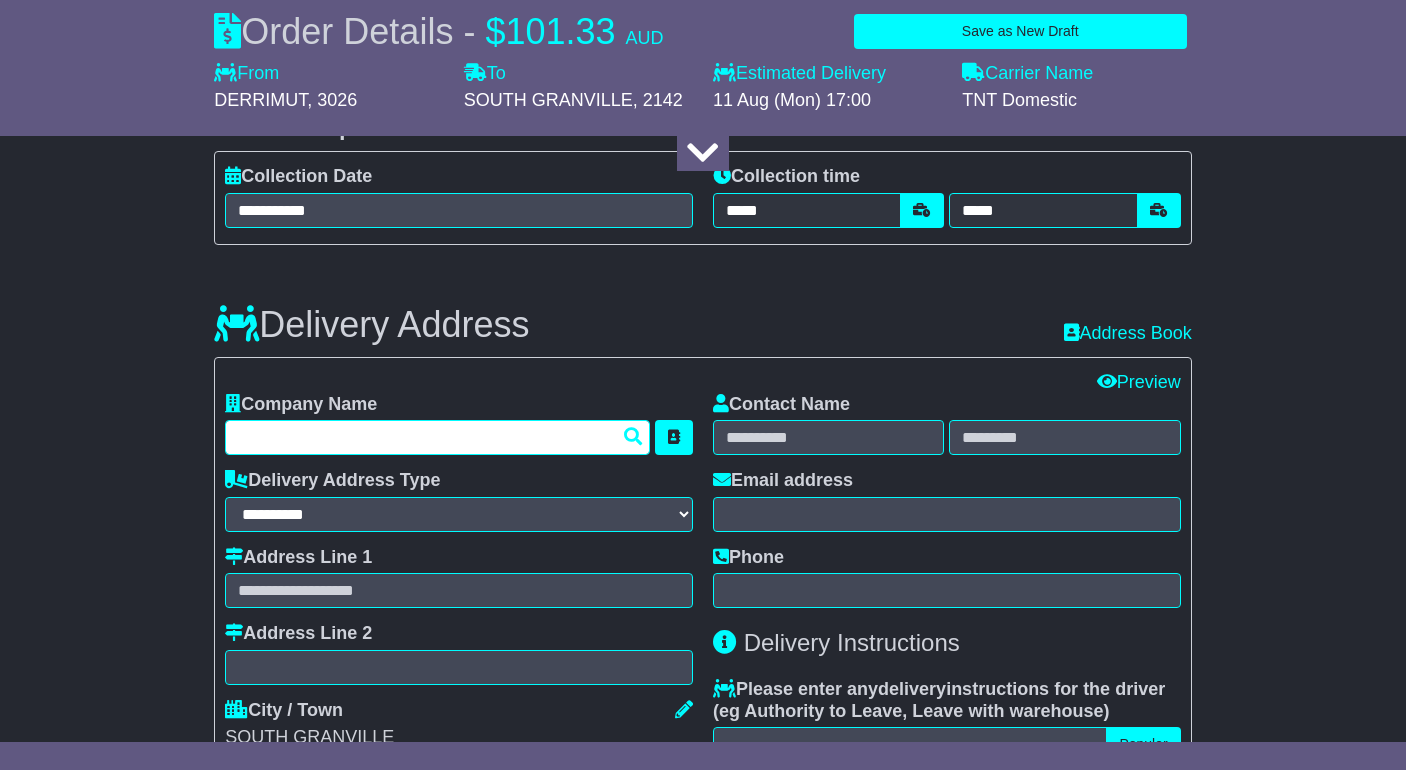 click at bounding box center [437, 437] 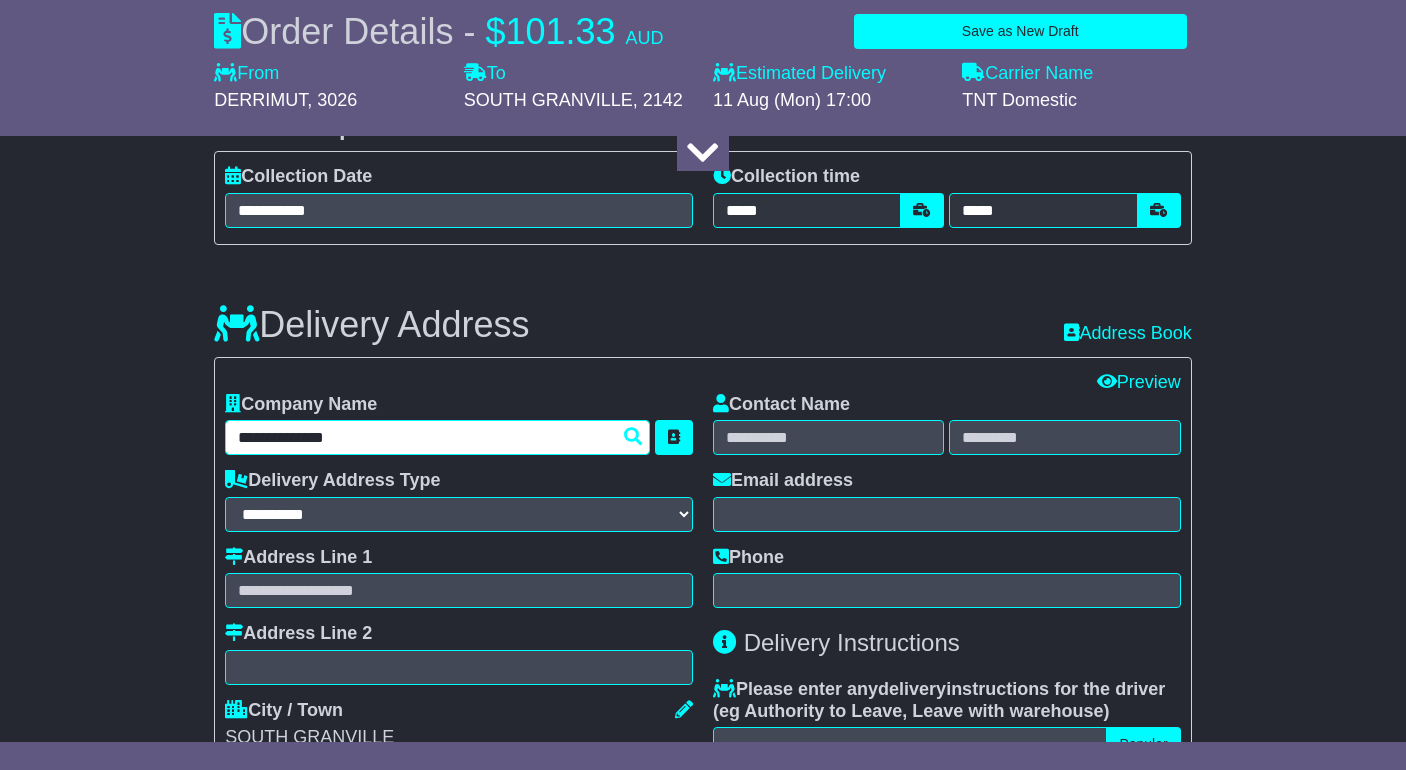 type on "**********" 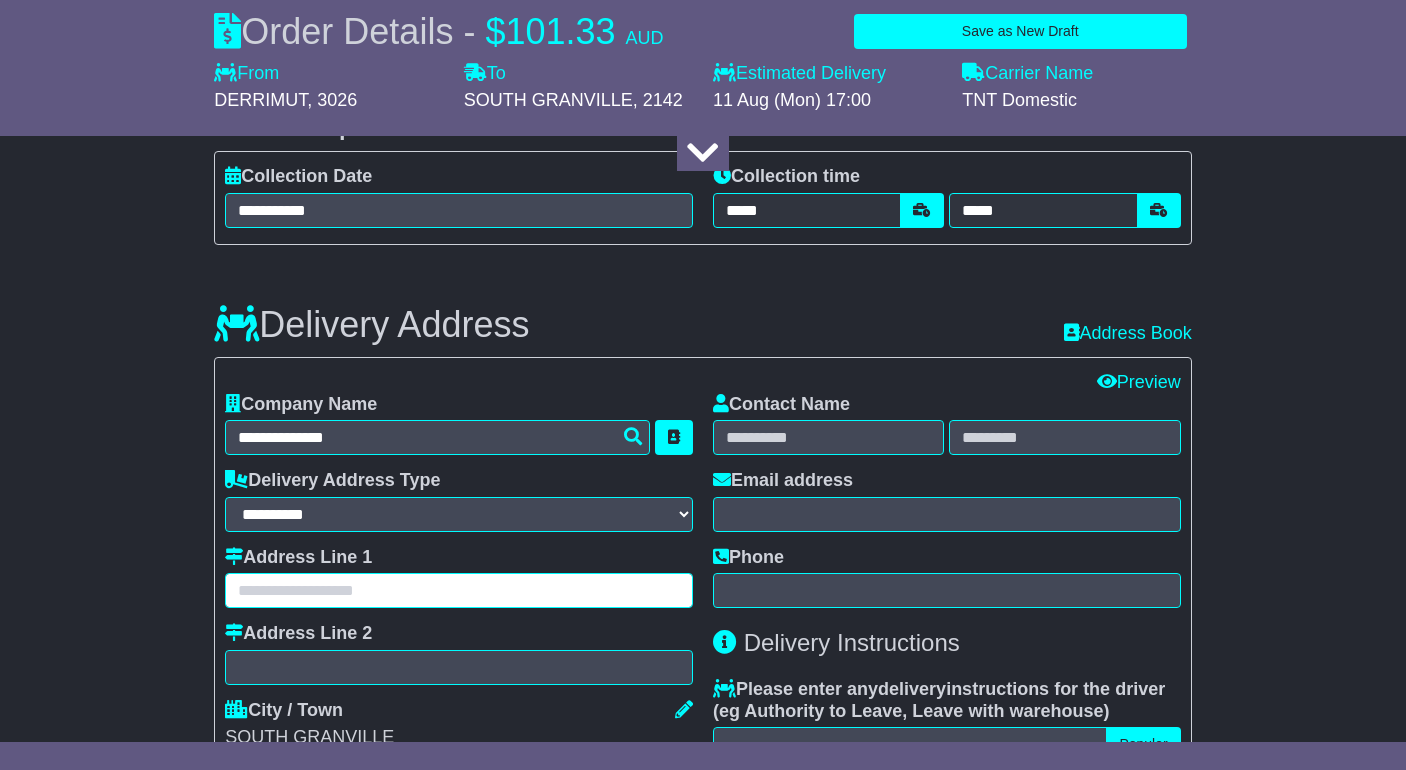 click at bounding box center [459, 590] 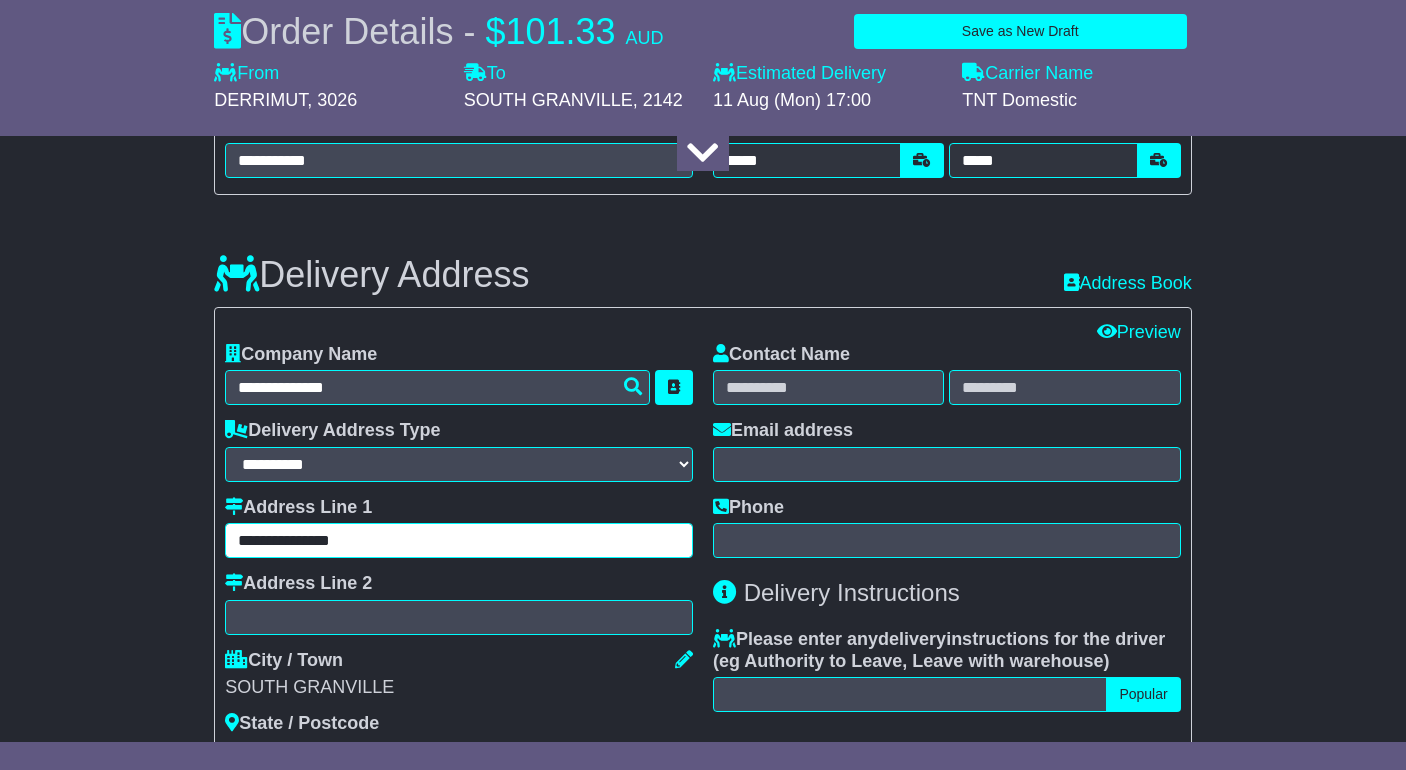 scroll, scrollTop: 1000, scrollLeft: 0, axis: vertical 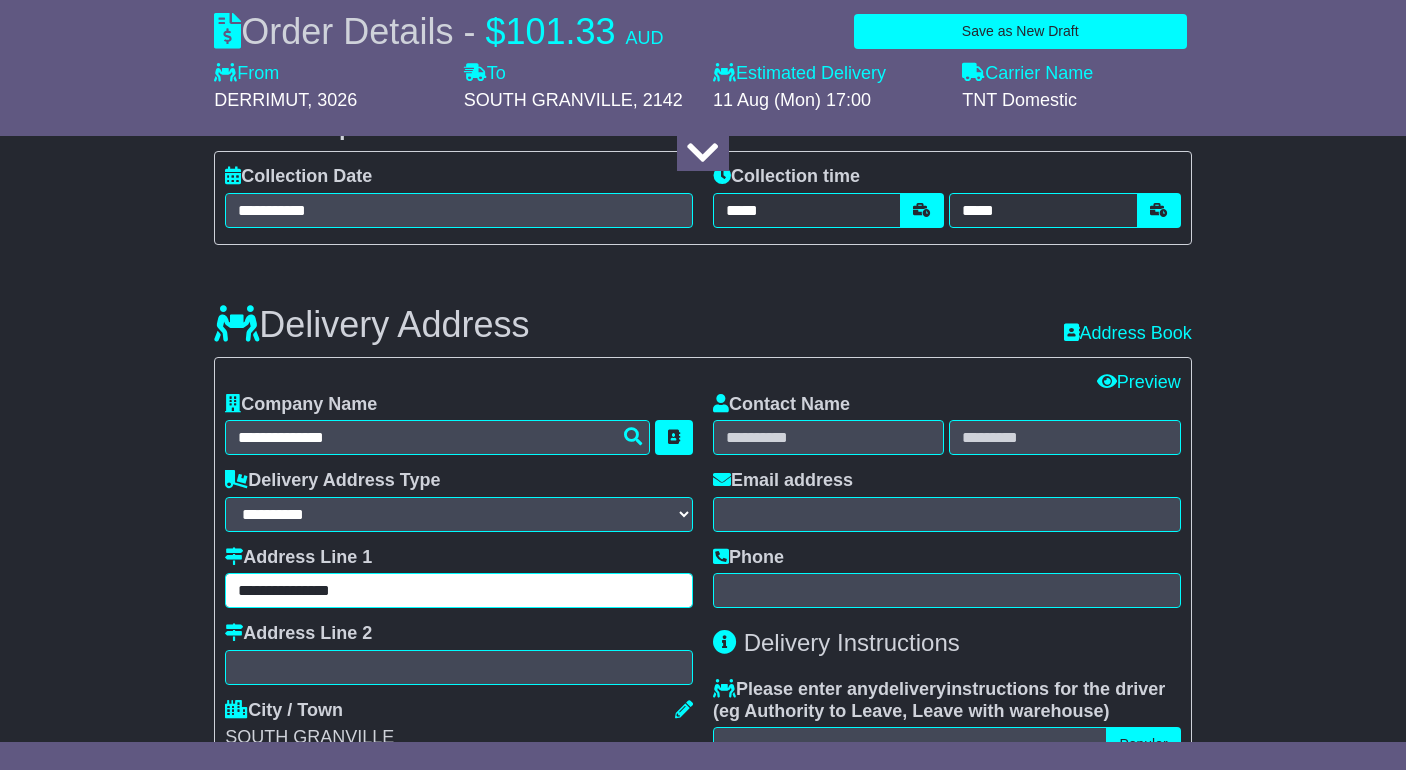 type on "**********" 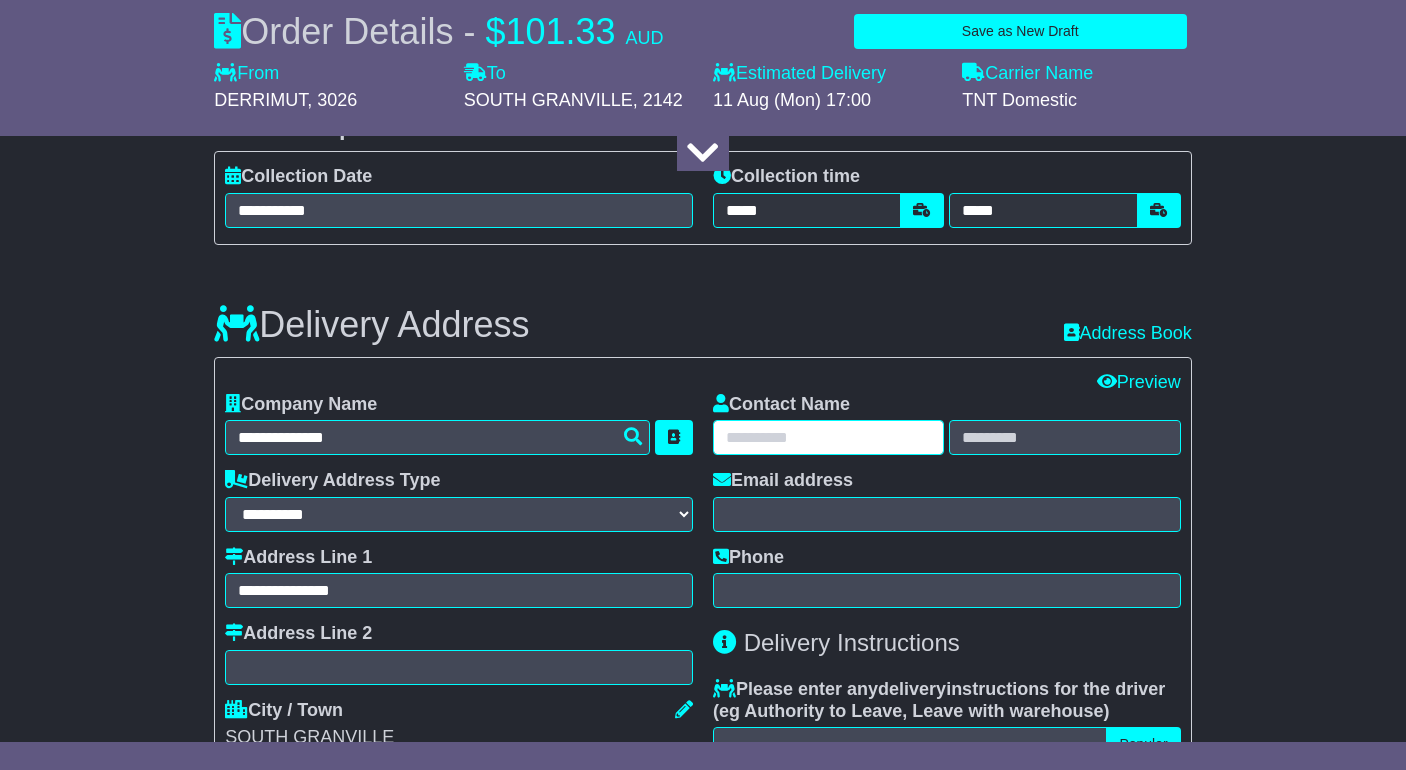 click at bounding box center [828, 437] 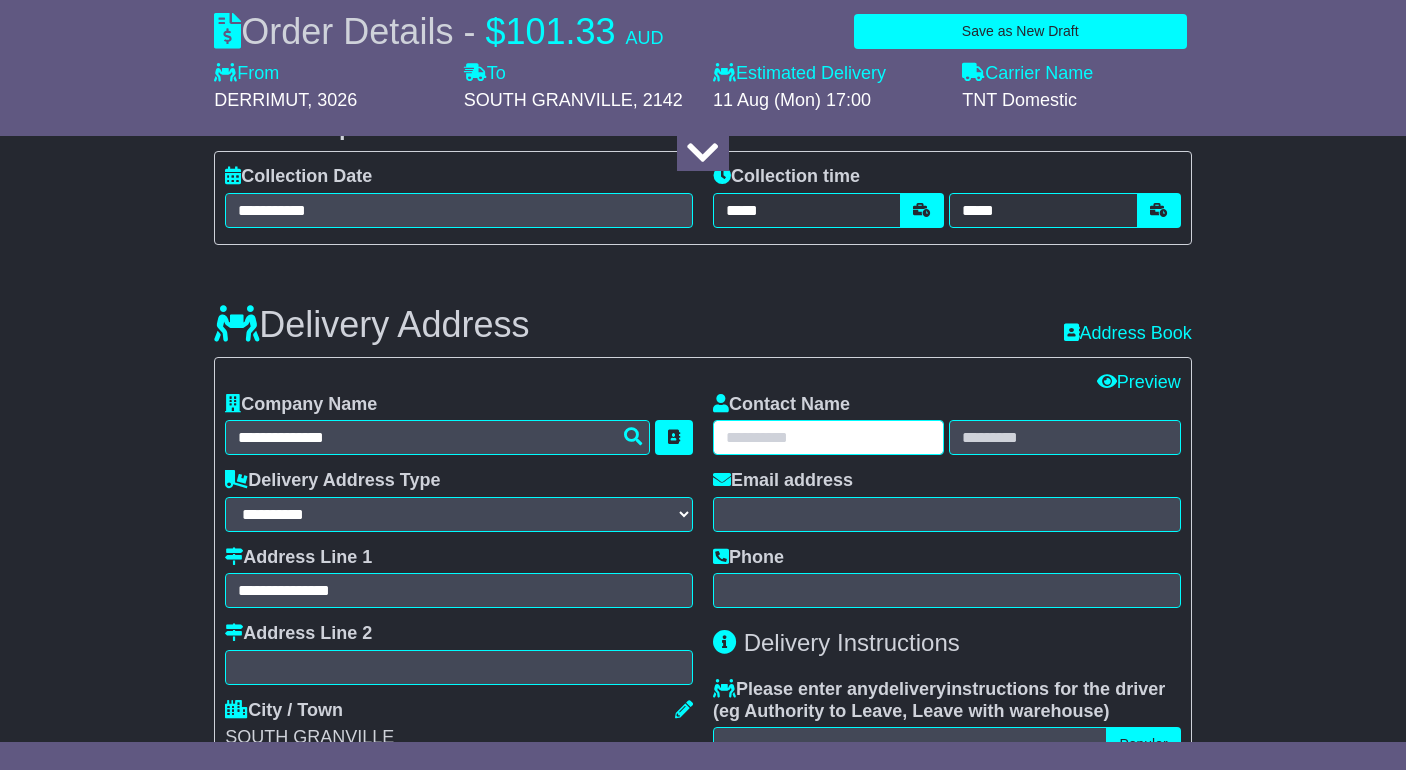 click at bounding box center (828, 437) 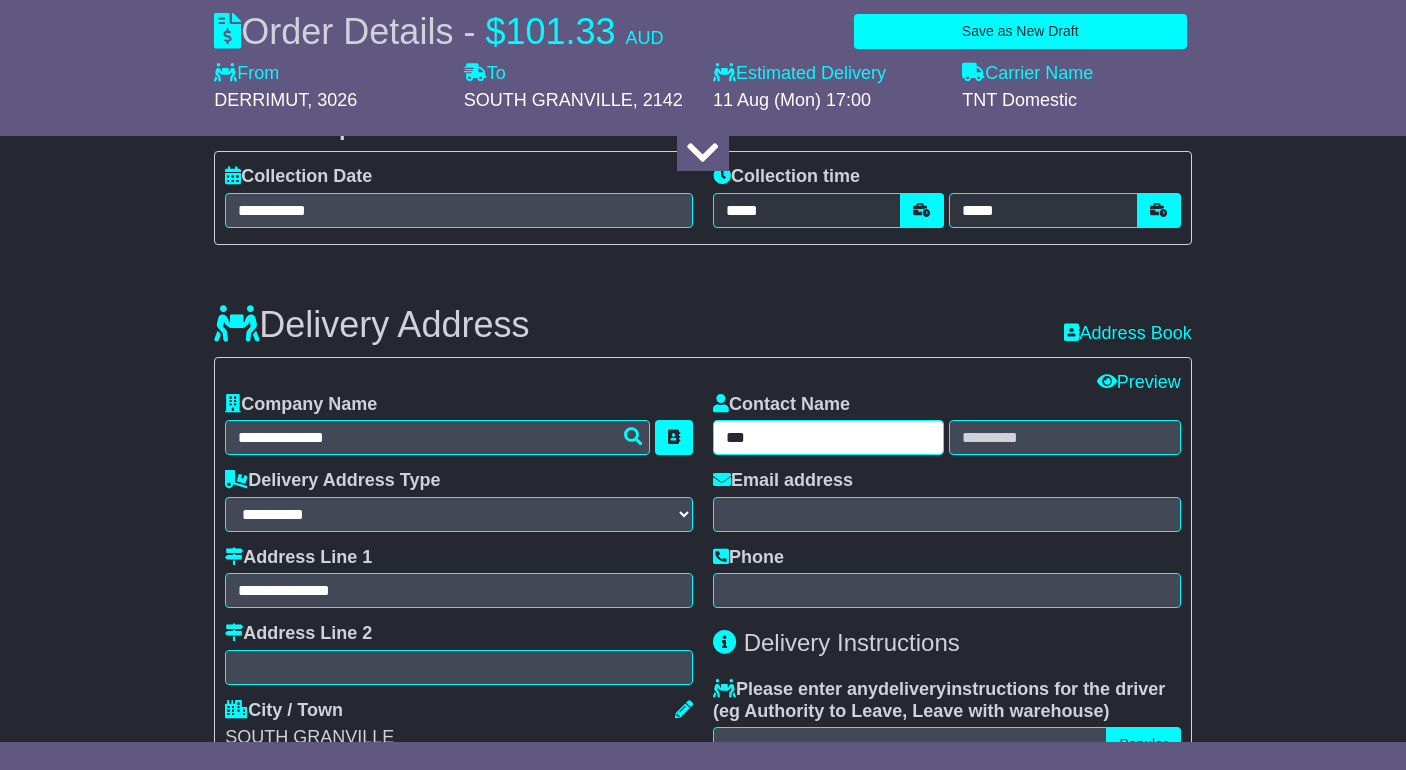 type on "***" 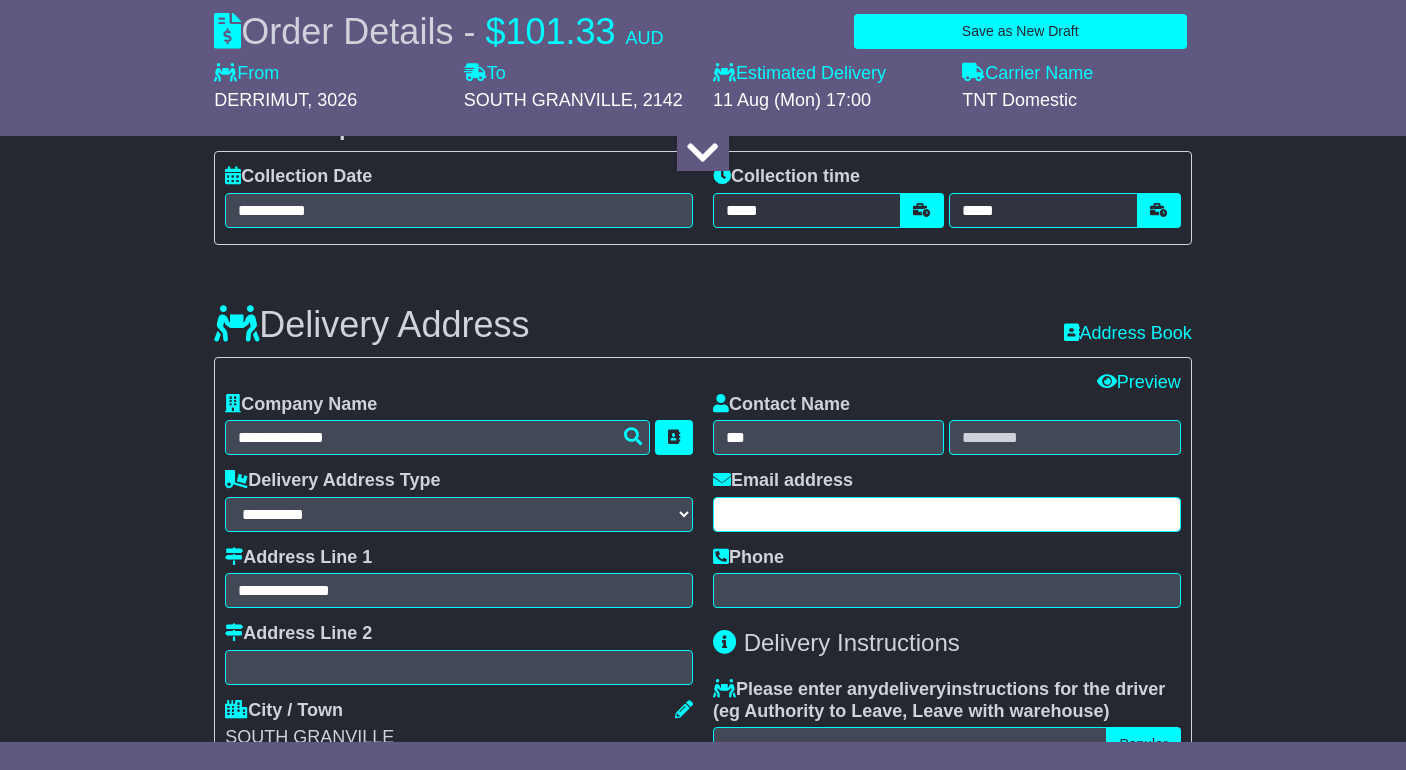 click at bounding box center (947, 514) 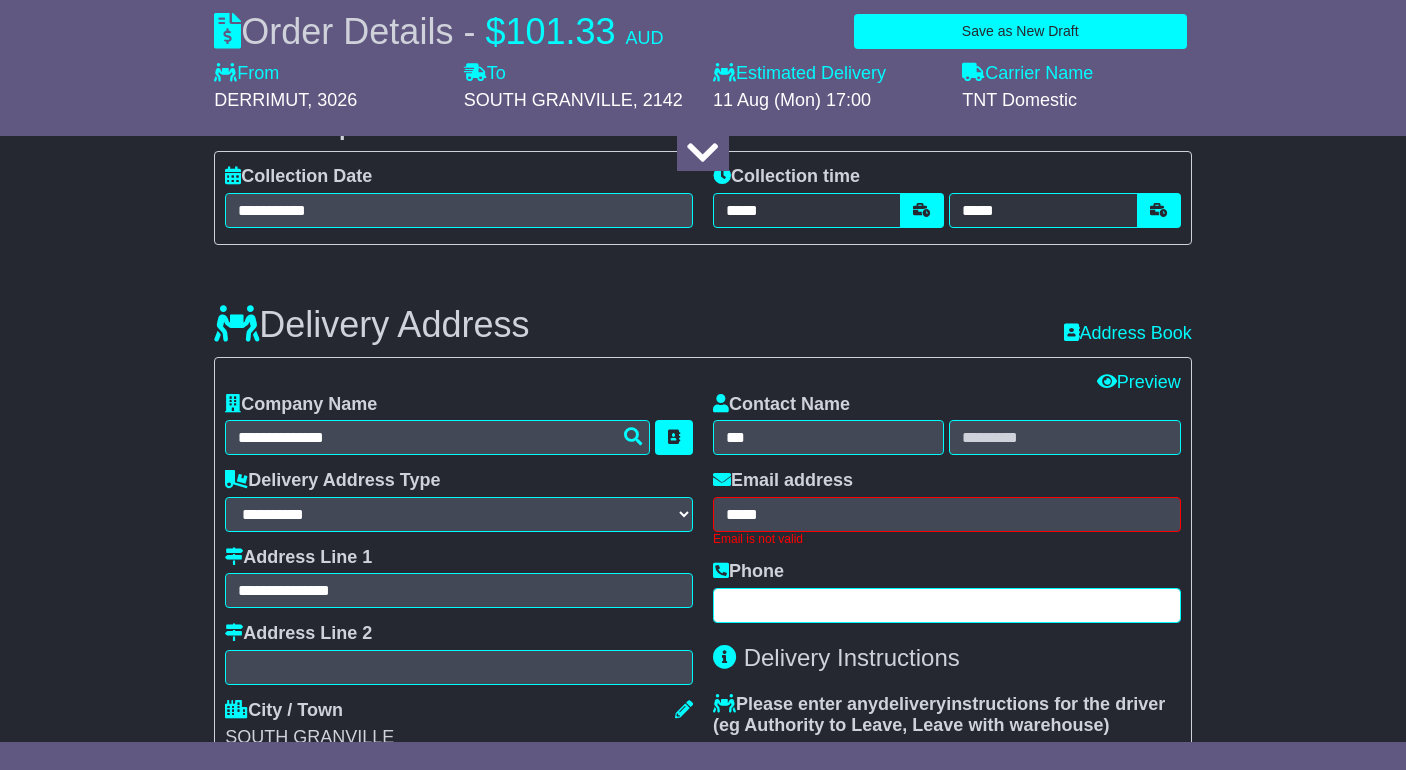 click at bounding box center [947, 605] 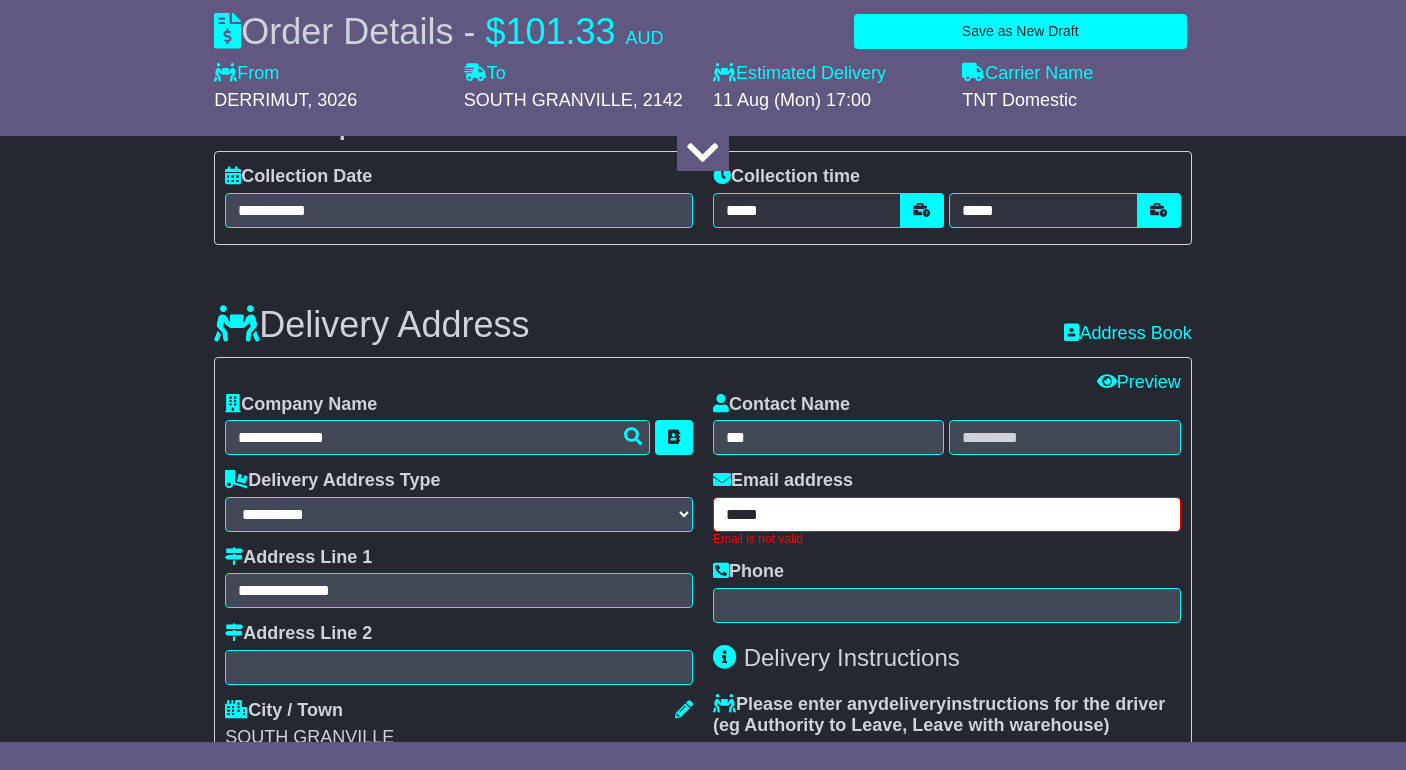 click on "*****" at bounding box center (947, 514) 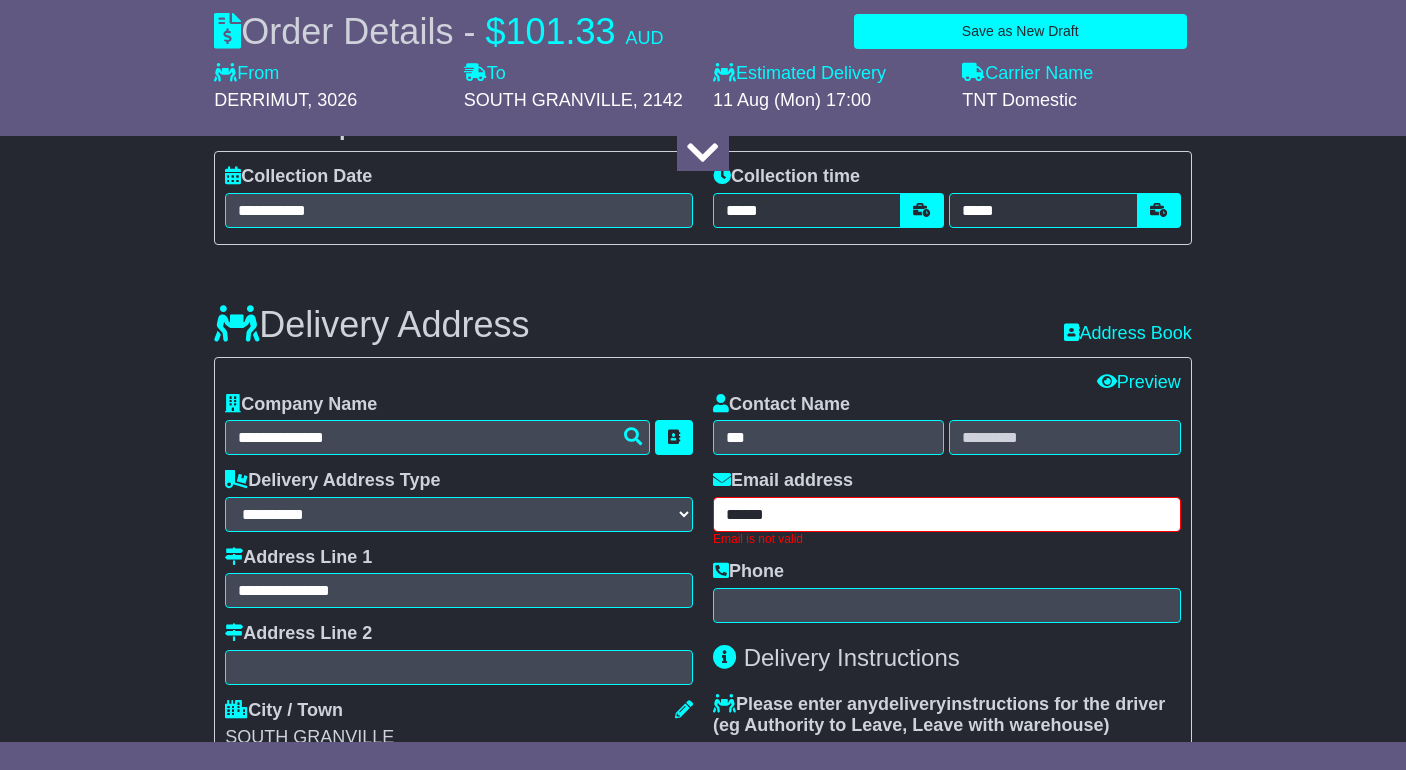 type on "**********" 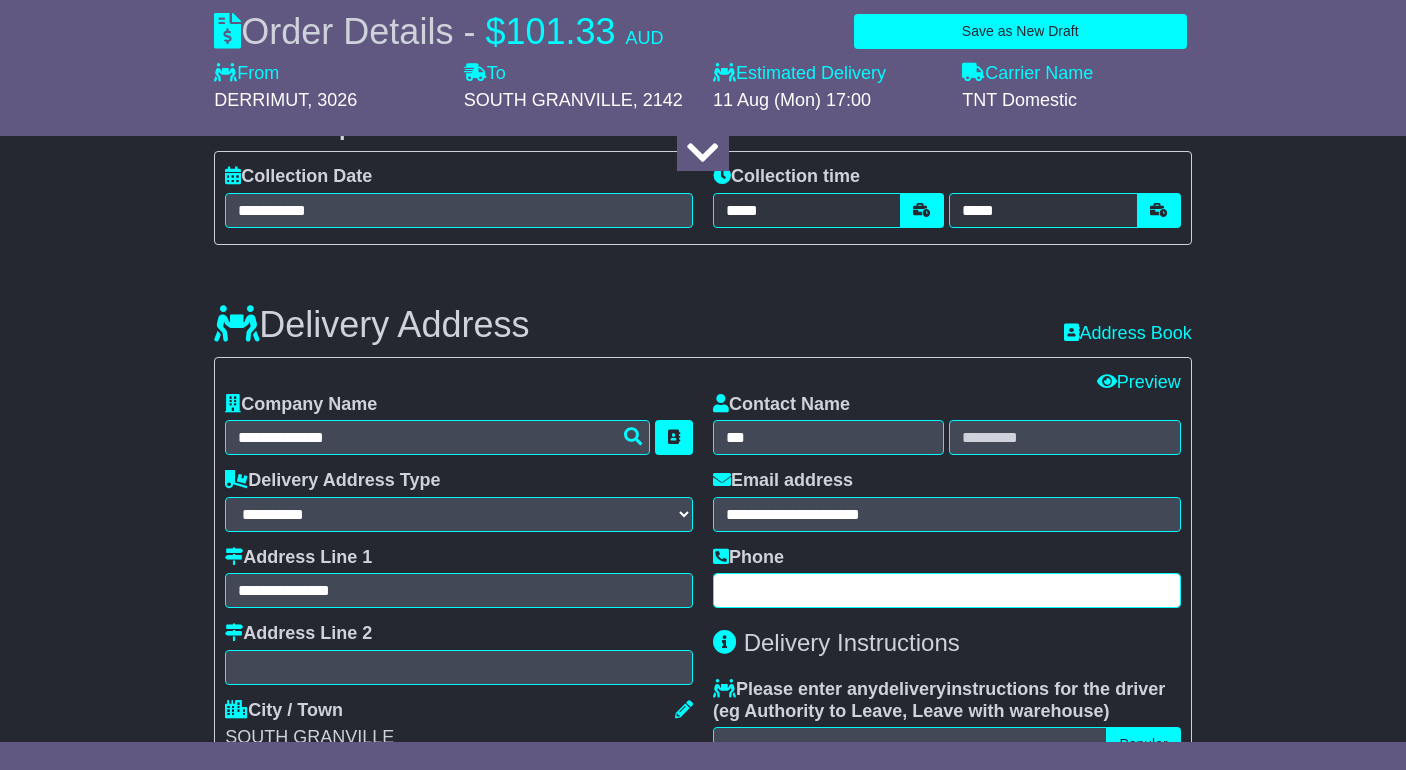 click at bounding box center (947, 590) 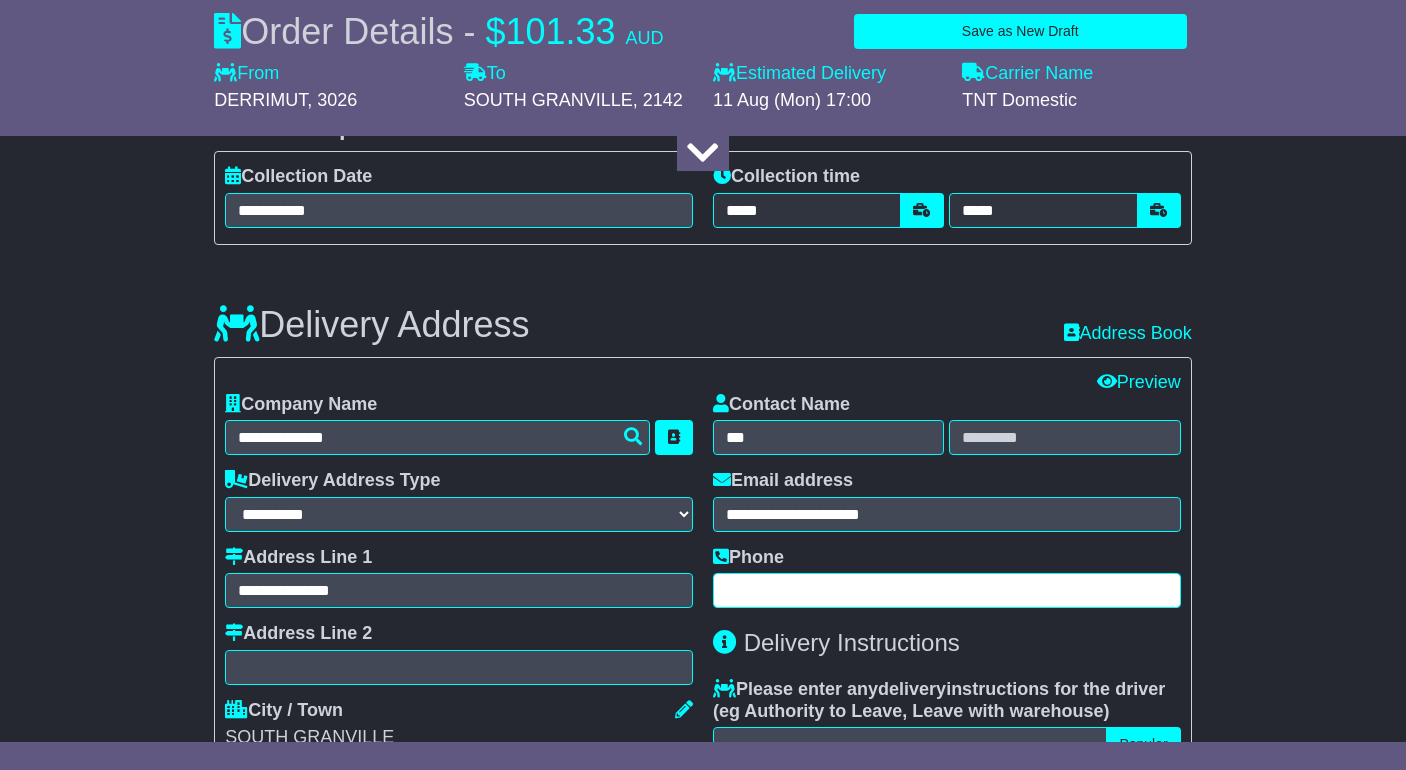 paste on "**********" 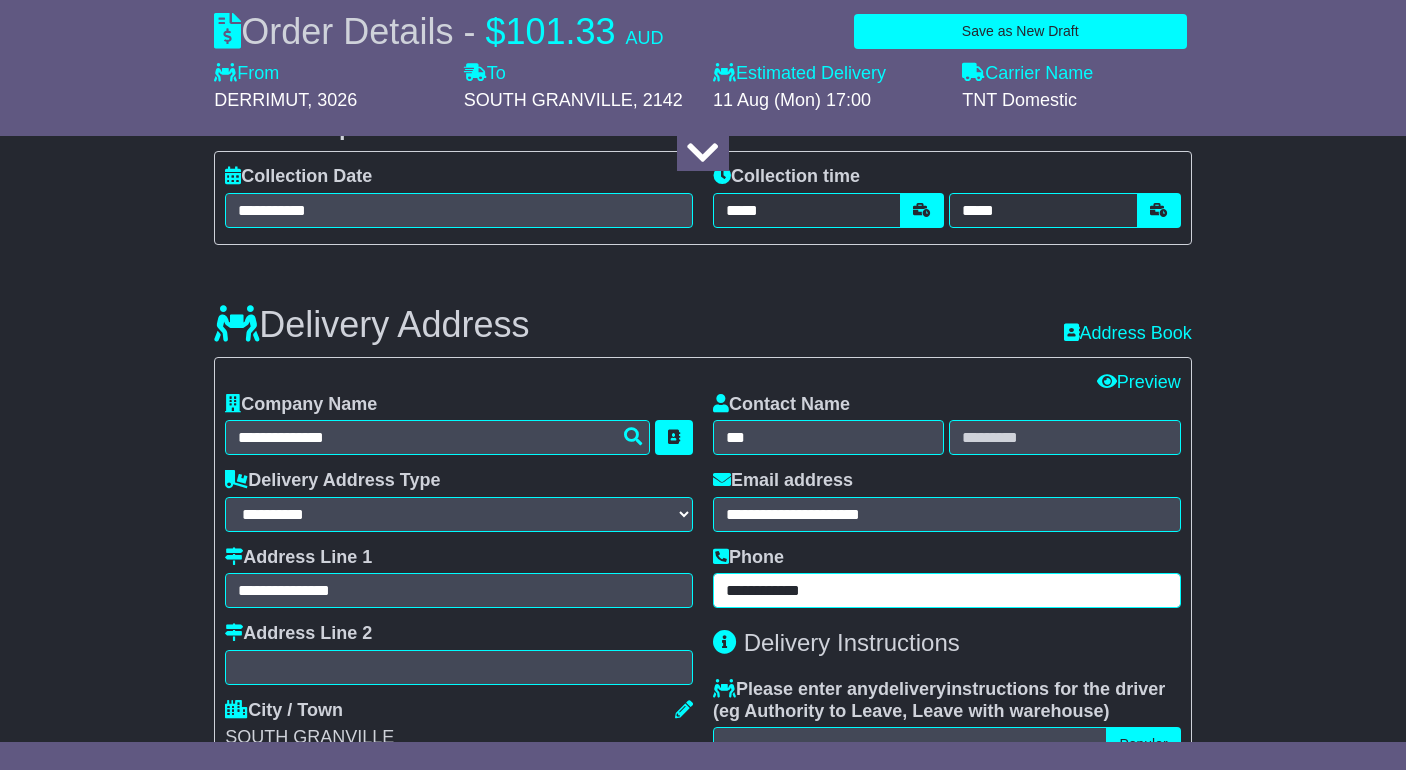 type on "**********" 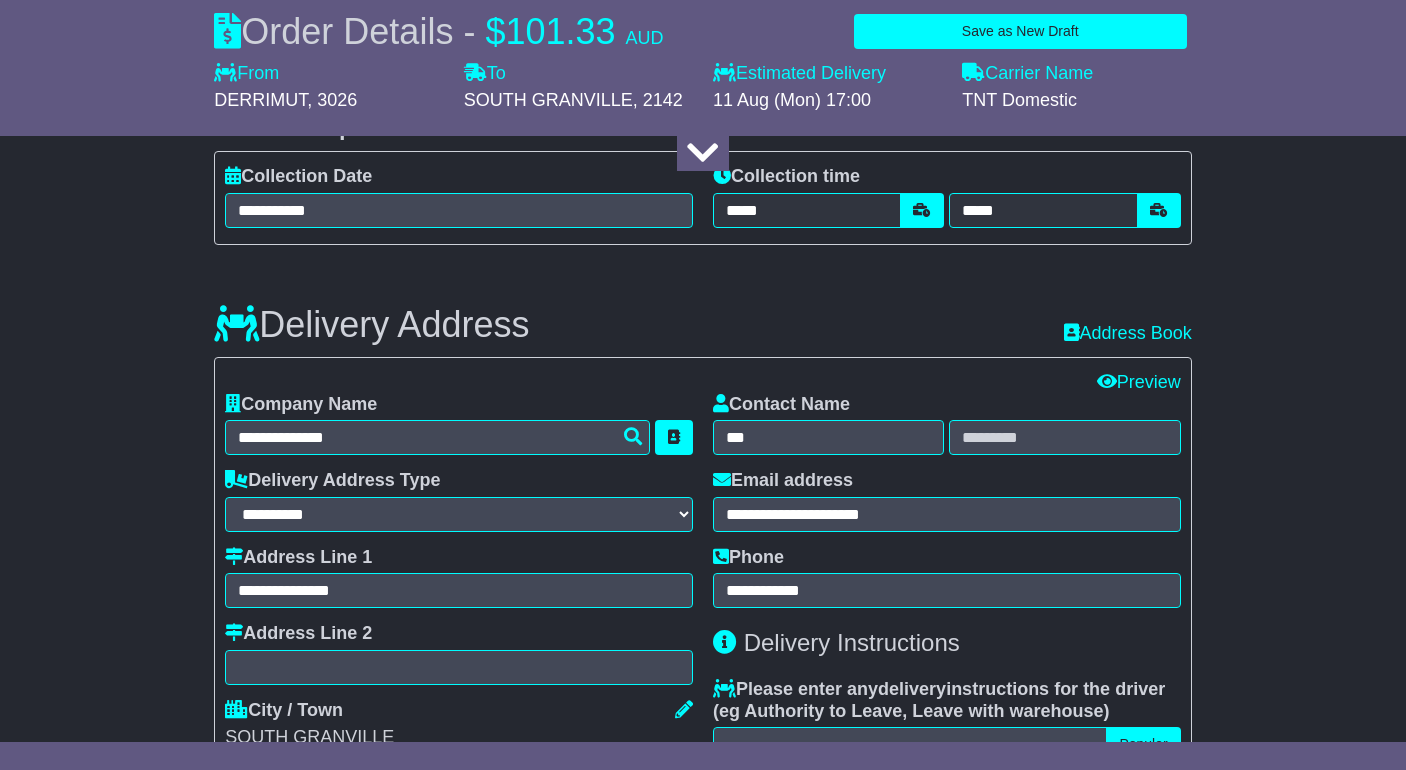 click on "**********" at bounding box center (703, 665) 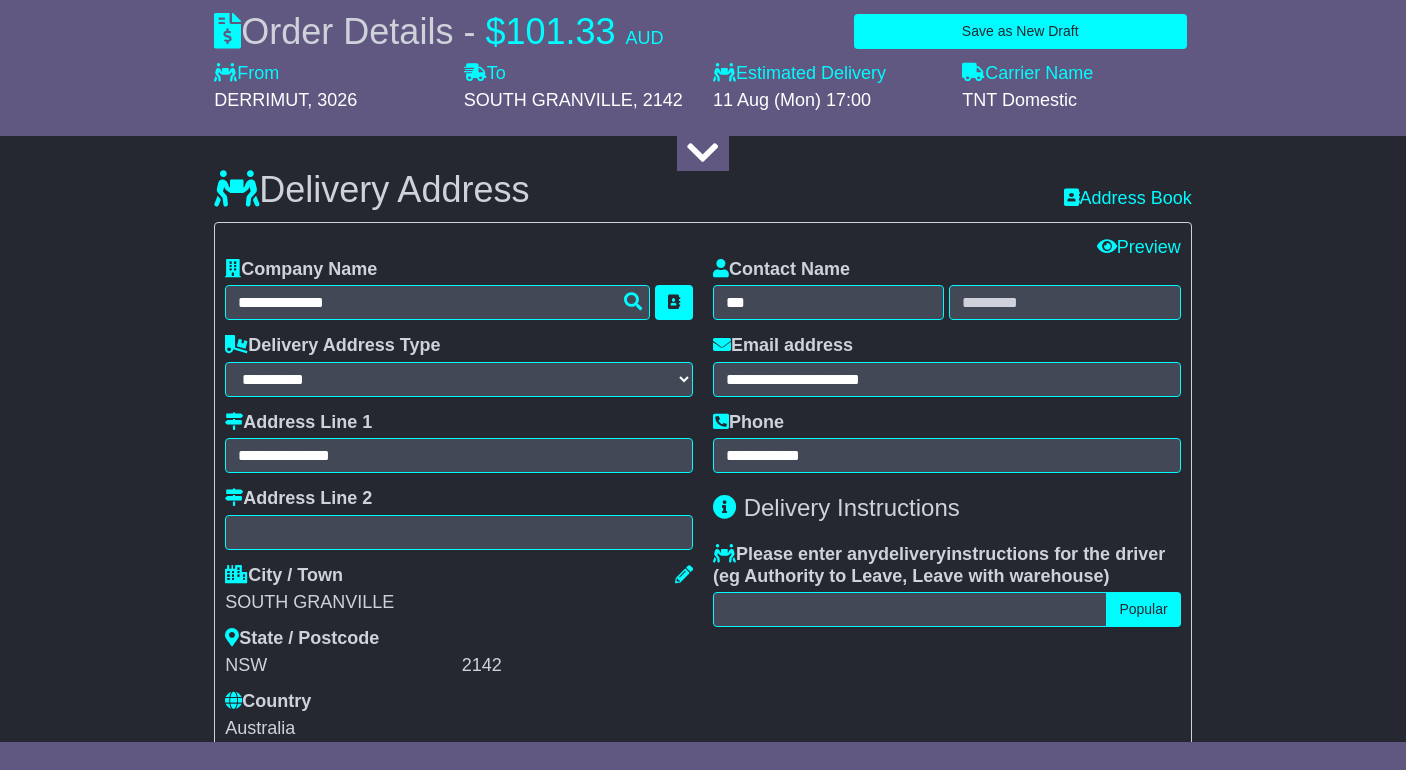 scroll, scrollTop: 1100, scrollLeft: 0, axis: vertical 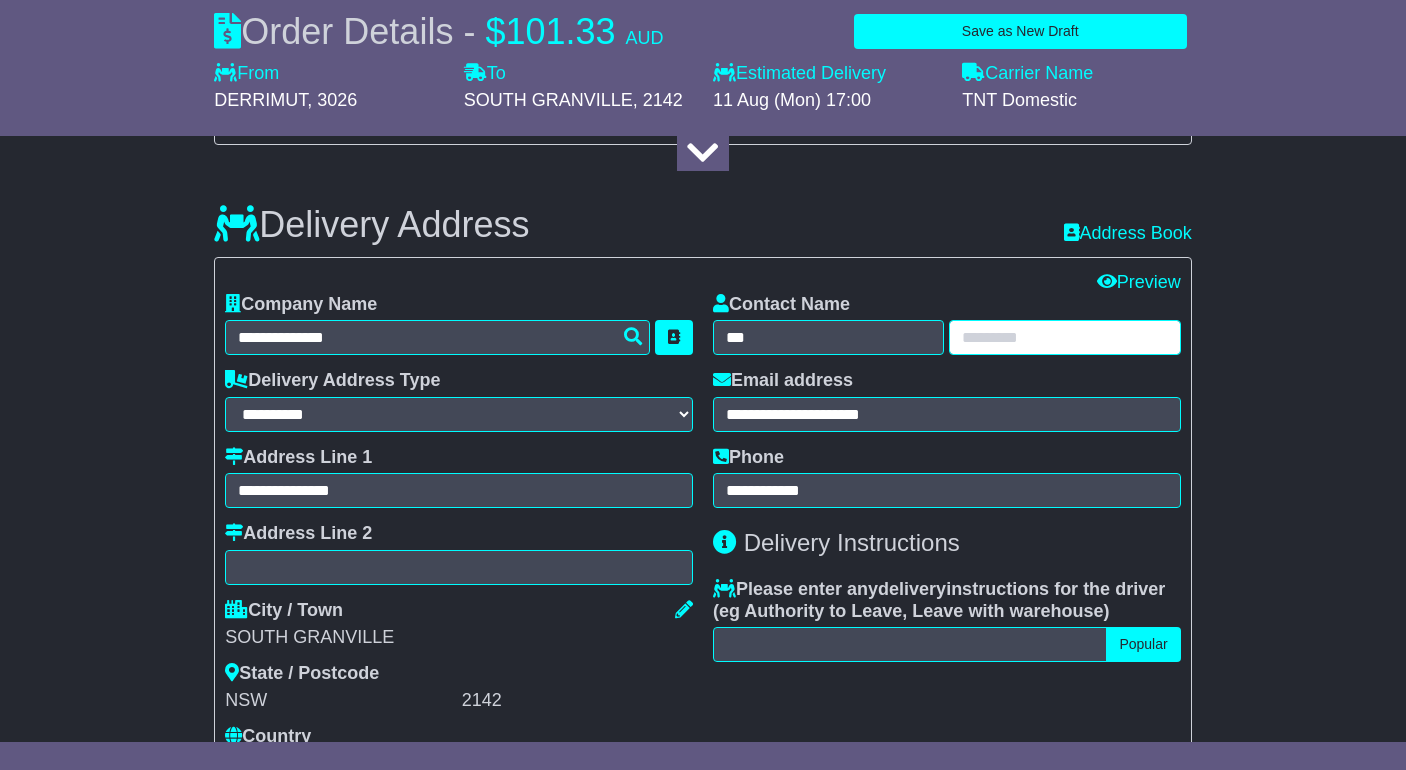 click at bounding box center [1064, 337] 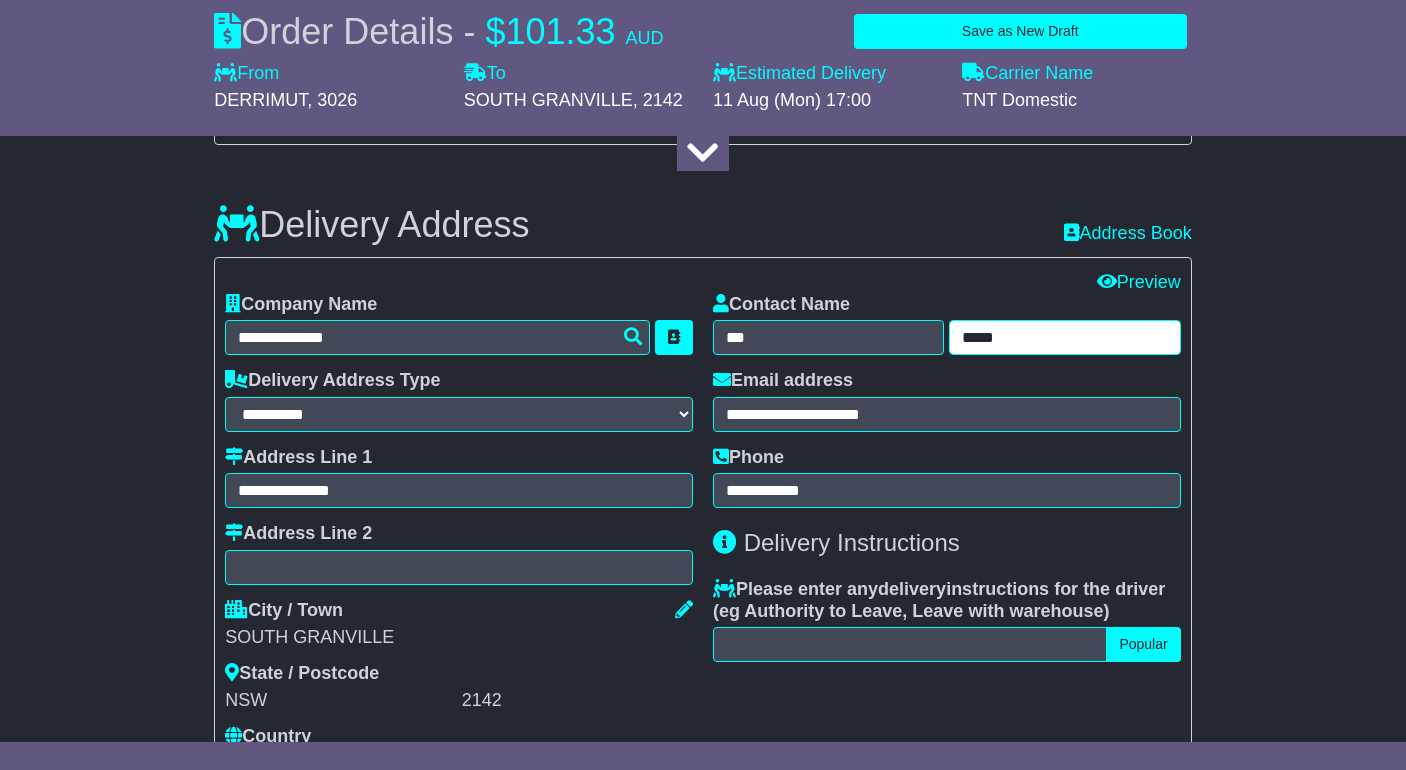 type on "*****" 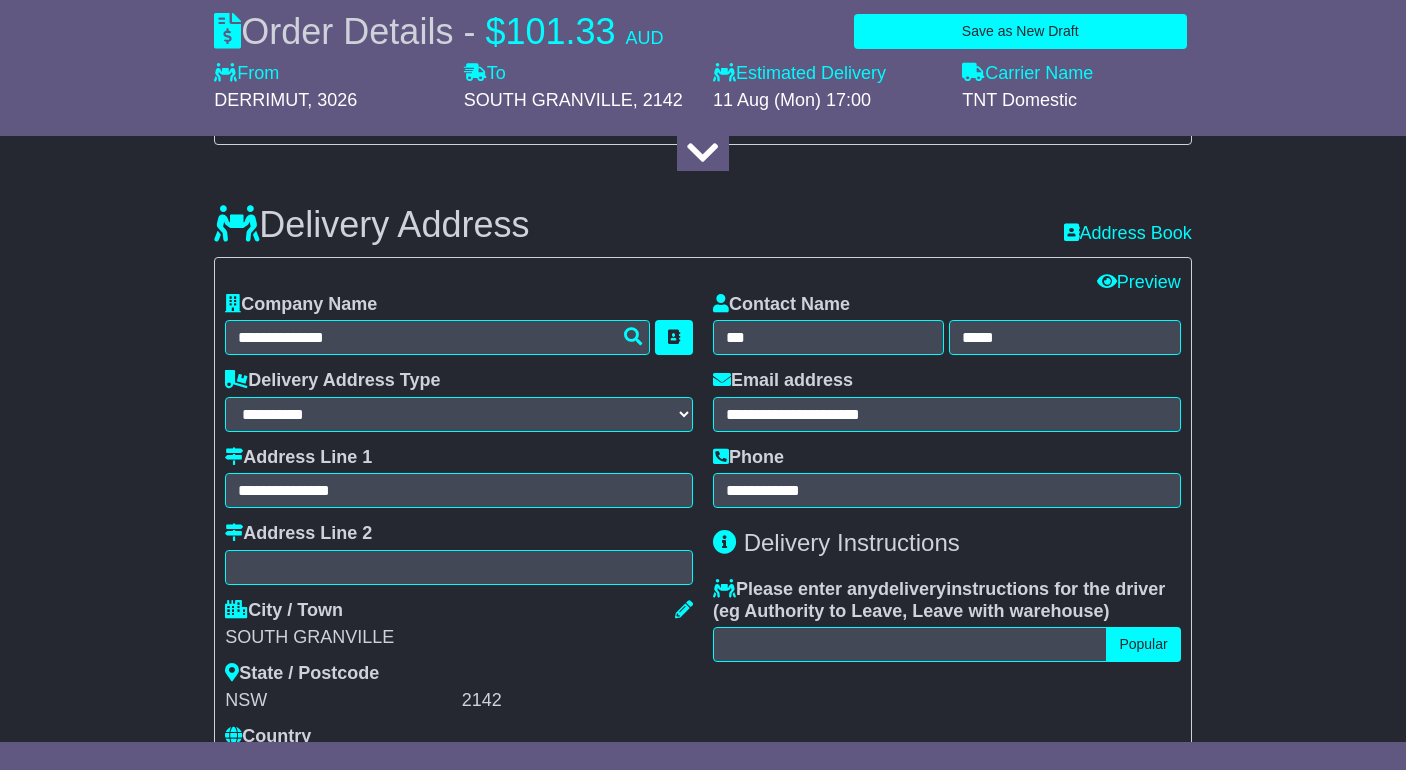 click on "**********" at bounding box center (703, 565) 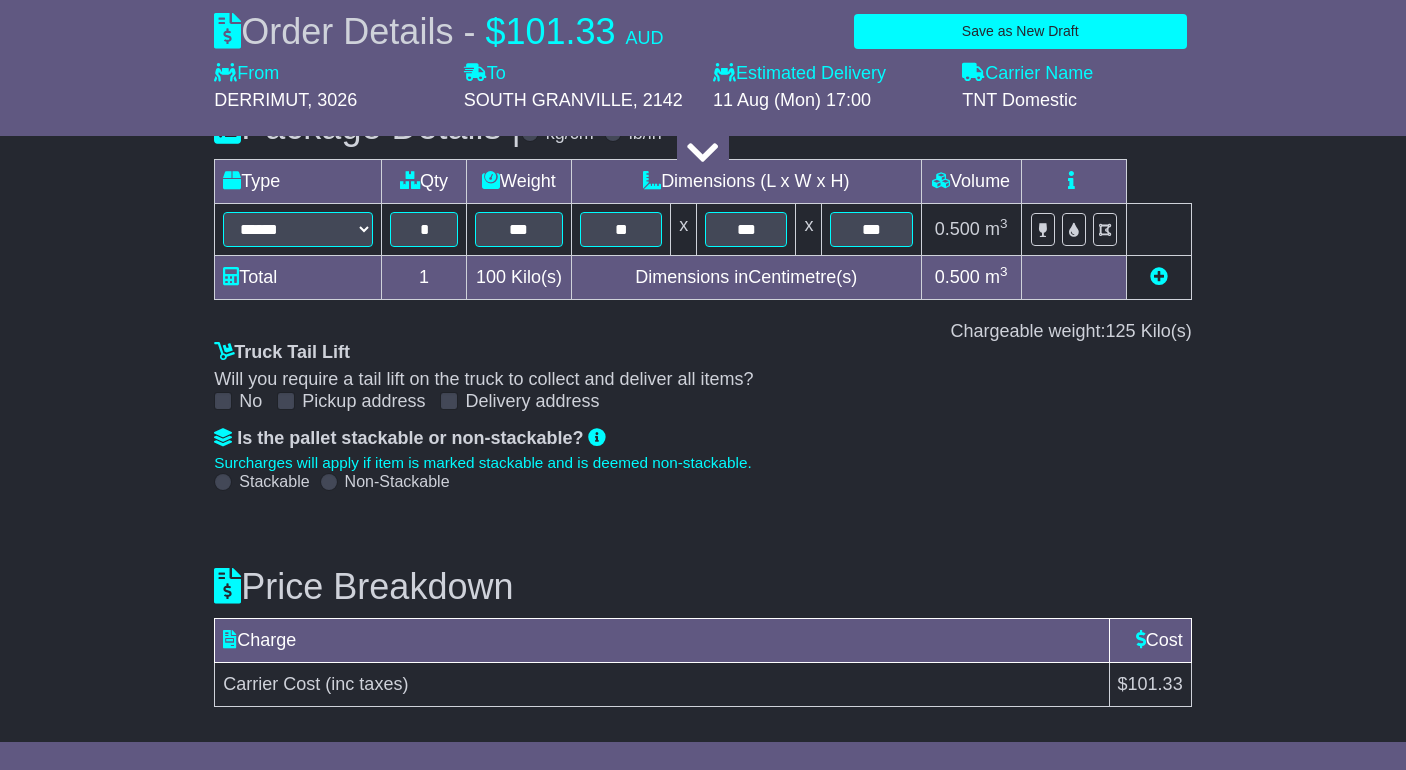 scroll, scrollTop: 2290, scrollLeft: 0, axis: vertical 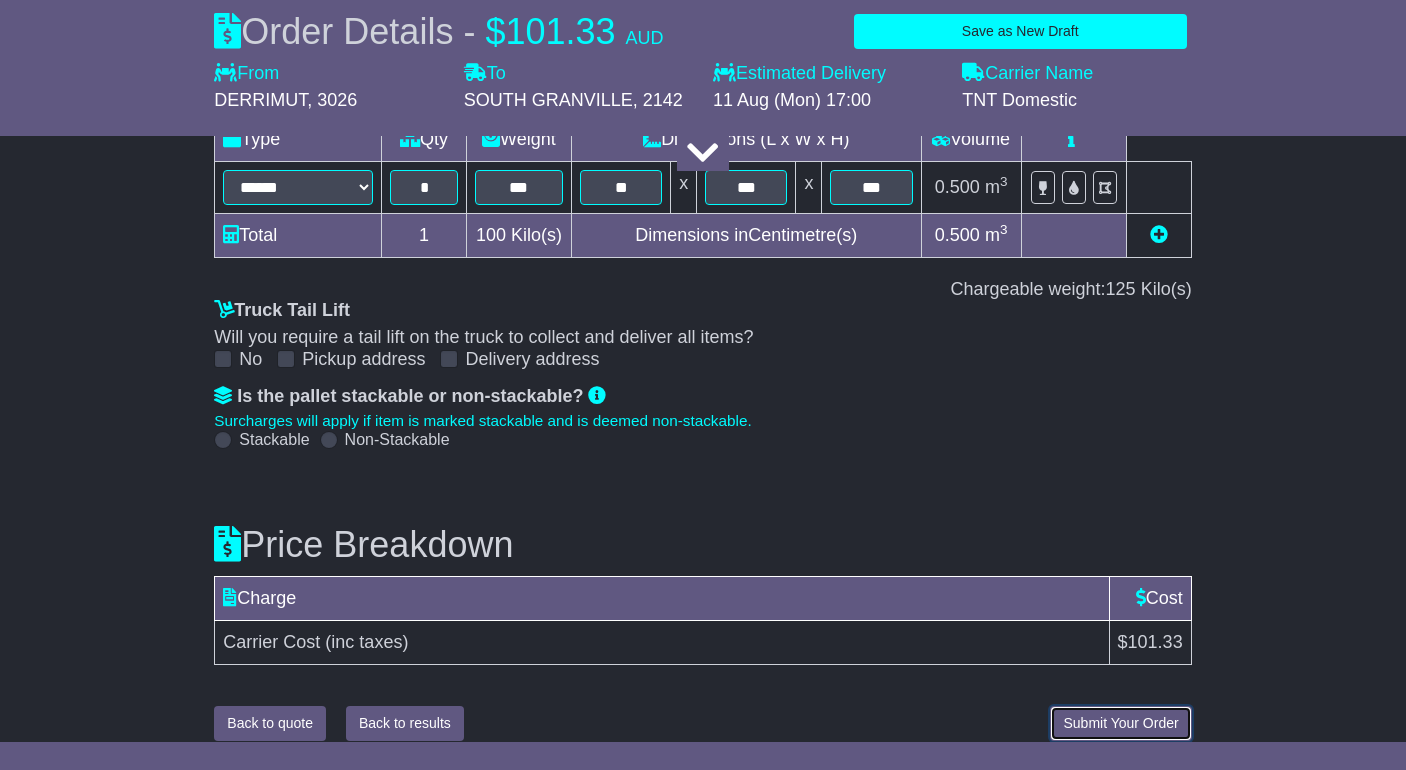 click on "Submit Your Order" at bounding box center [1120, 723] 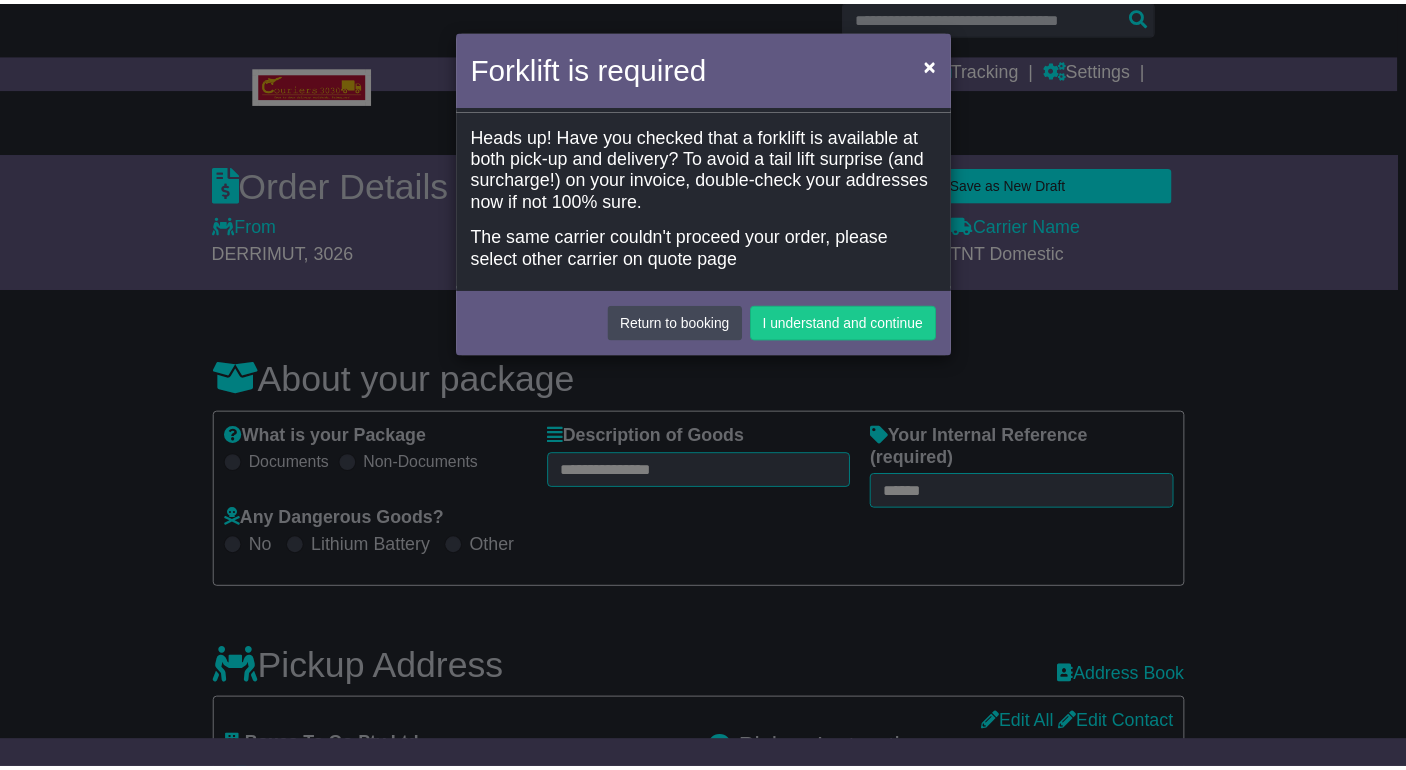 scroll, scrollTop: 0, scrollLeft: 0, axis: both 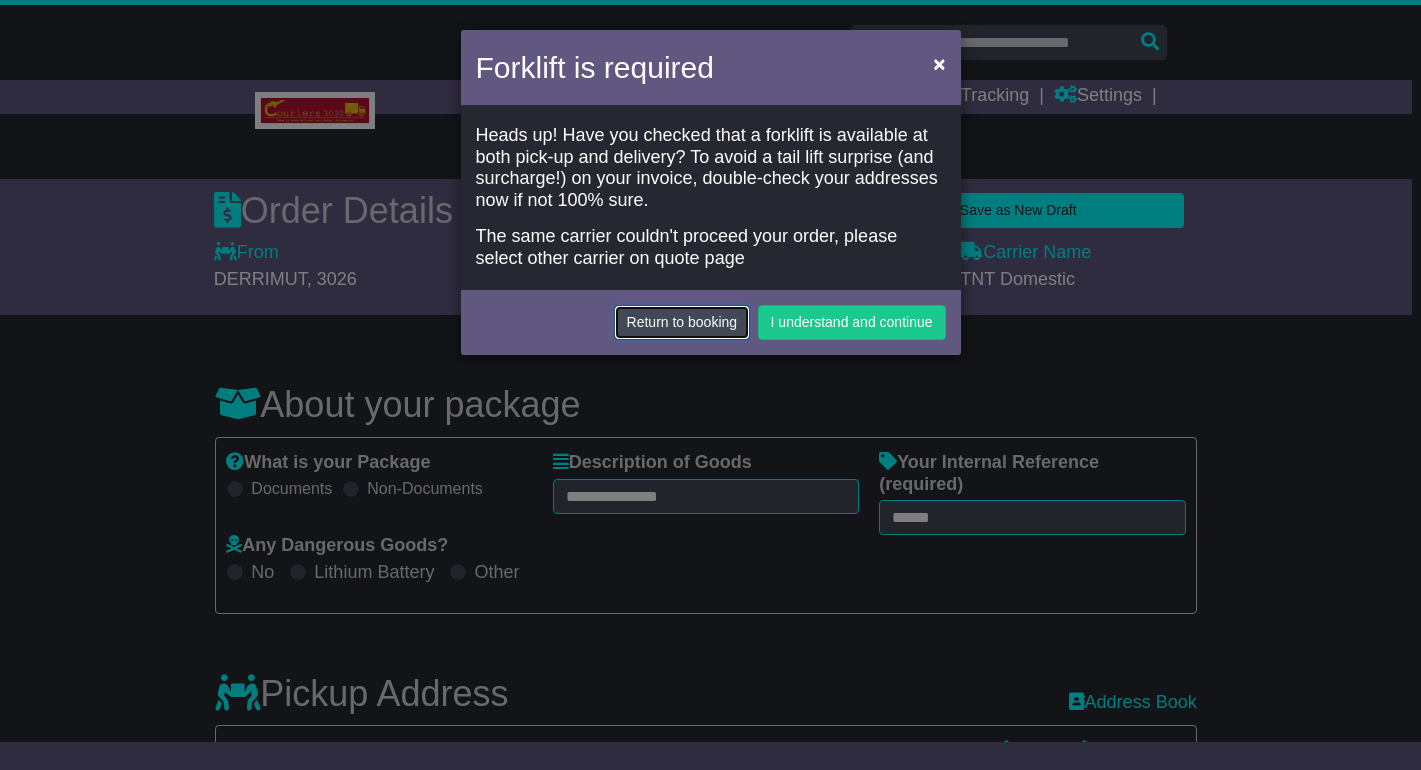 click on "Return to booking" at bounding box center (682, 322) 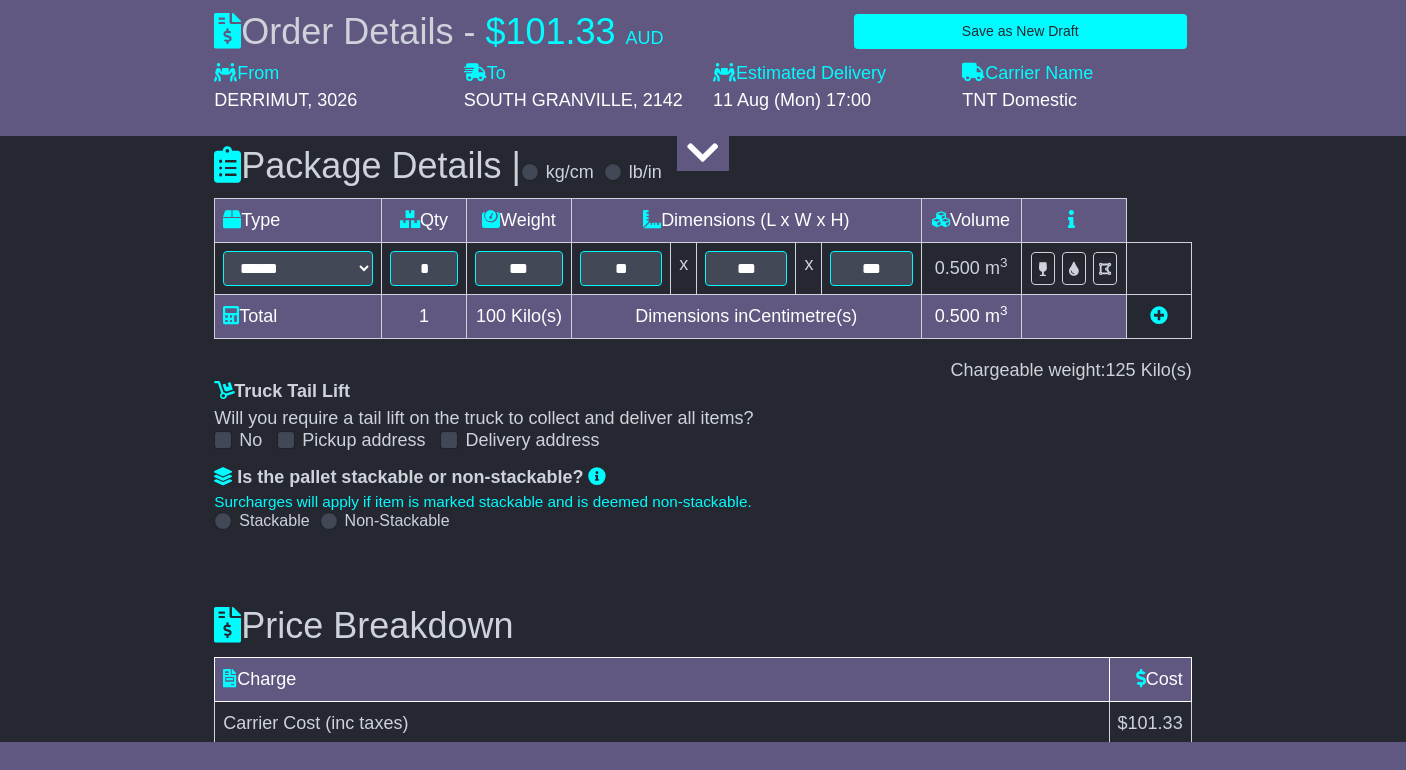 scroll, scrollTop: 2290, scrollLeft: 0, axis: vertical 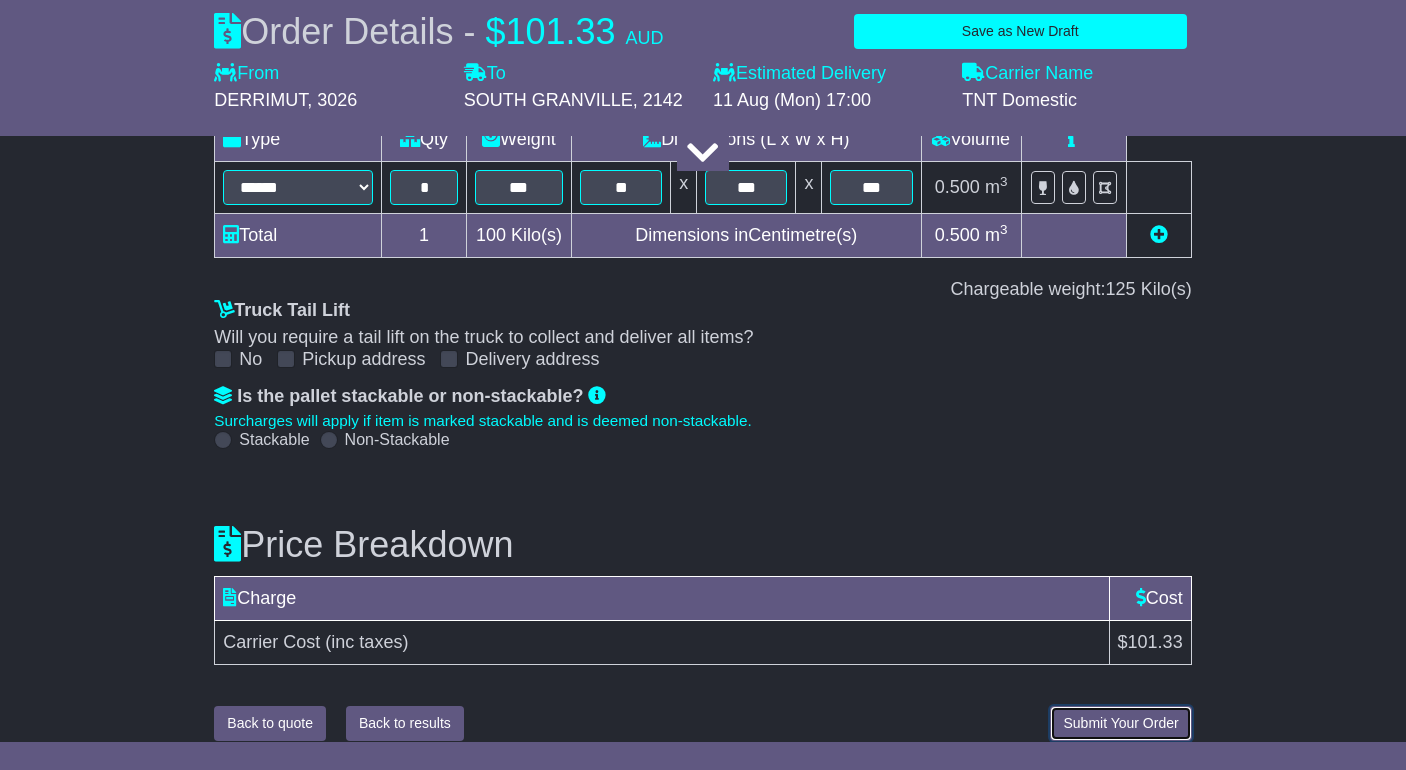 click on "Submit Your Order" at bounding box center (1120, 723) 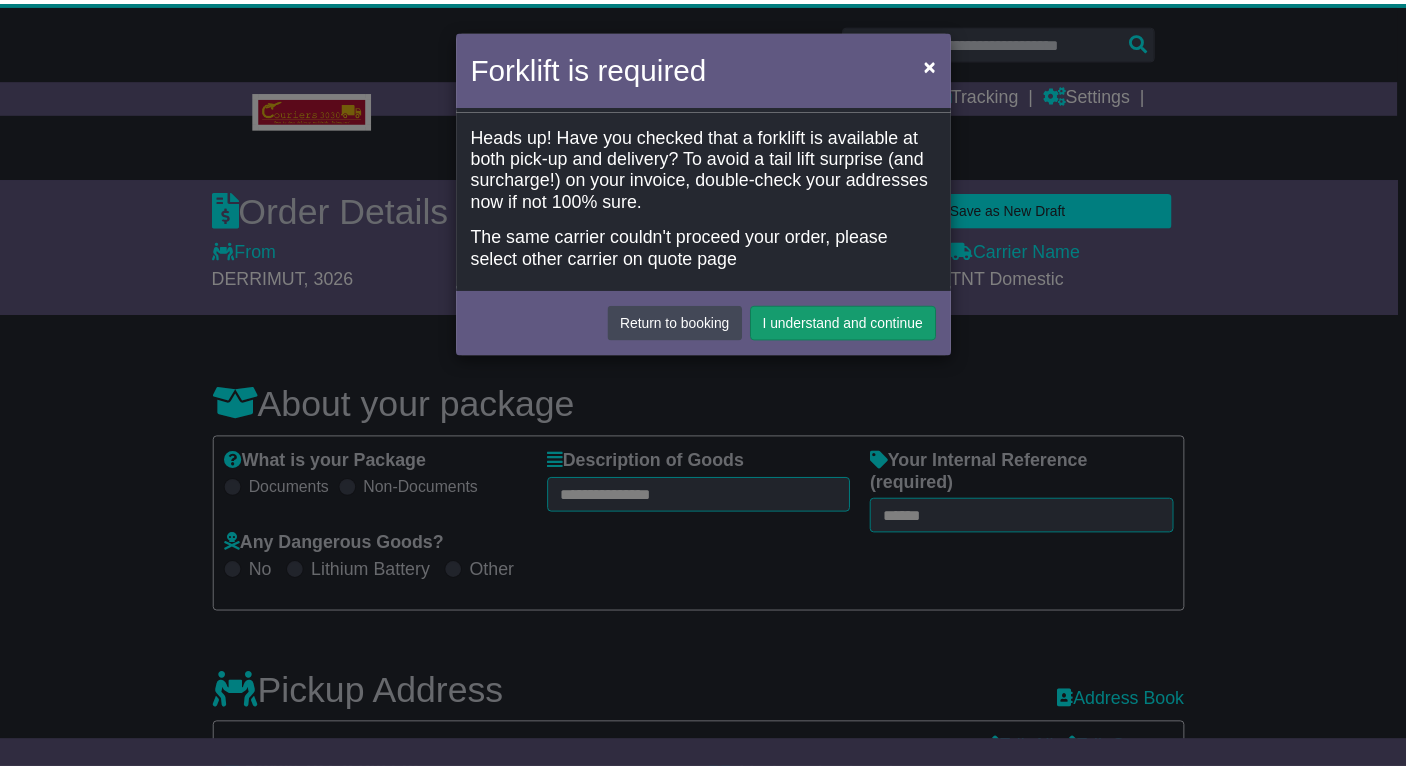 scroll, scrollTop: 0, scrollLeft: 0, axis: both 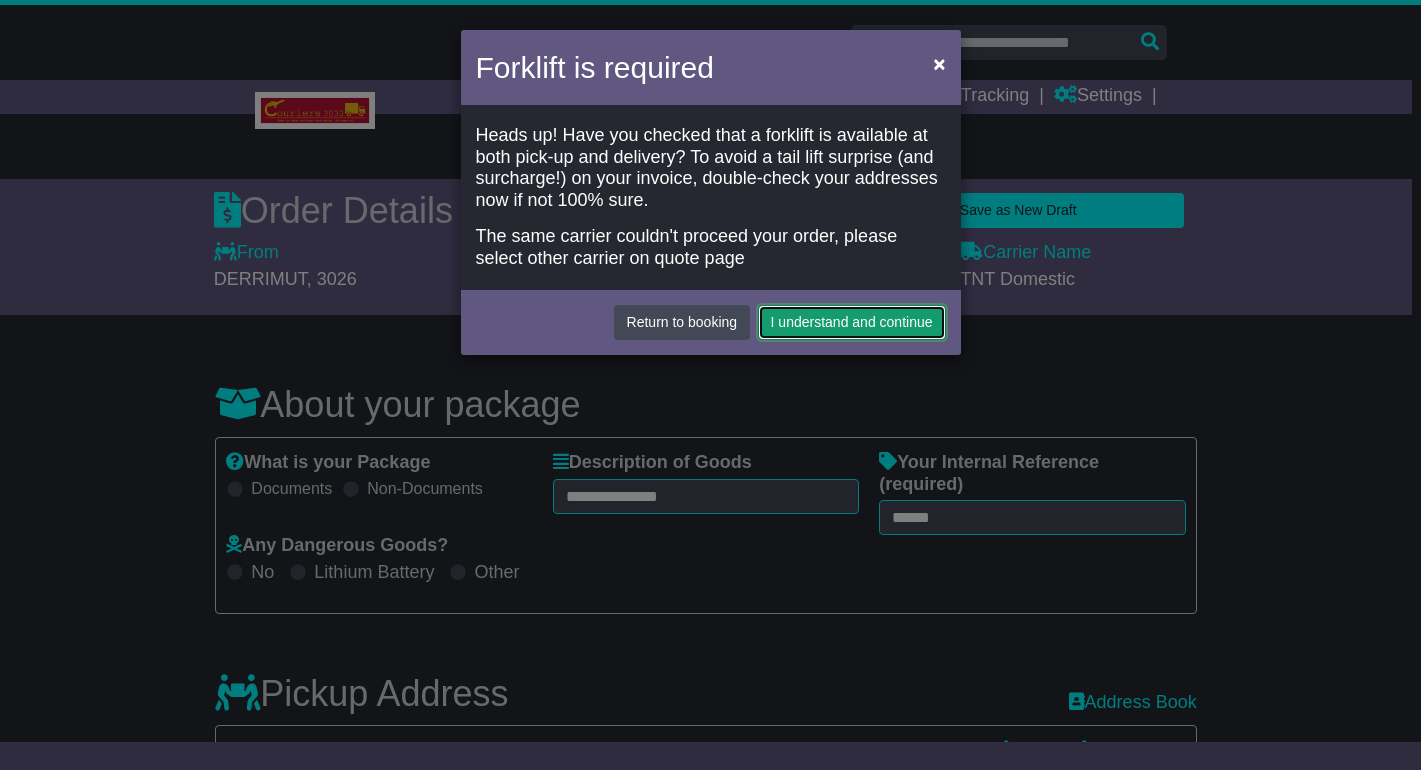 click on "I understand and continue" at bounding box center (852, 322) 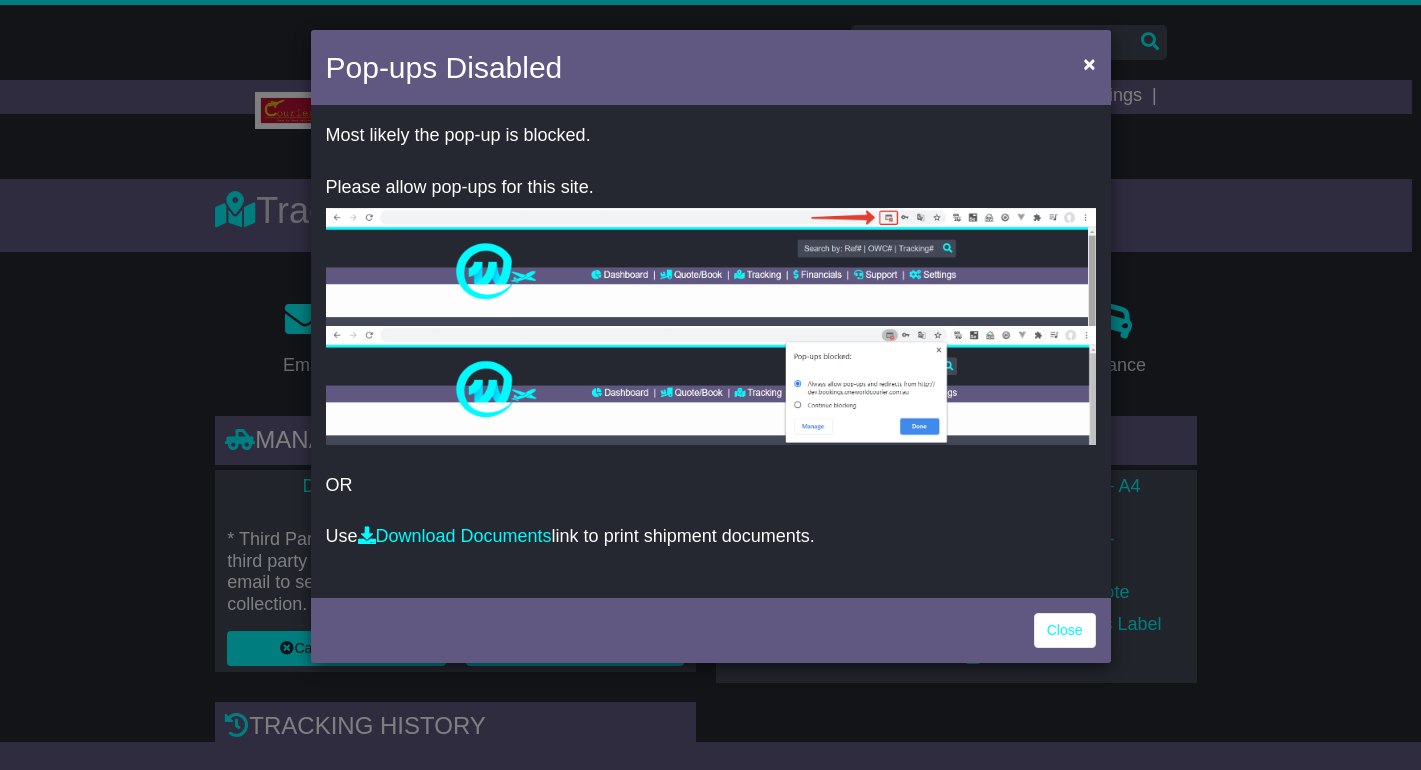 scroll, scrollTop: 0, scrollLeft: 0, axis: both 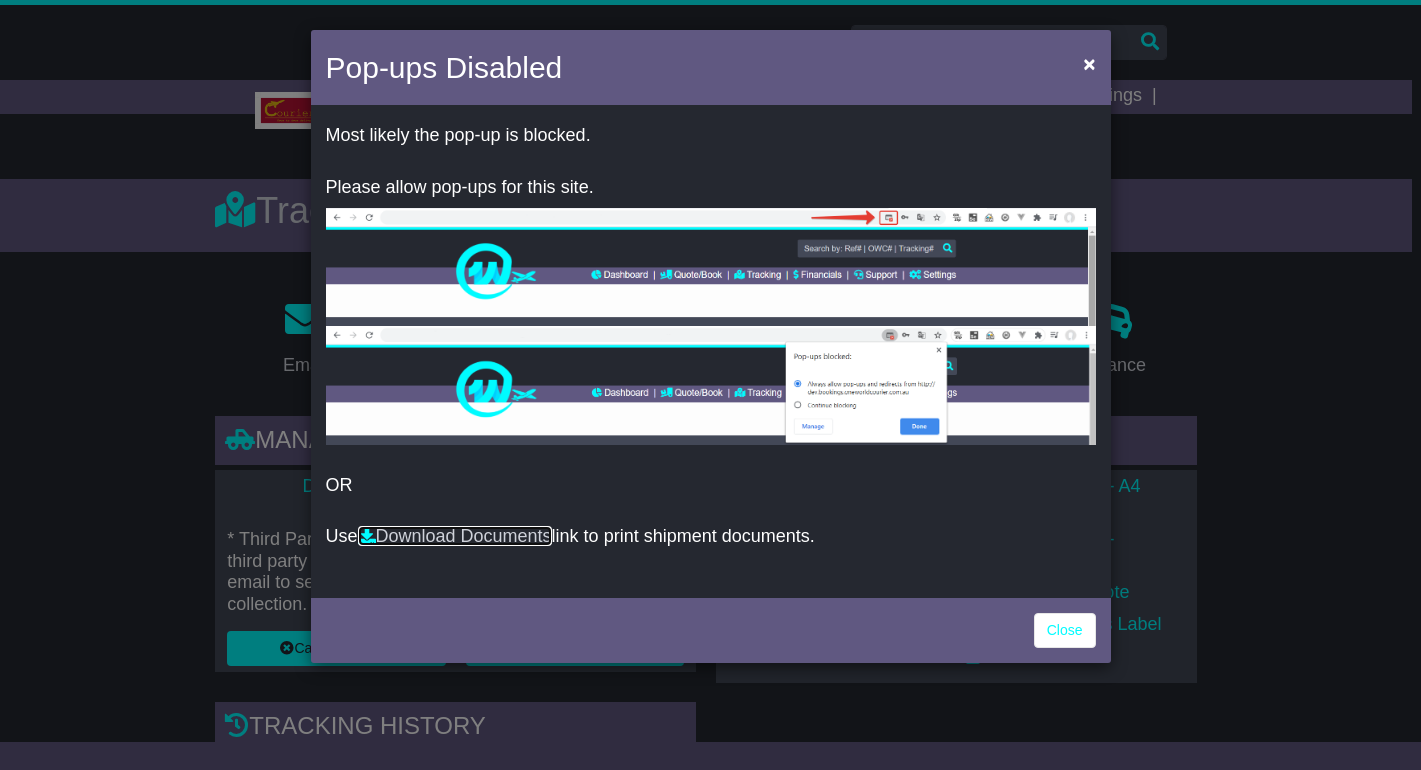 click on "Download Documents" at bounding box center [455, 536] 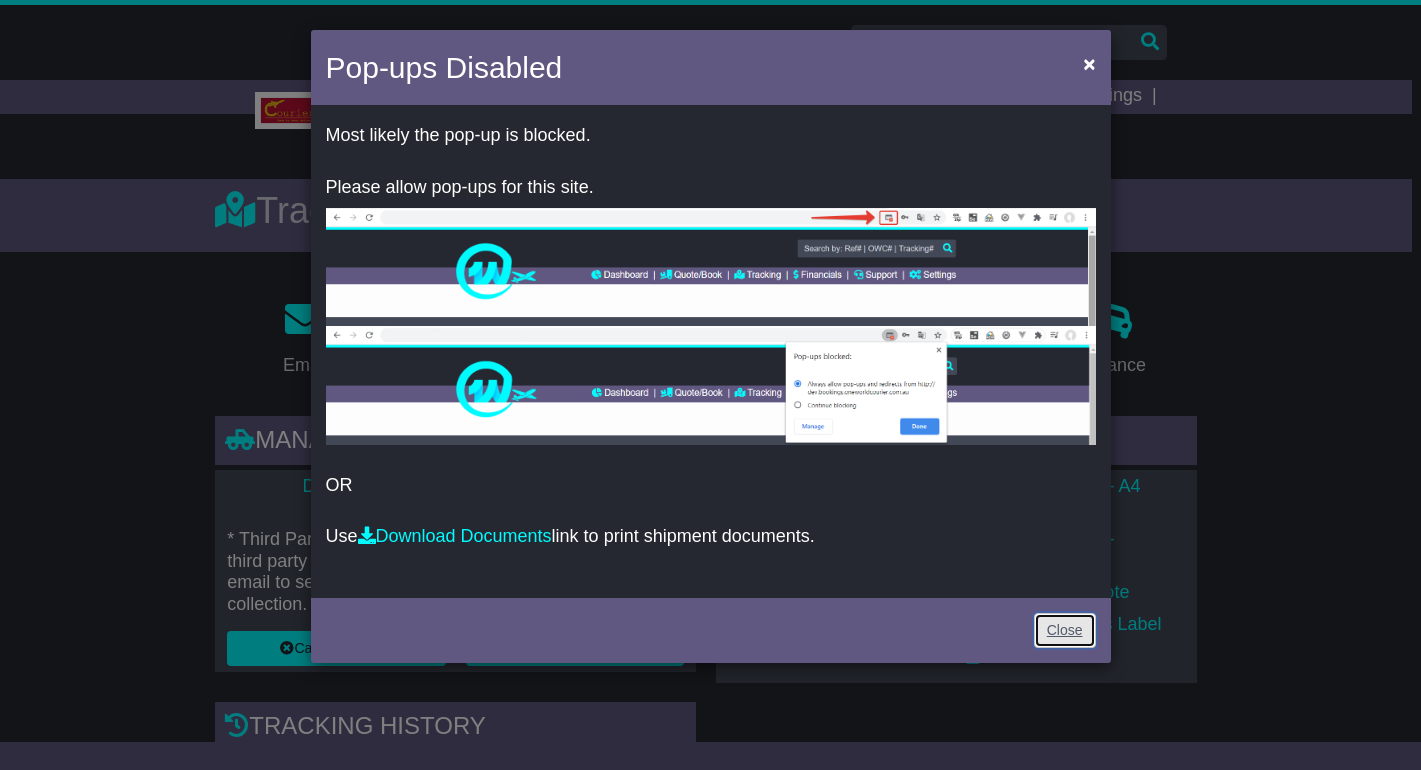 click on "Close" at bounding box center (1065, 630) 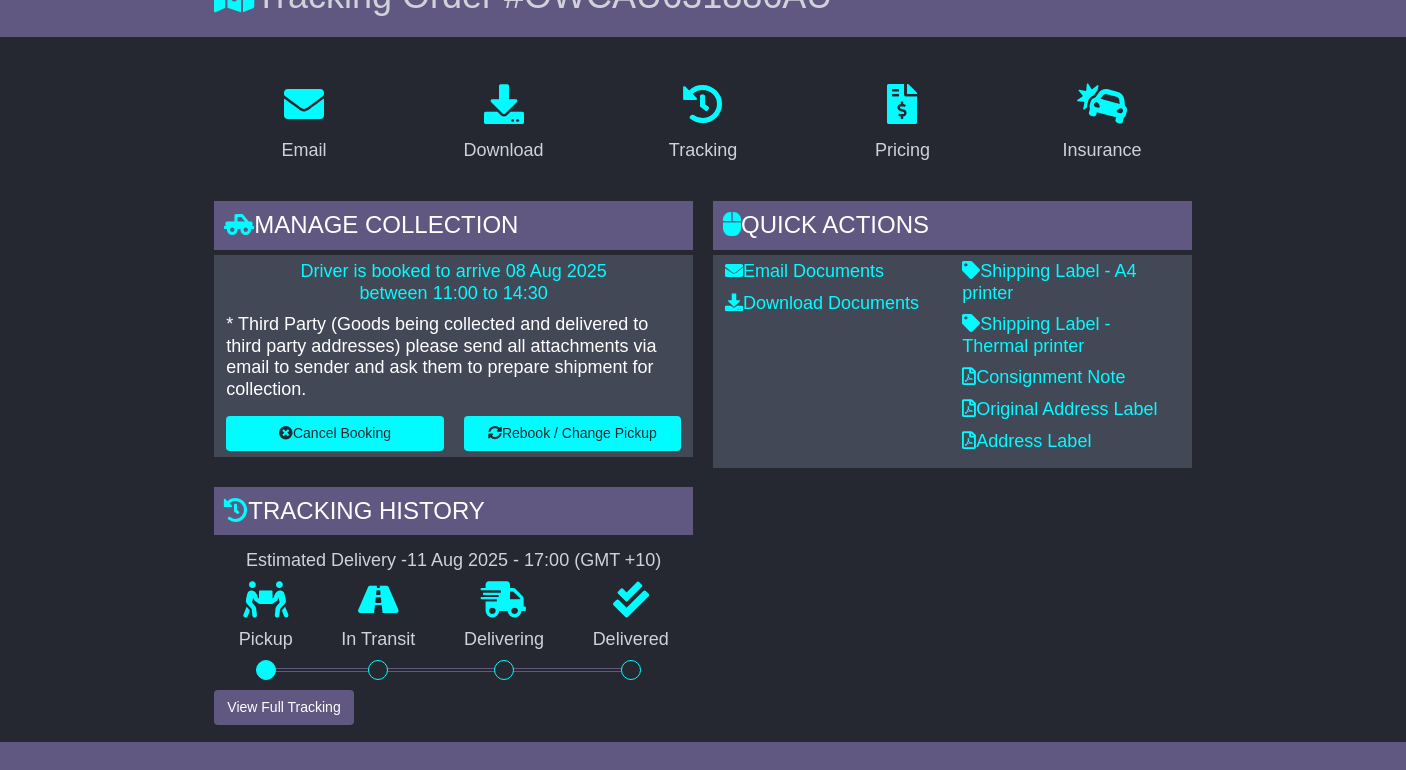 scroll, scrollTop: 0, scrollLeft: 0, axis: both 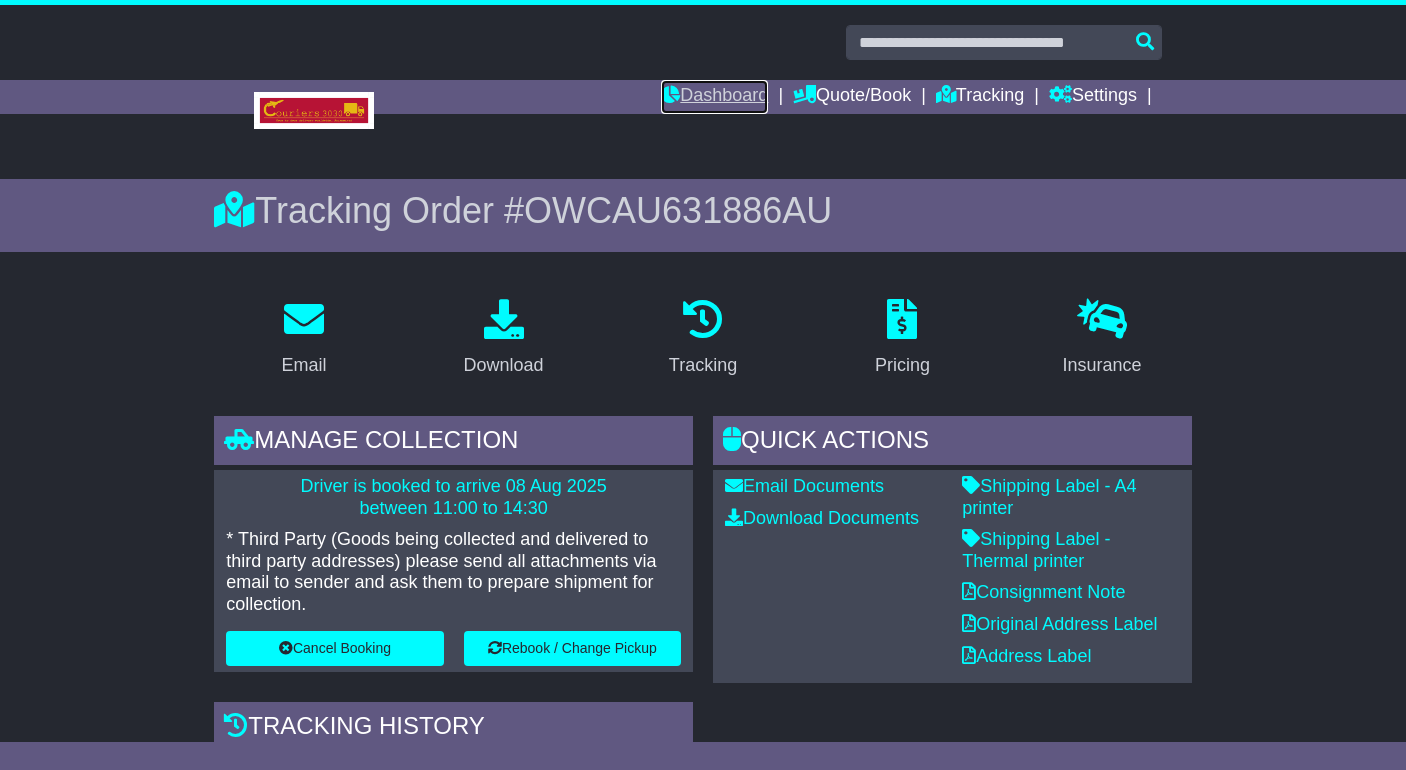 click on "Dashboard" at bounding box center (714, 97) 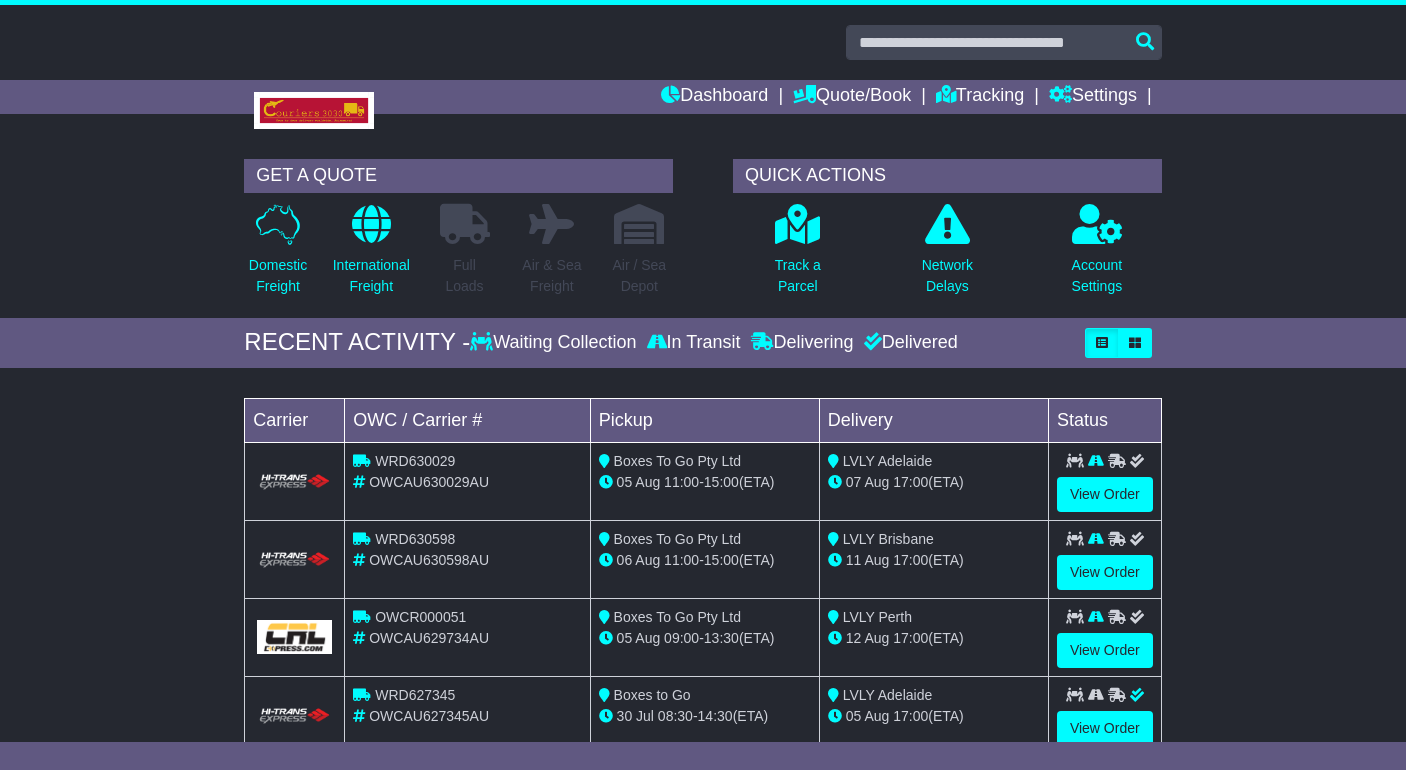 scroll, scrollTop: 0, scrollLeft: 0, axis: both 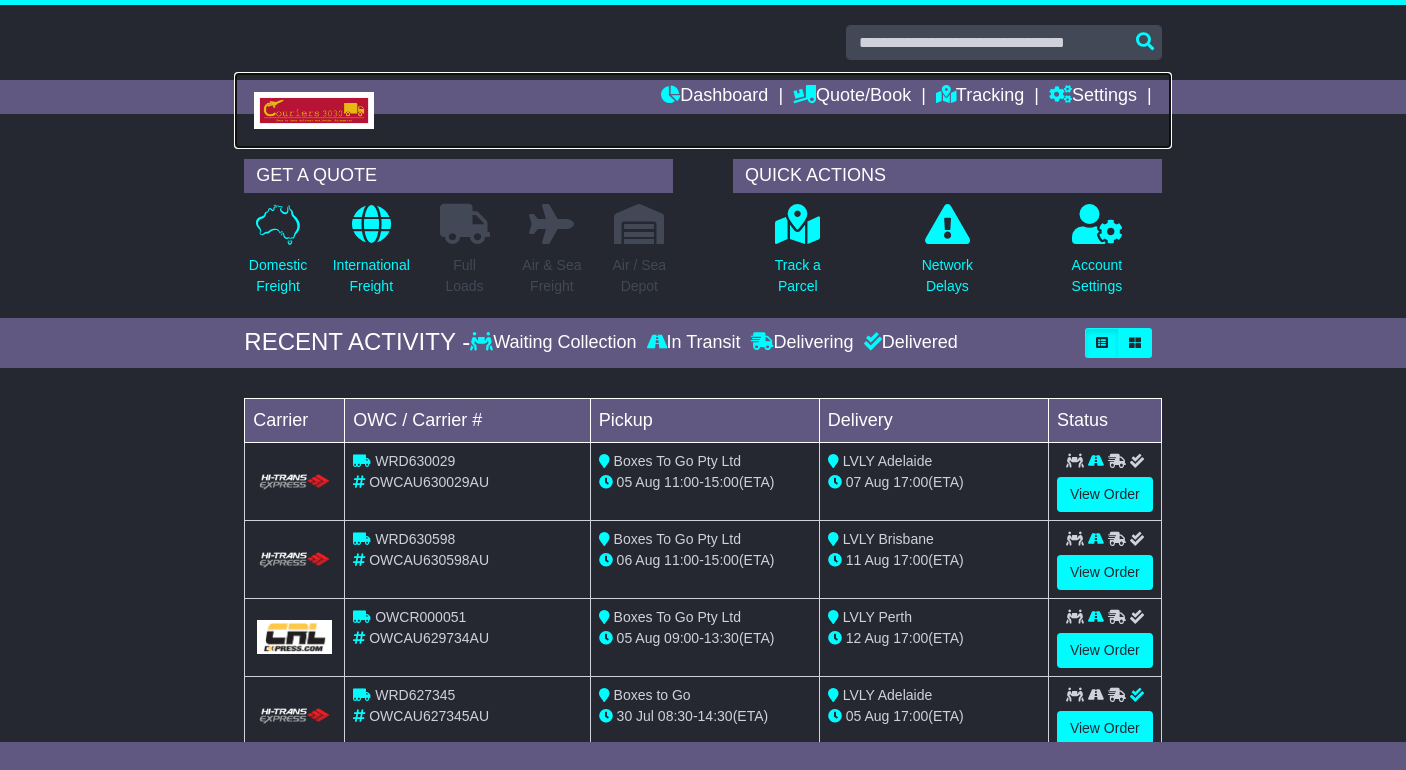 click at bounding box center (702, 110) 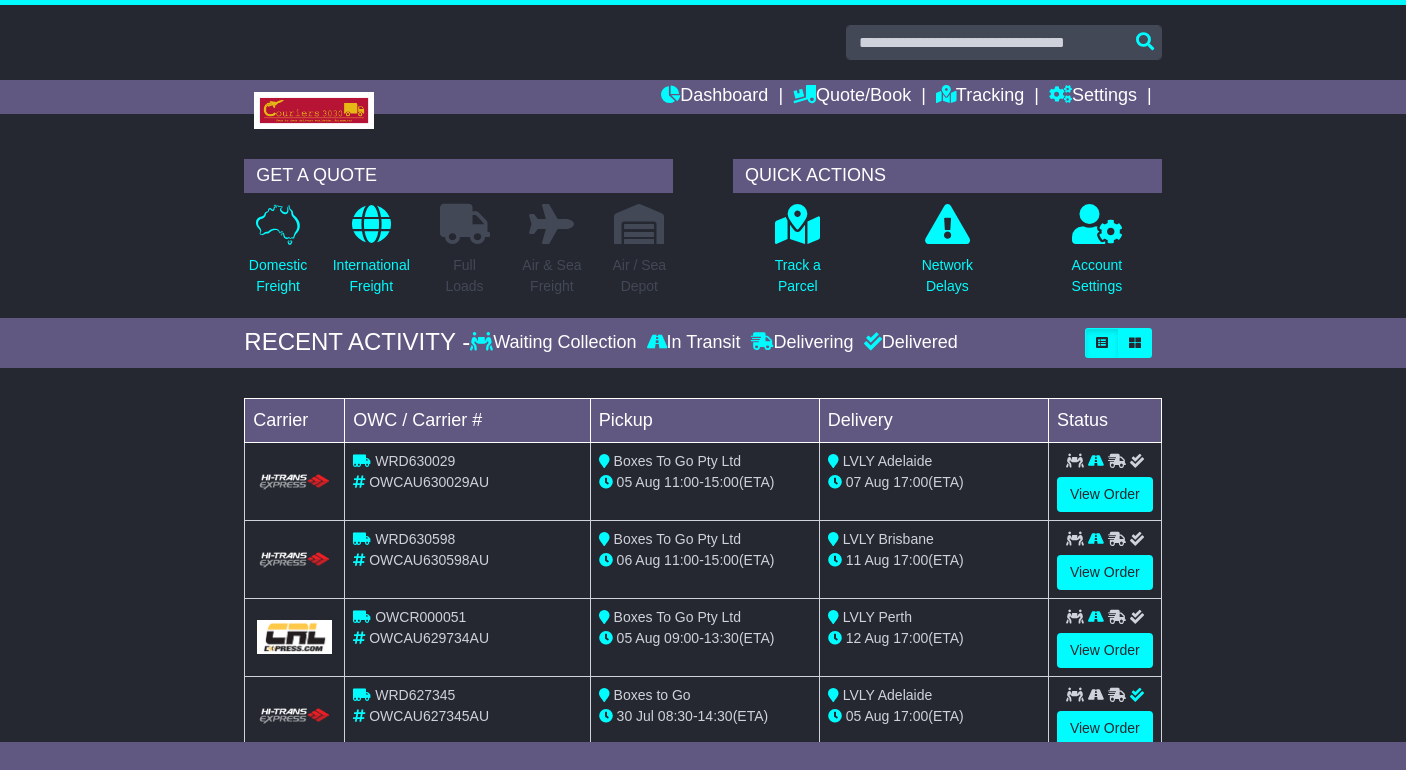 scroll, scrollTop: 0, scrollLeft: 0, axis: both 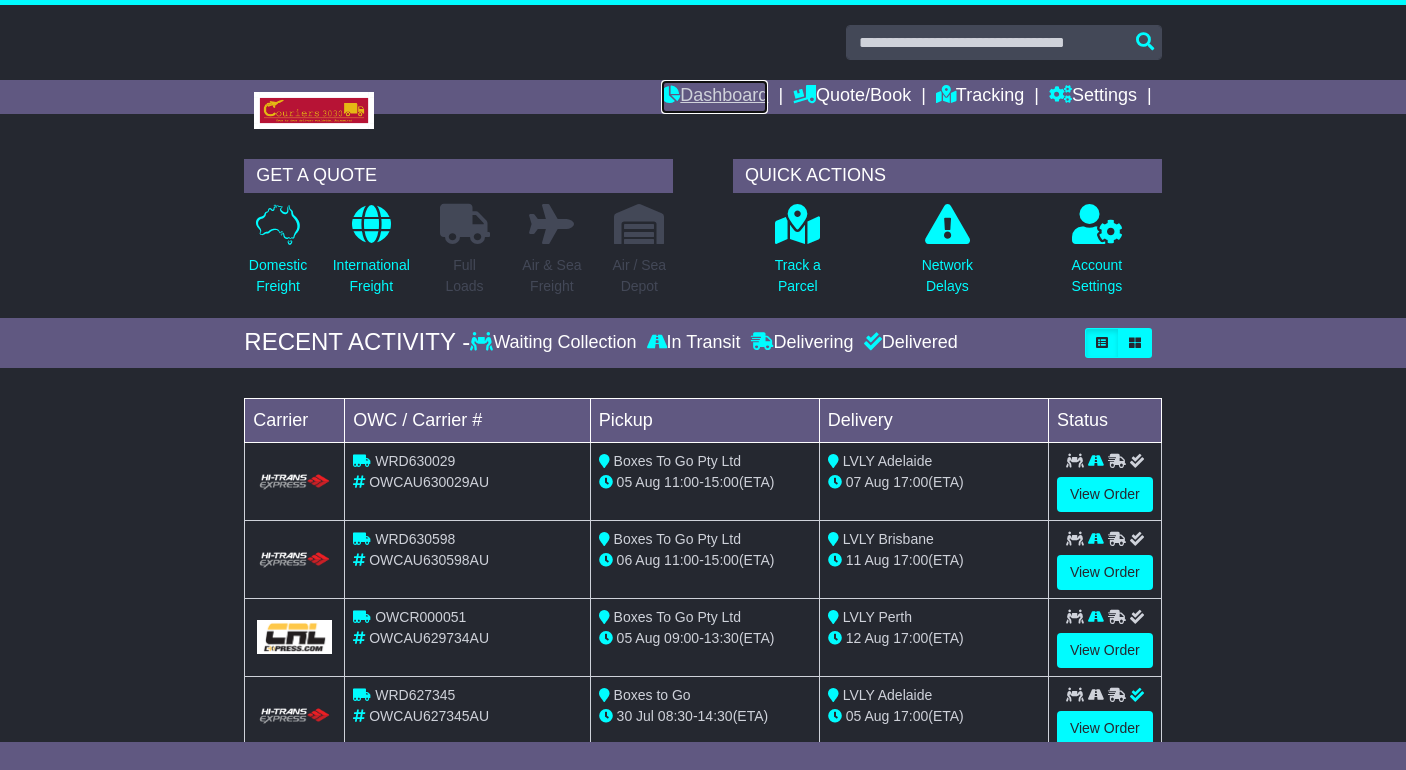 click on "Dashboard" at bounding box center [714, 97] 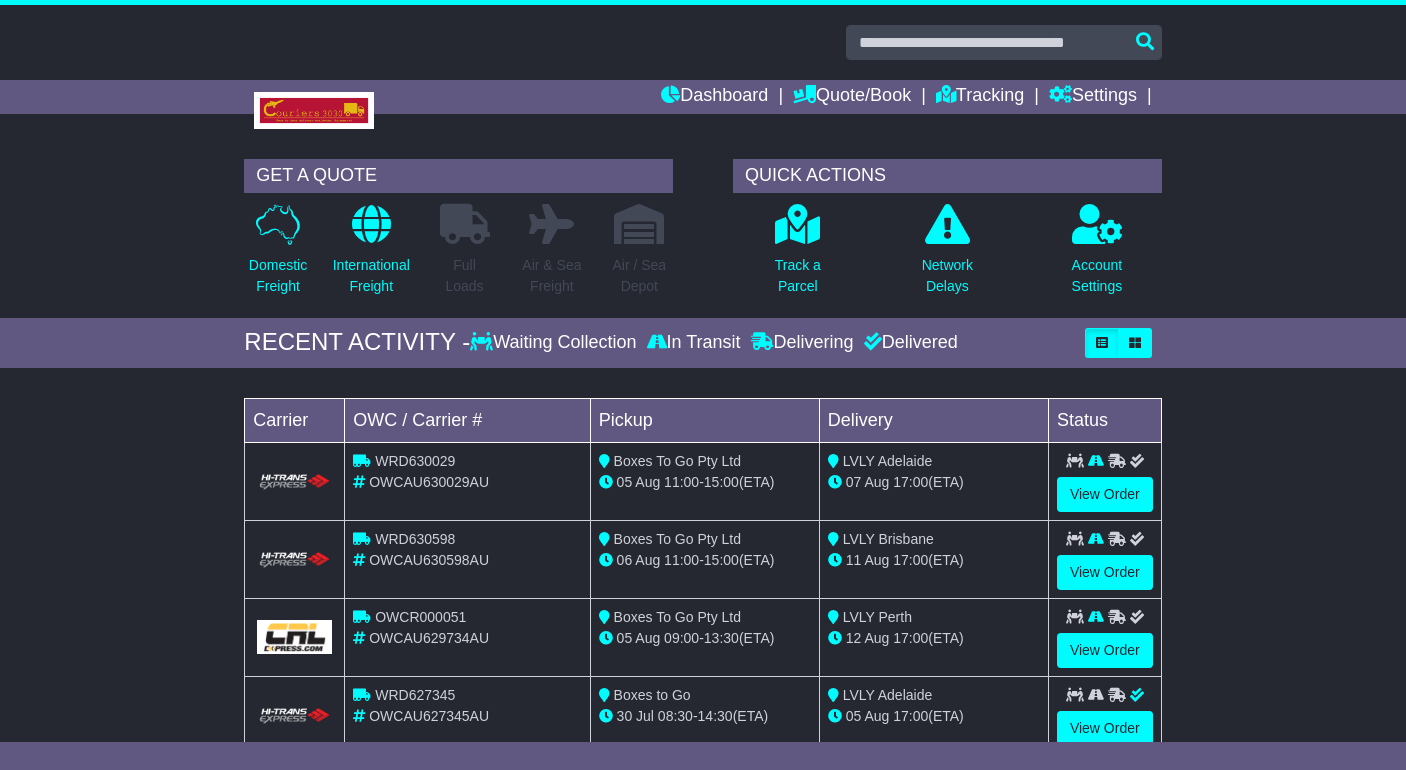 scroll, scrollTop: 0, scrollLeft: 0, axis: both 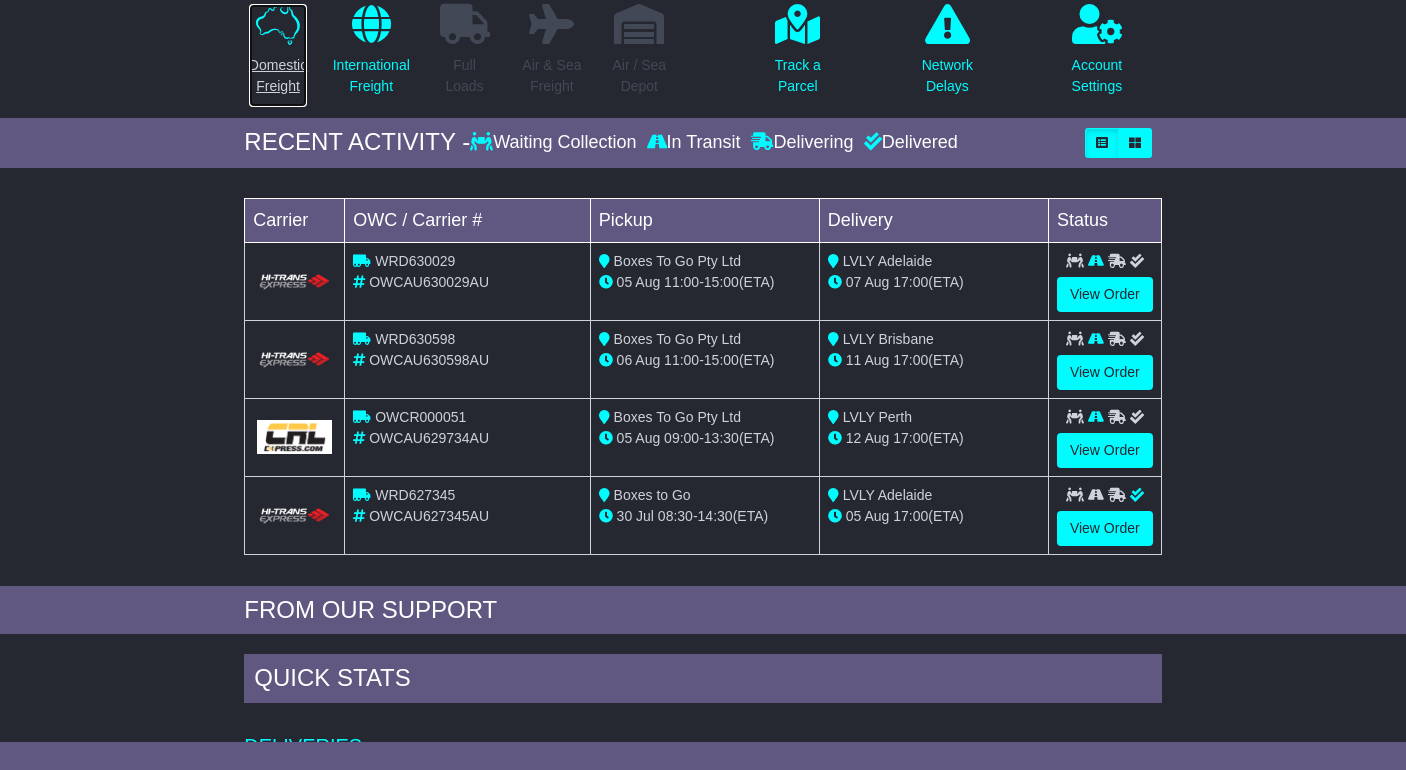 click on "Domestic Freight" at bounding box center (278, 55) 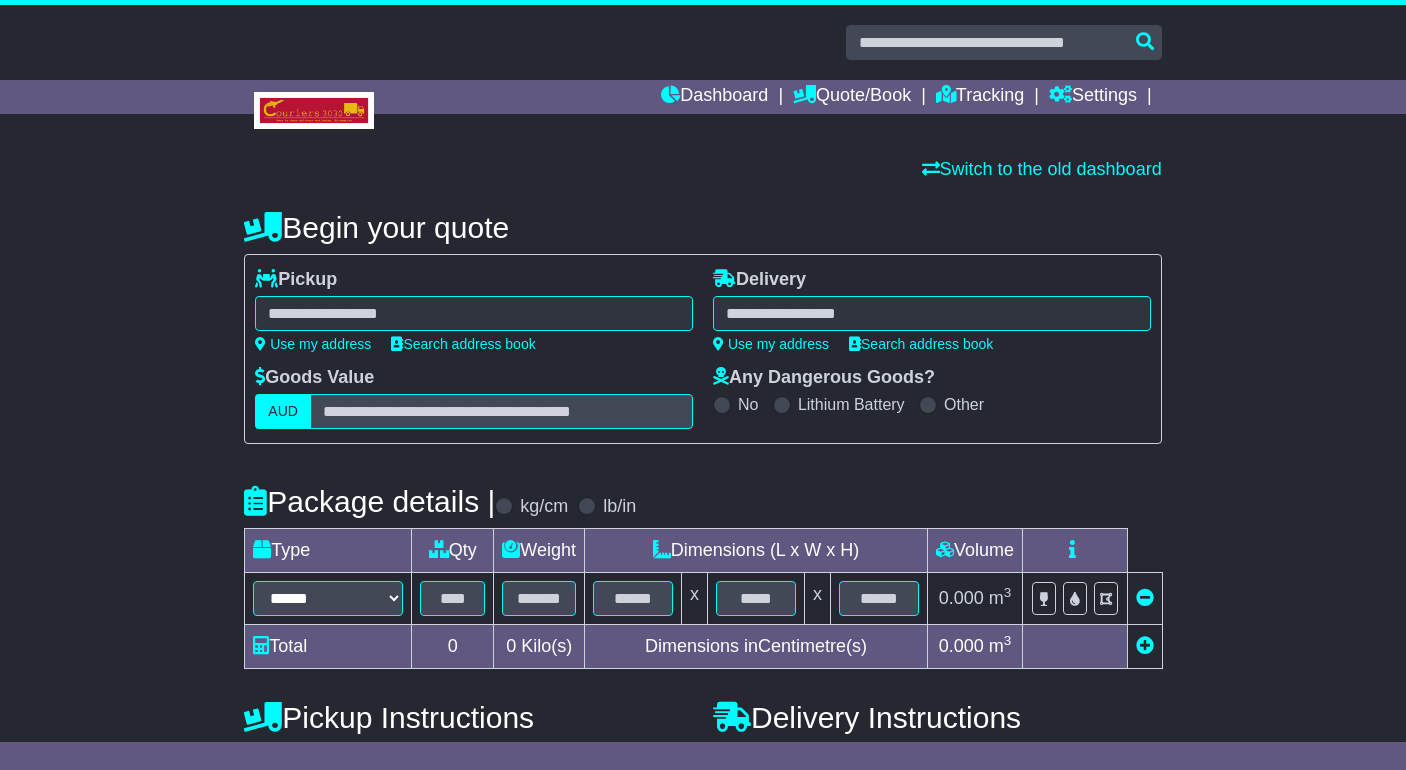 scroll, scrollTop: 0, scrollLeft: 0, axis: both 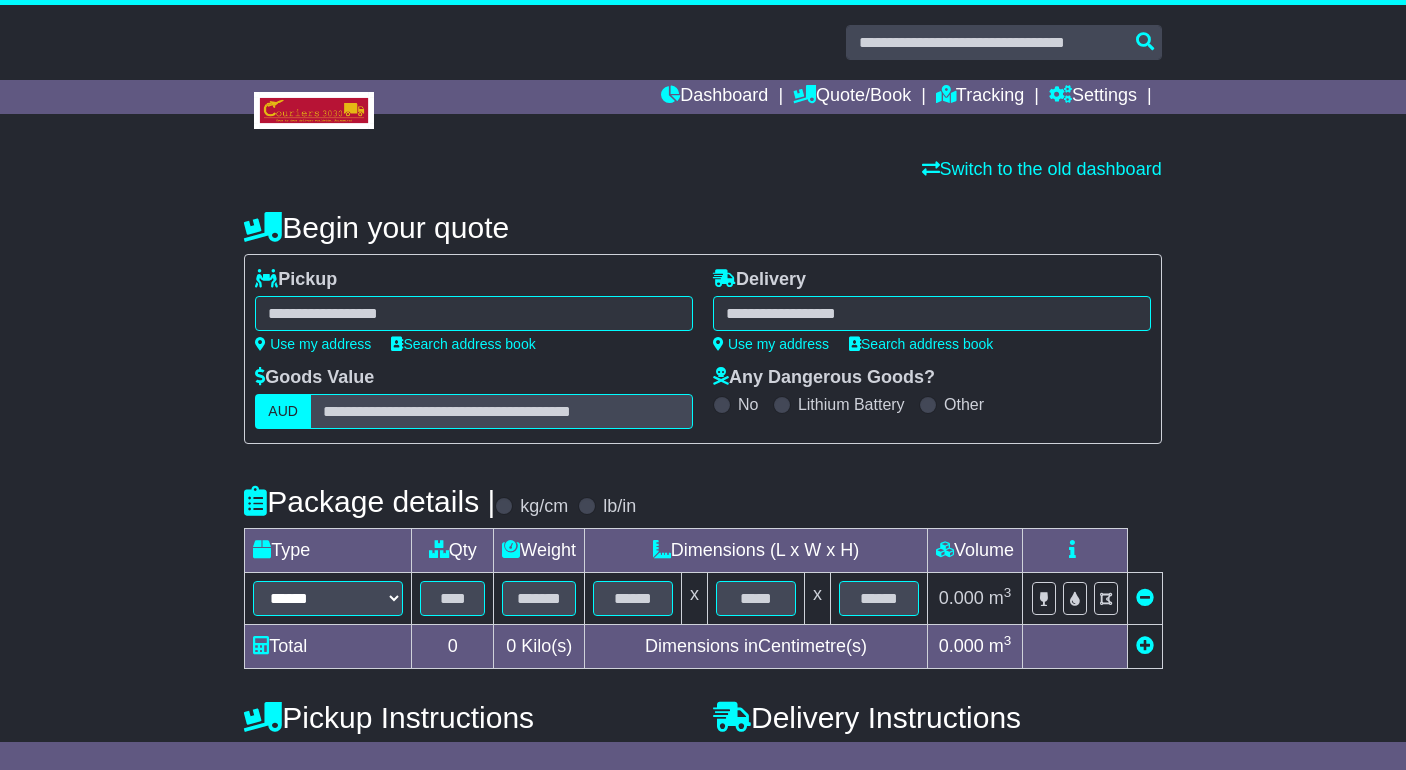 click at bounding box center [474, 313] 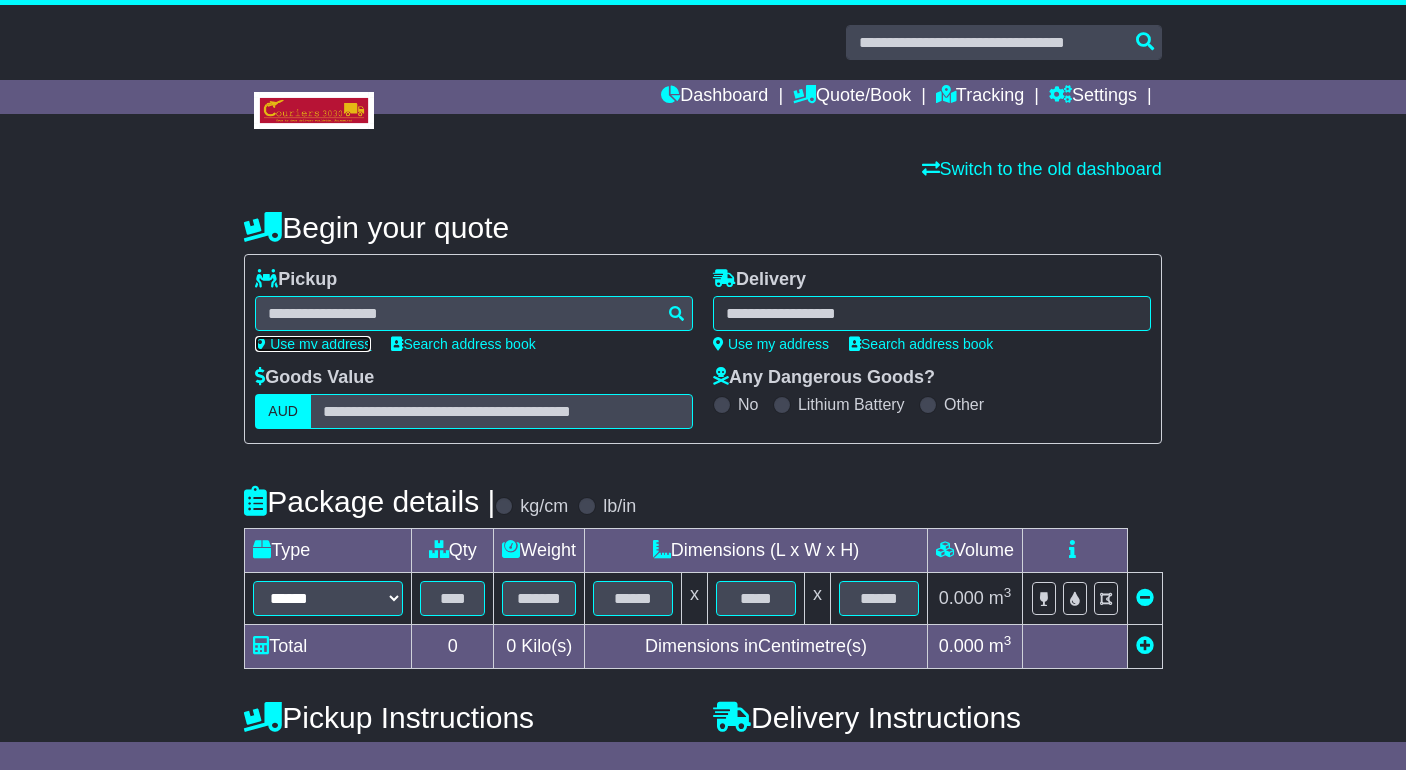 click on "Use my address" at bounding box center (313, 344) 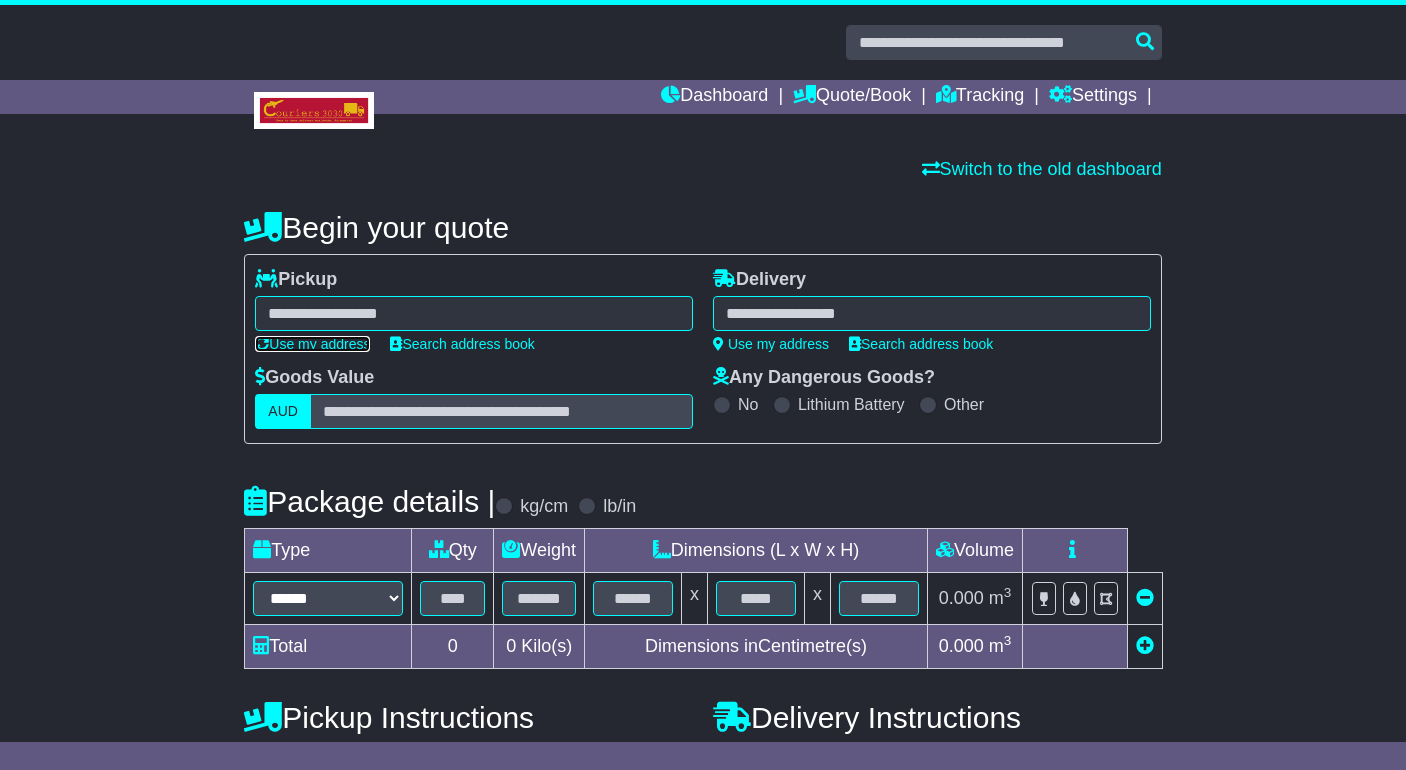 type on "**********" 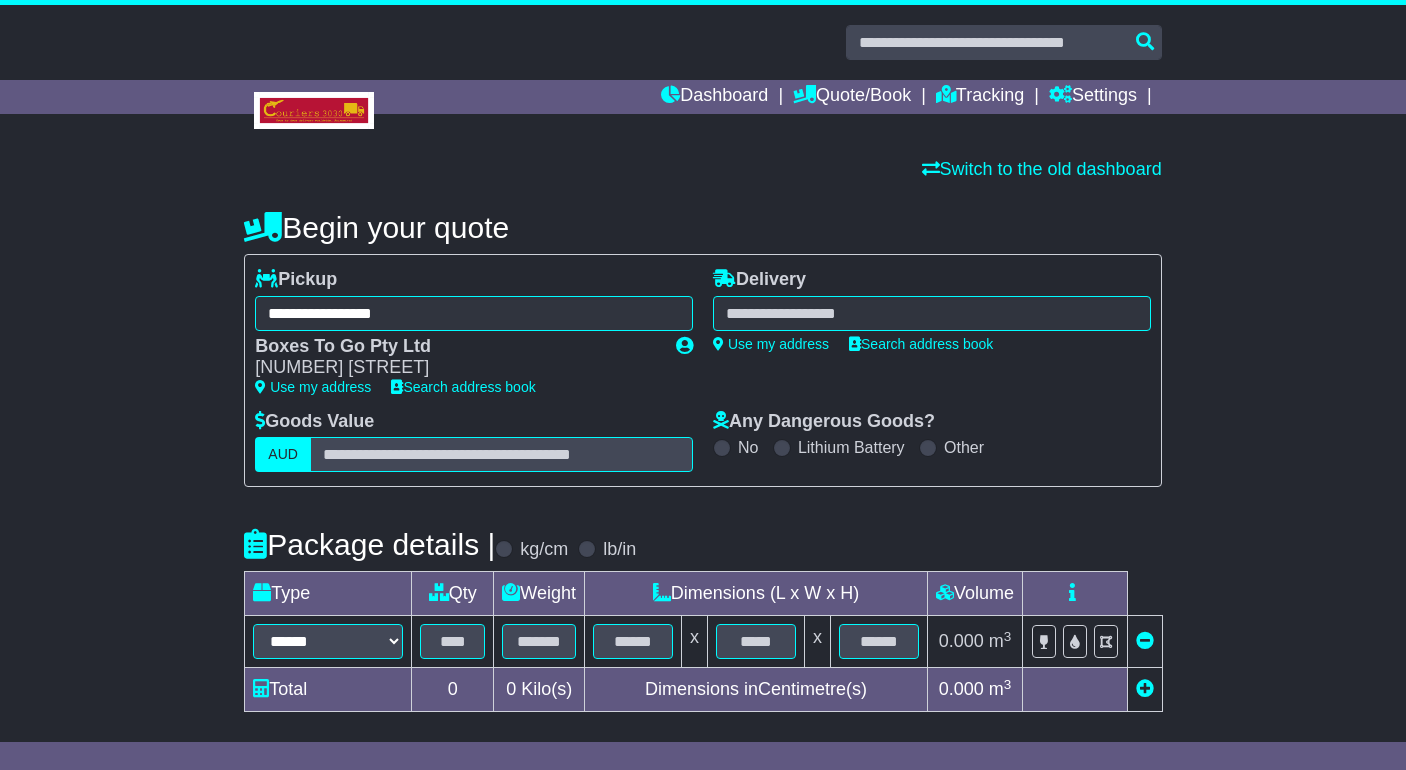 click at bounding box center (932, 313) 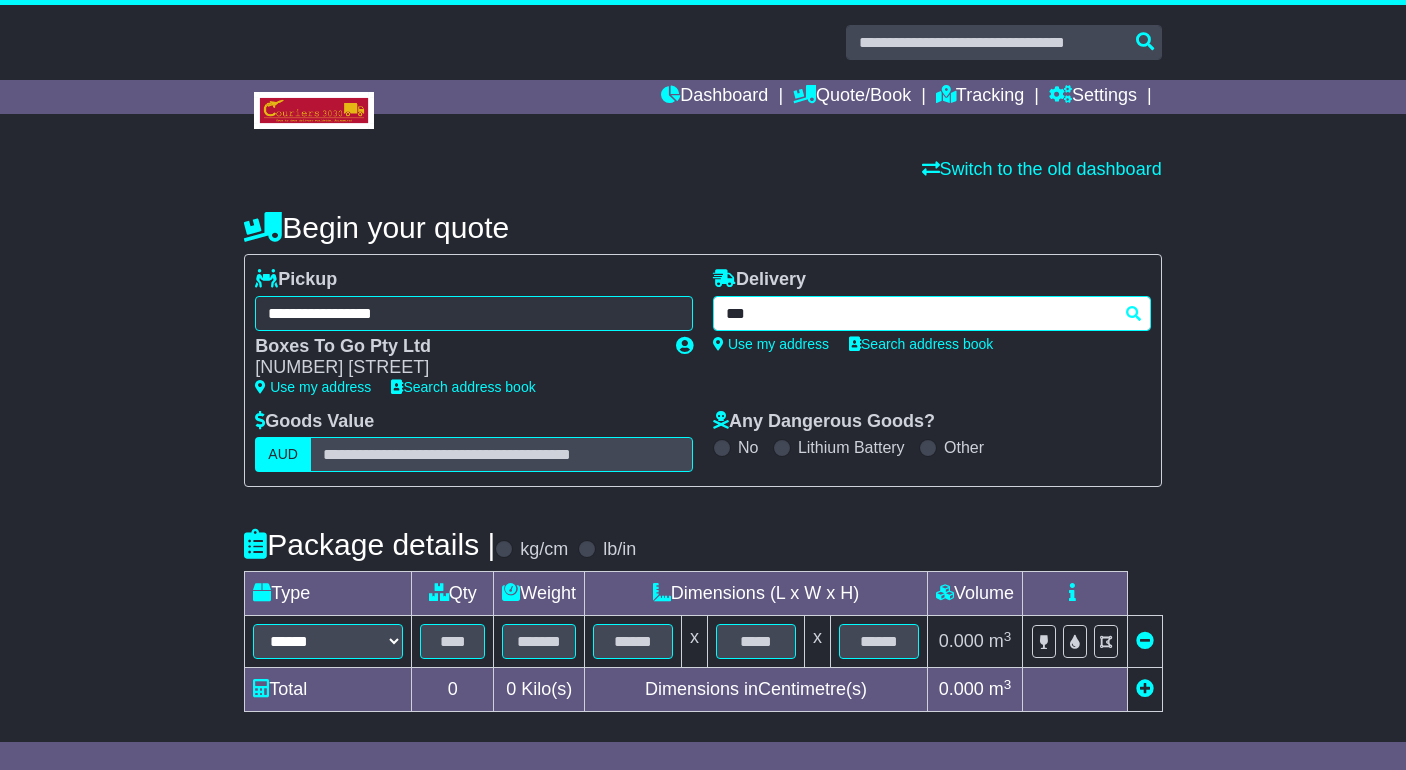 type on "****" 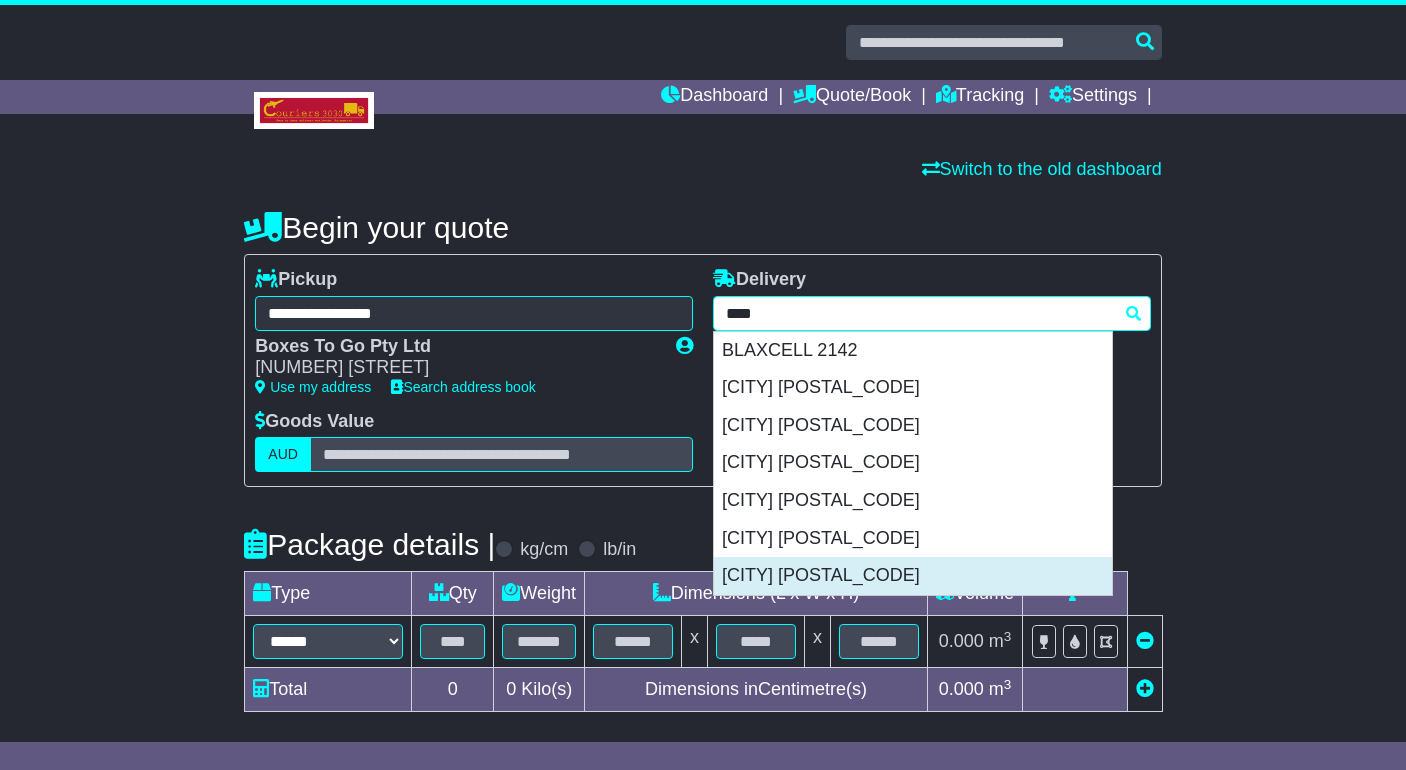 click on "SOUTH GRANVILLE 2142" at bounding box center [913, 576] 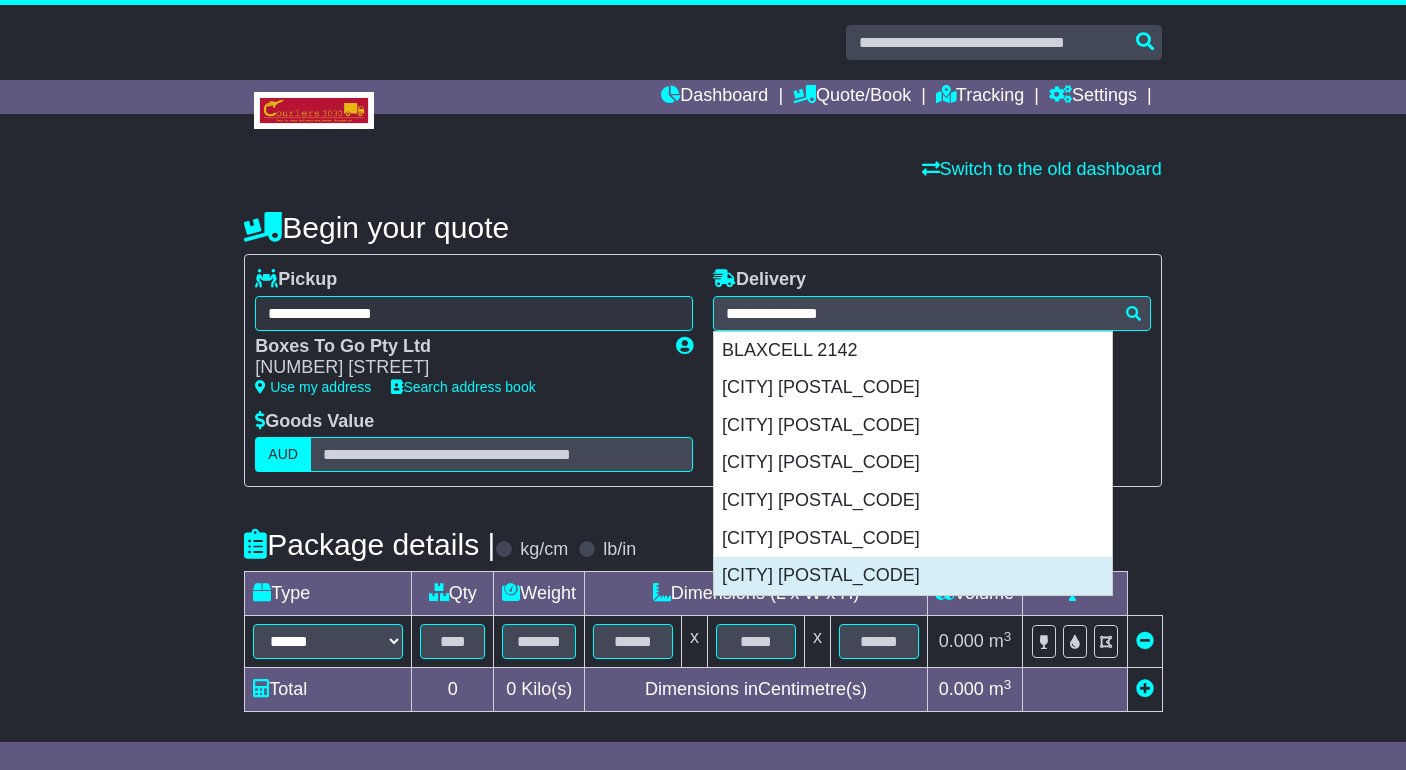 type on "**********" 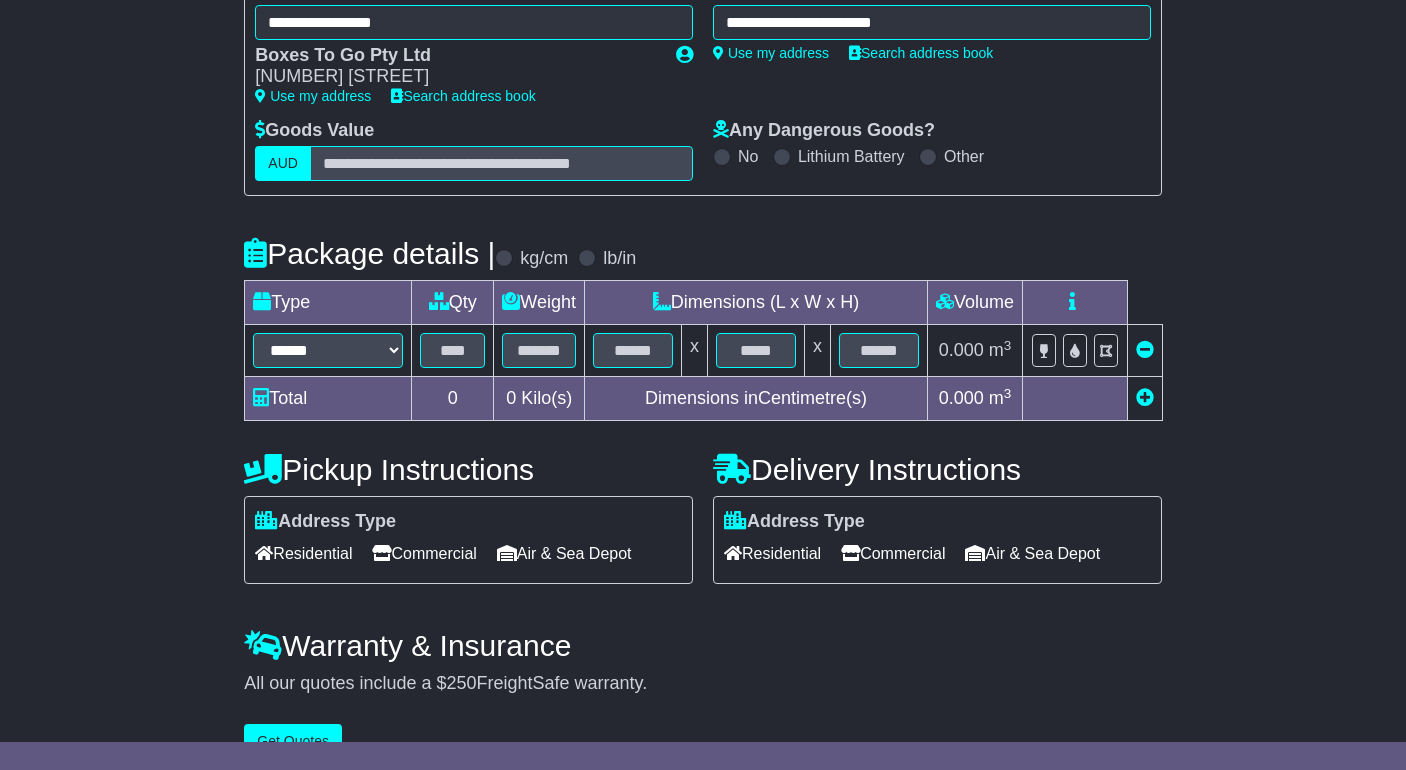 scroll, scrollTop: 300, scrollLeft: 0, axis: vertical 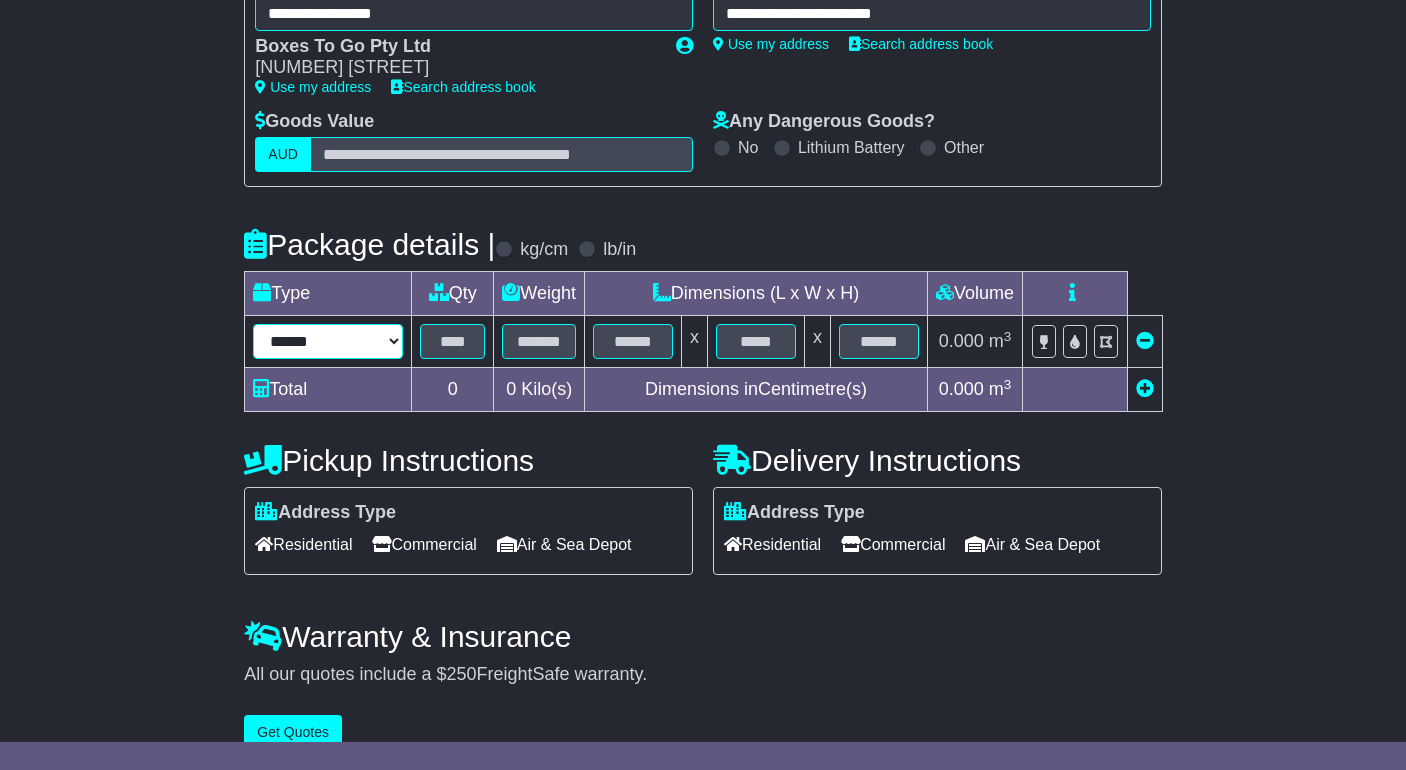 click on "****** ****** *** ******** ***** **** **** ****** *** *******" at bounding box center [328, 341] 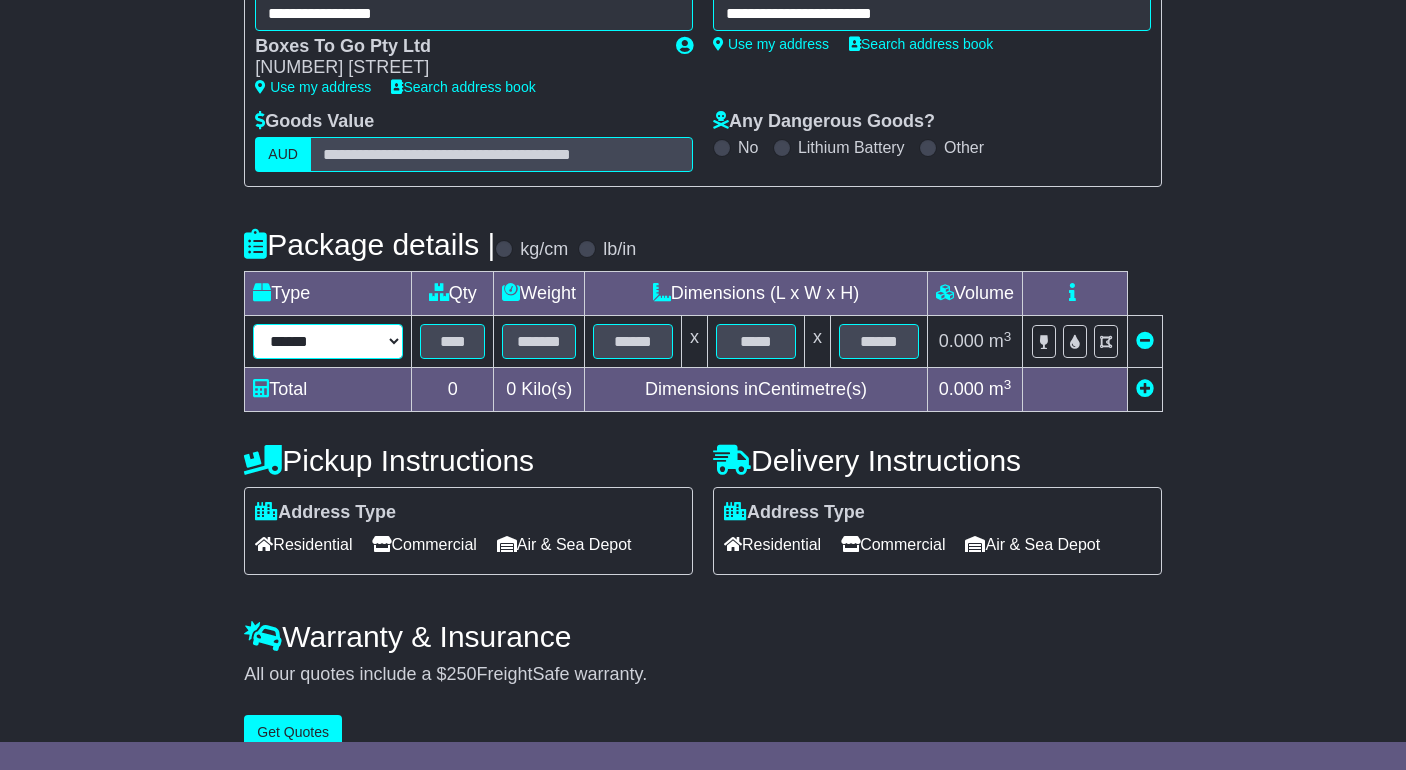 select on "*****" 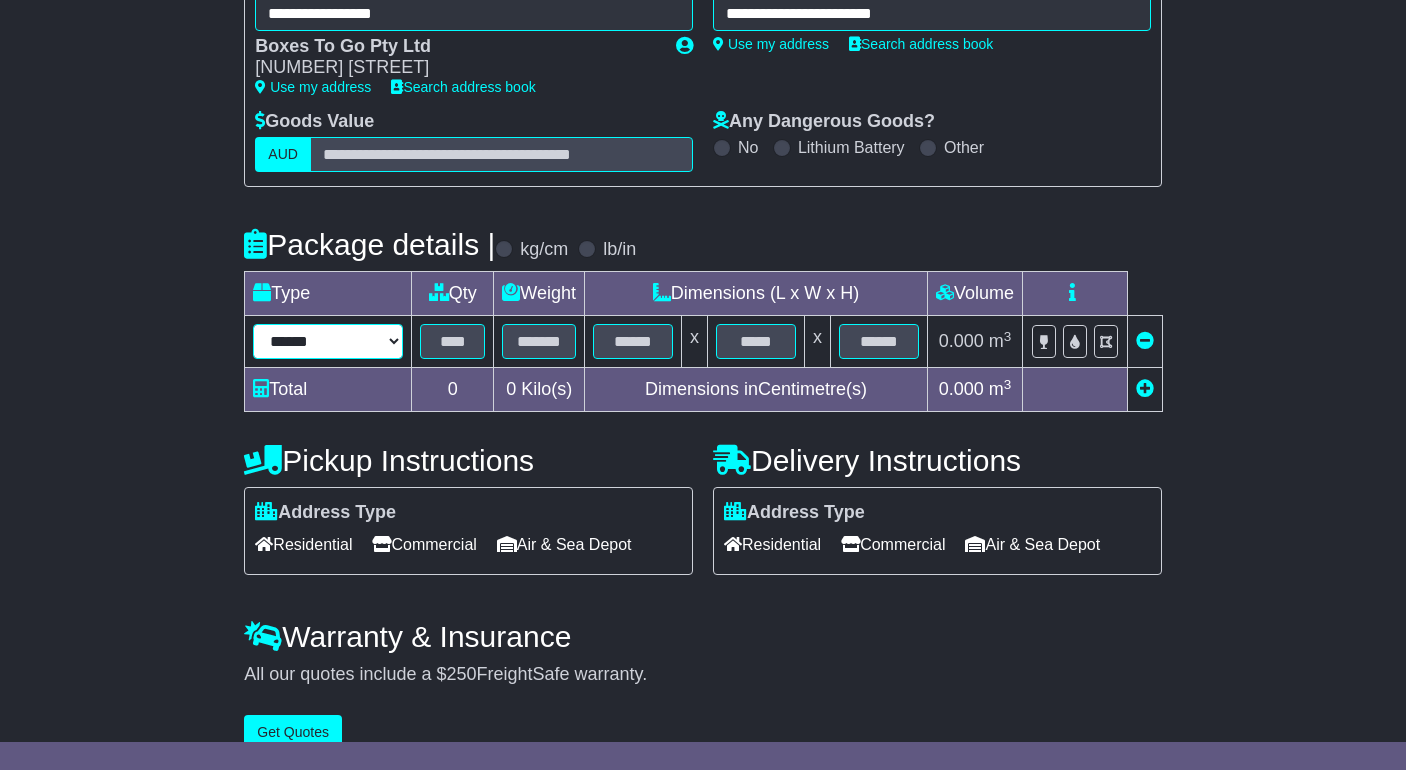 click on "****** ****** *** ******** ***** **** **** ****** *** *******" at bounding box center [328, 341] 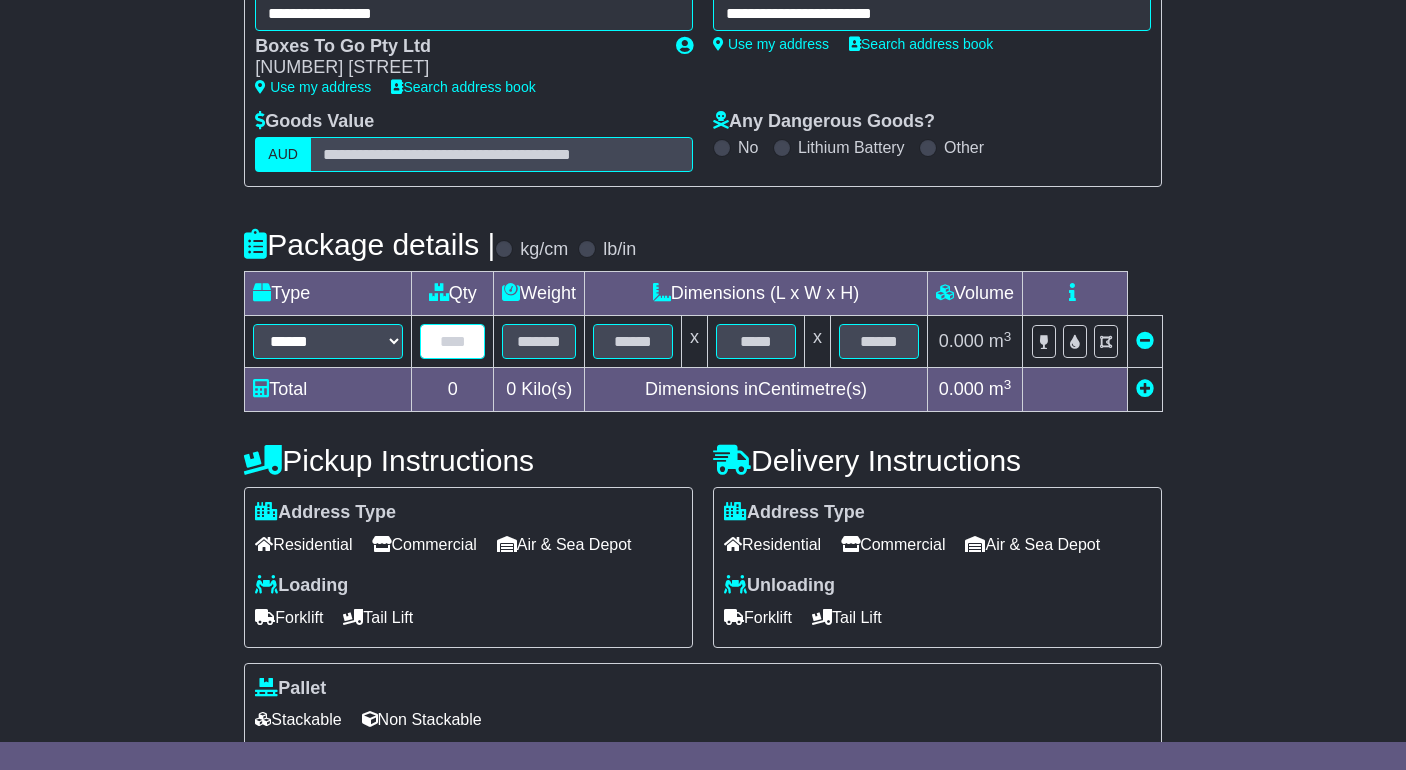 click at bounding box center [452, 341] 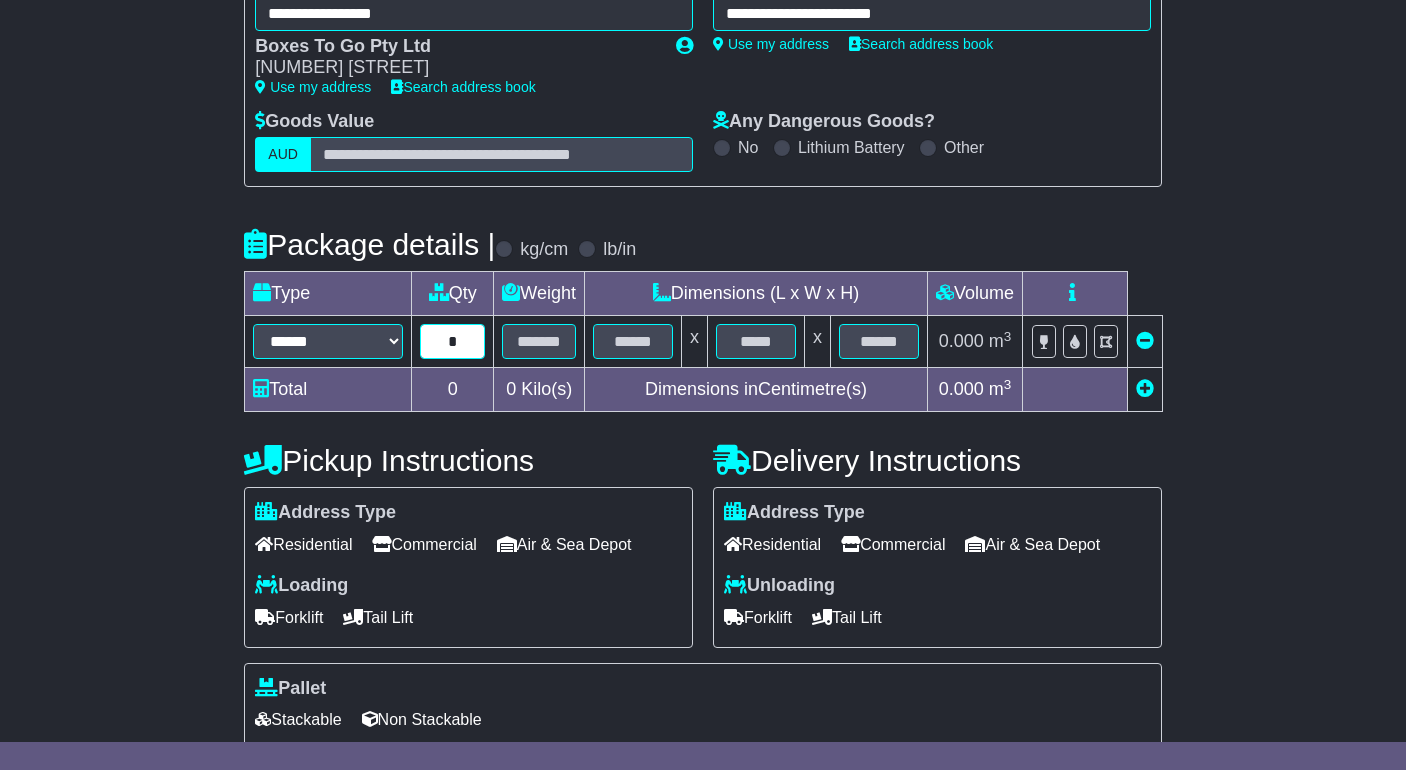 type on "*" 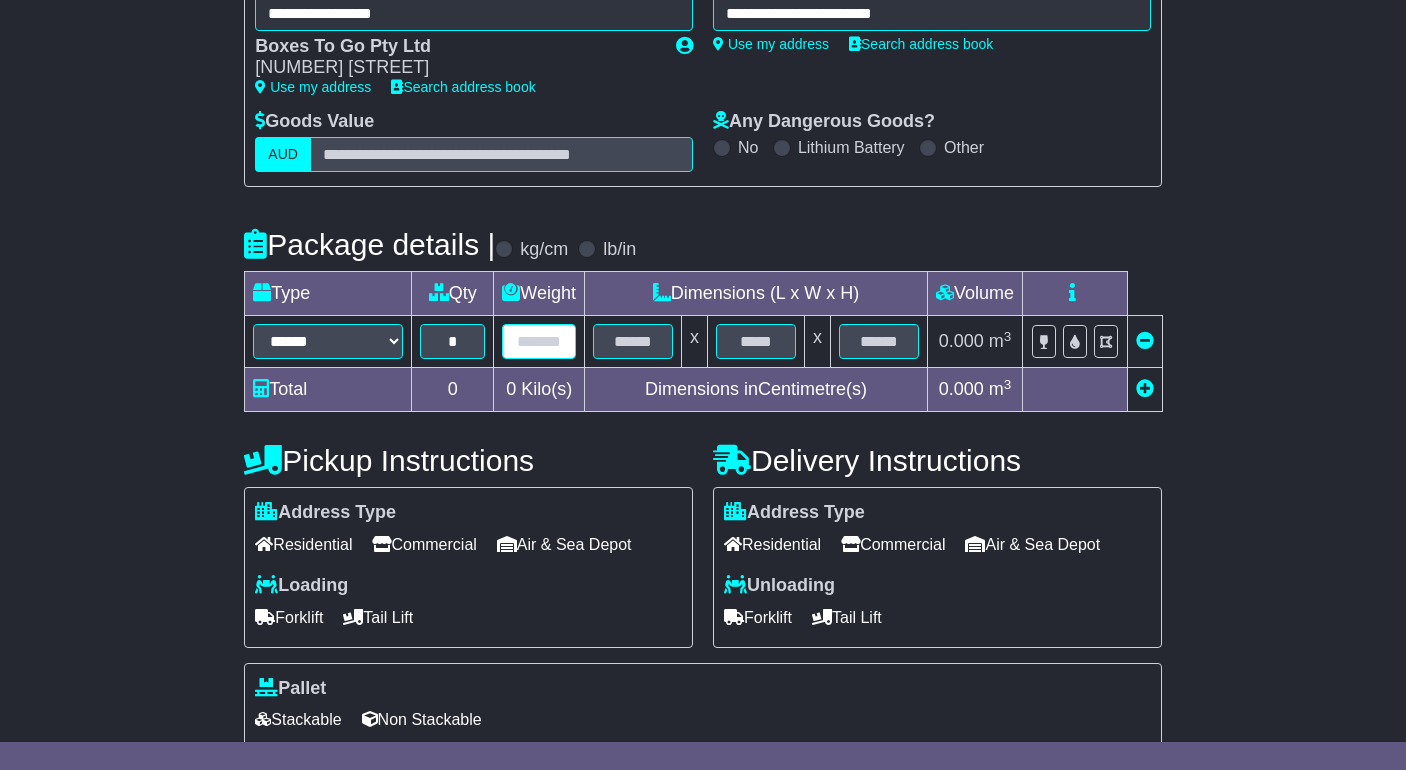 click at bounding box center (539, 341) 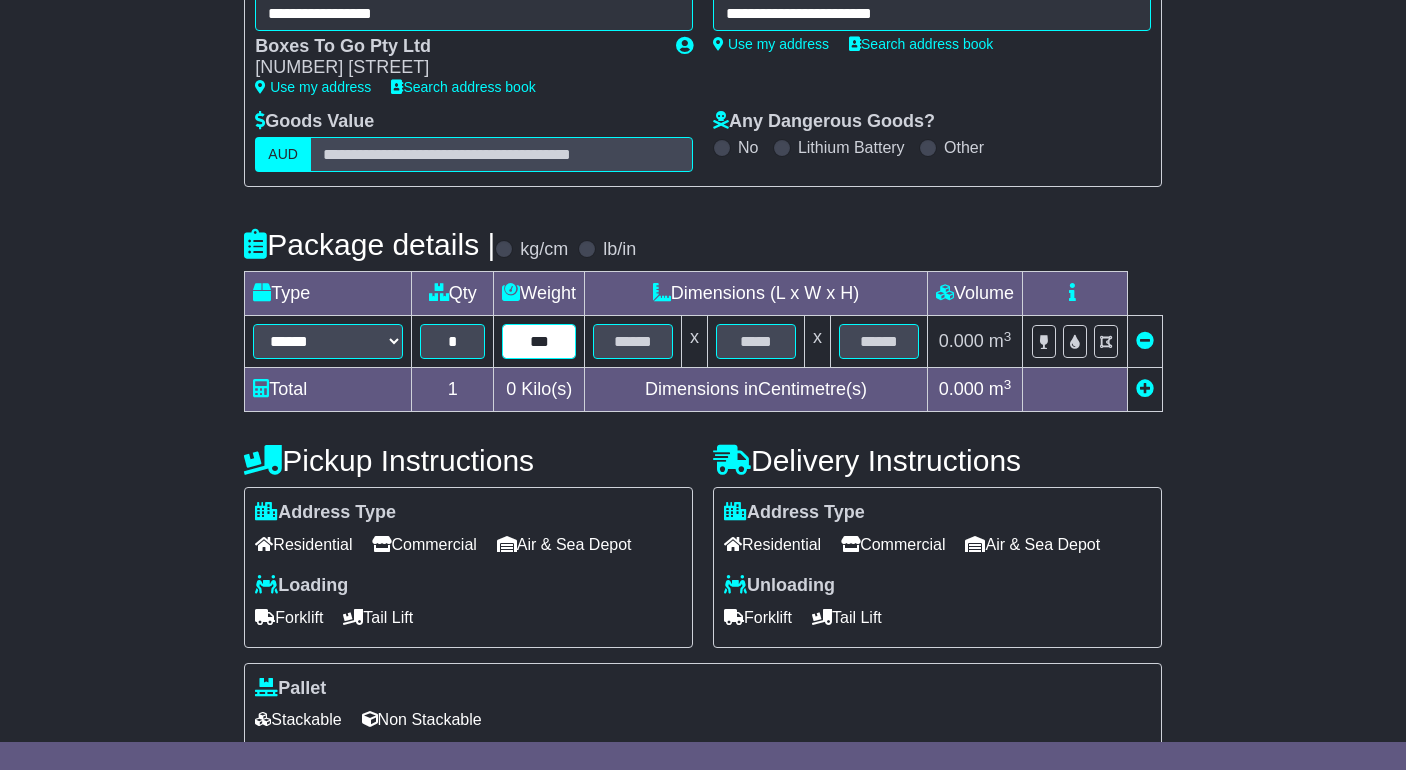 type on "***" 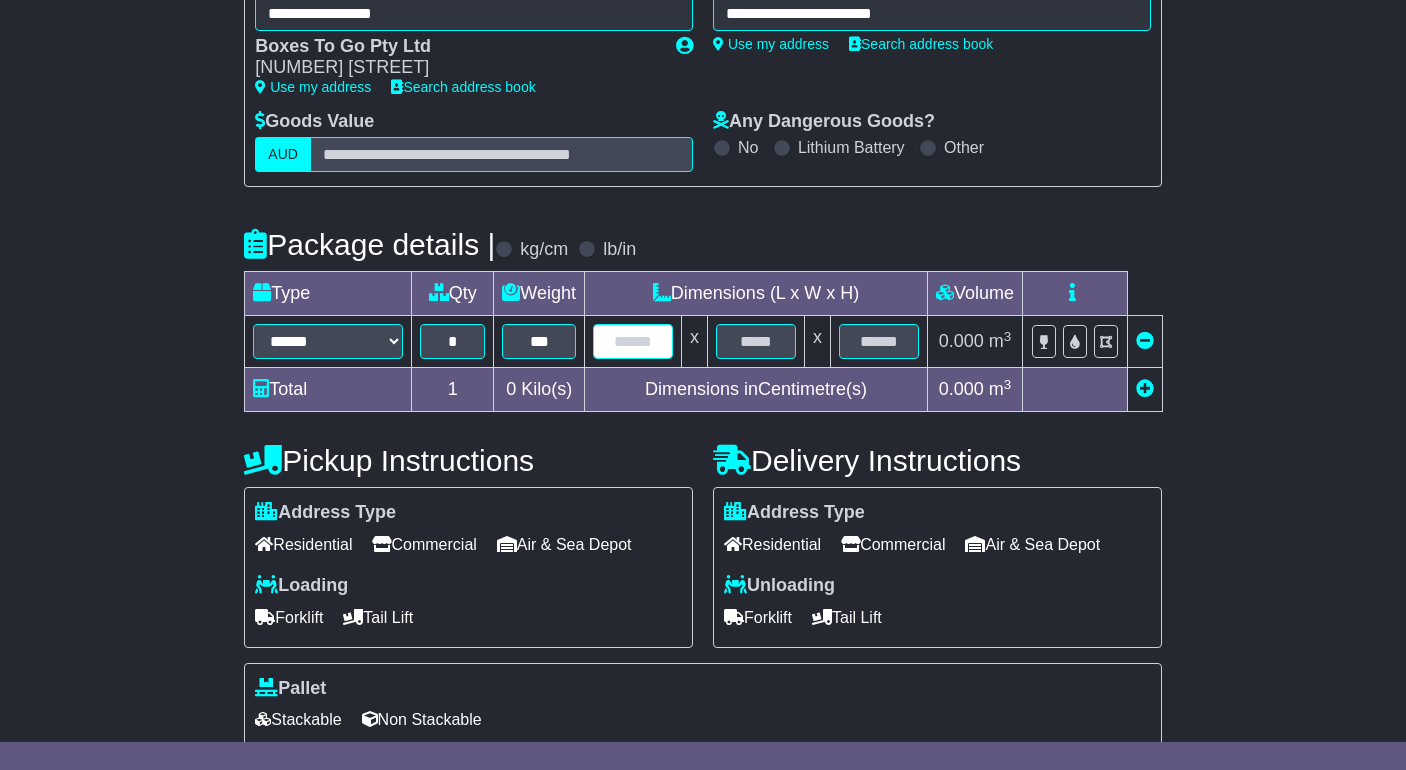 click at bounding box center (633, 341) 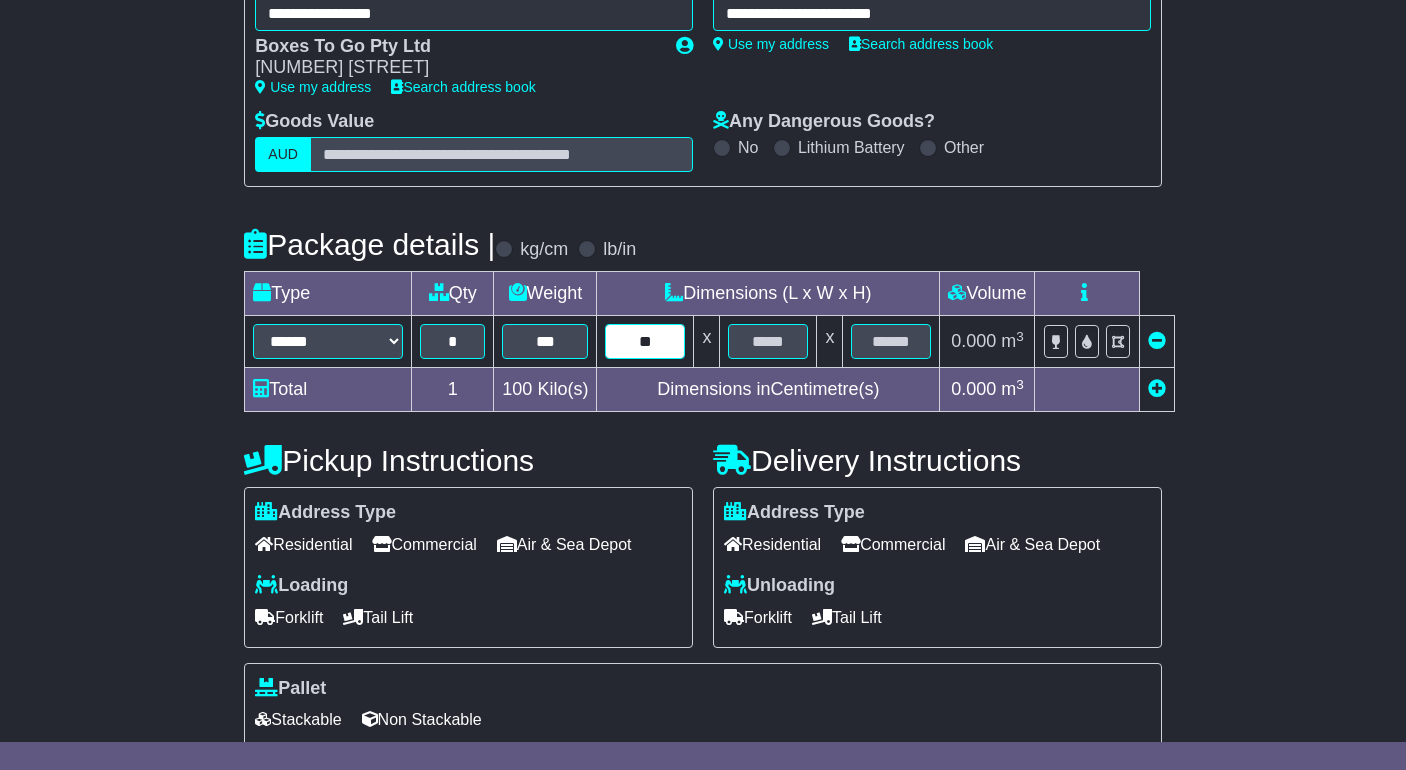 type on "**" 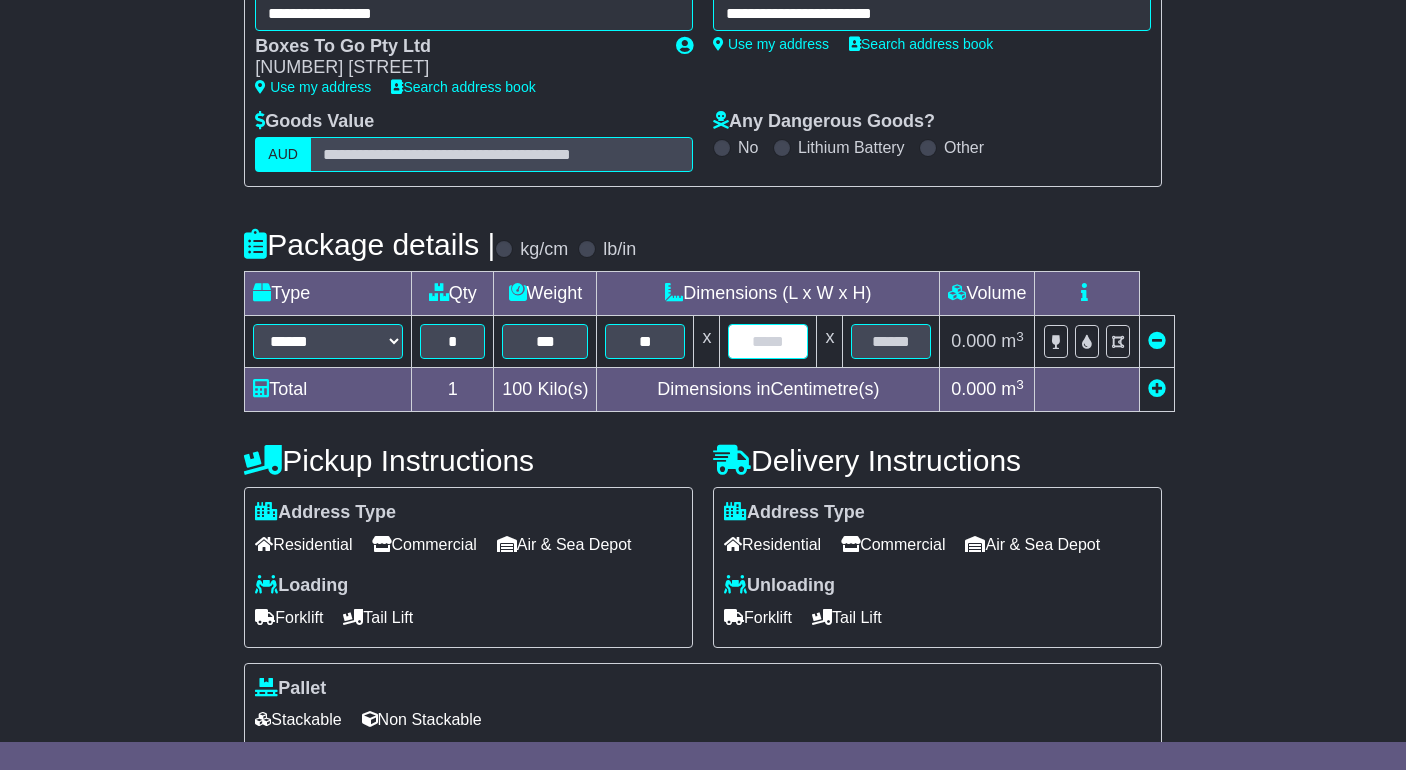 click at bounding box center [768, 341] 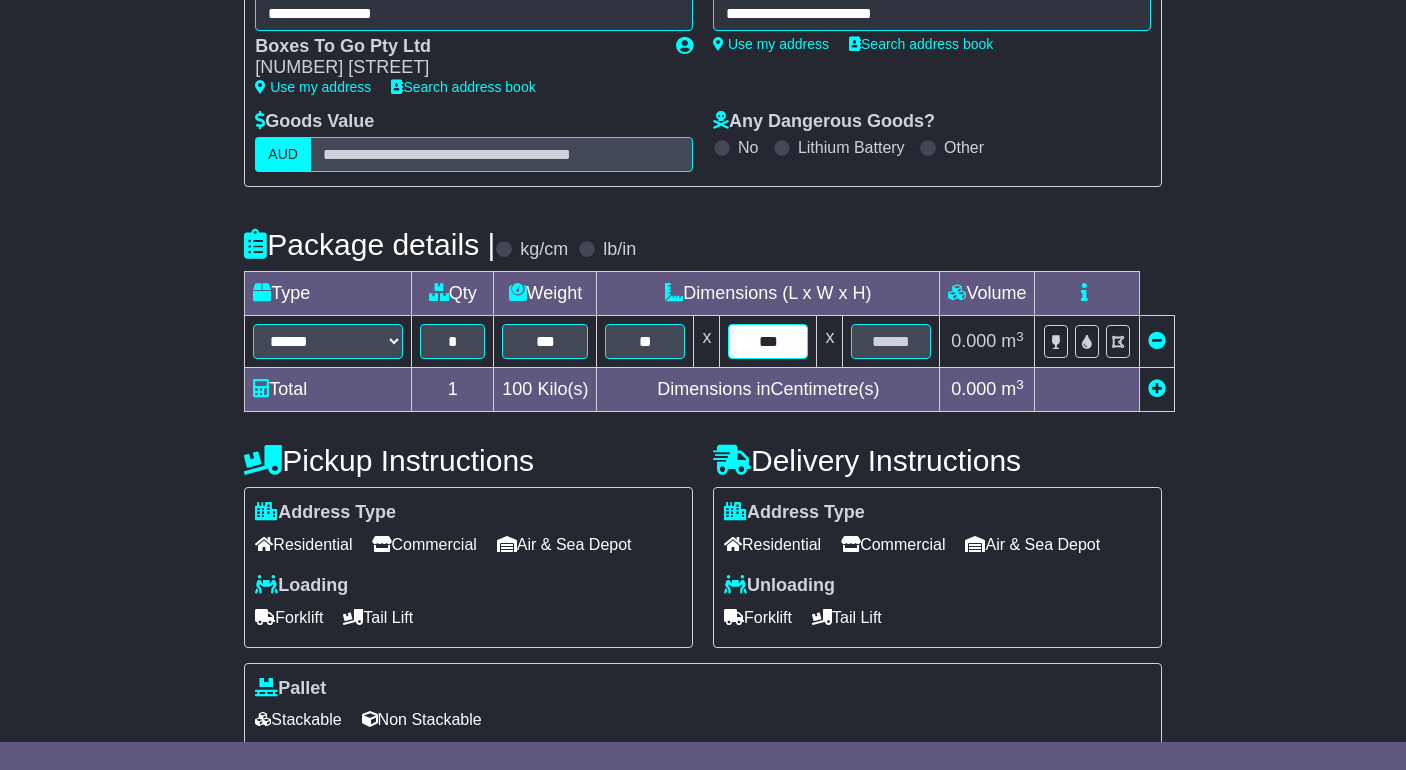 type on "***" 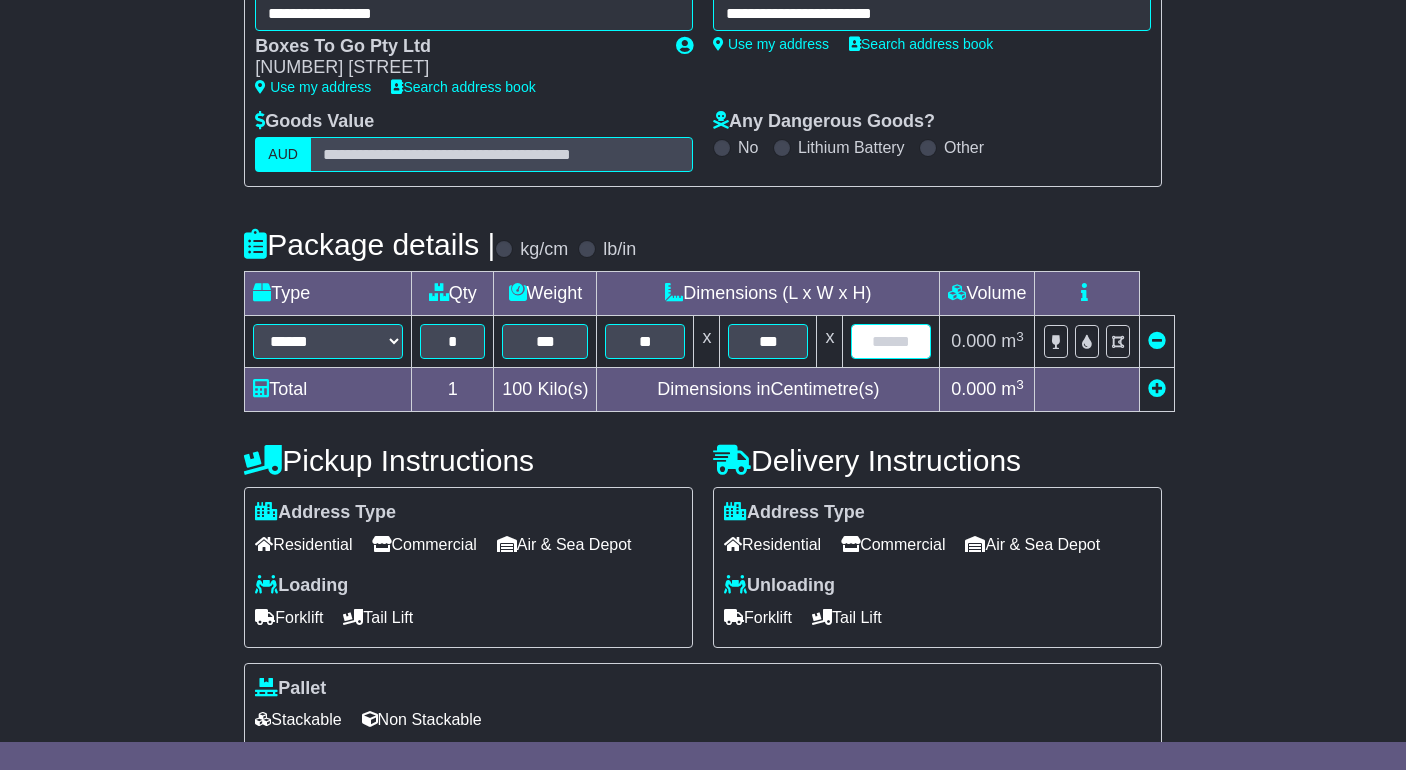 click at bounding box center (891, 341) 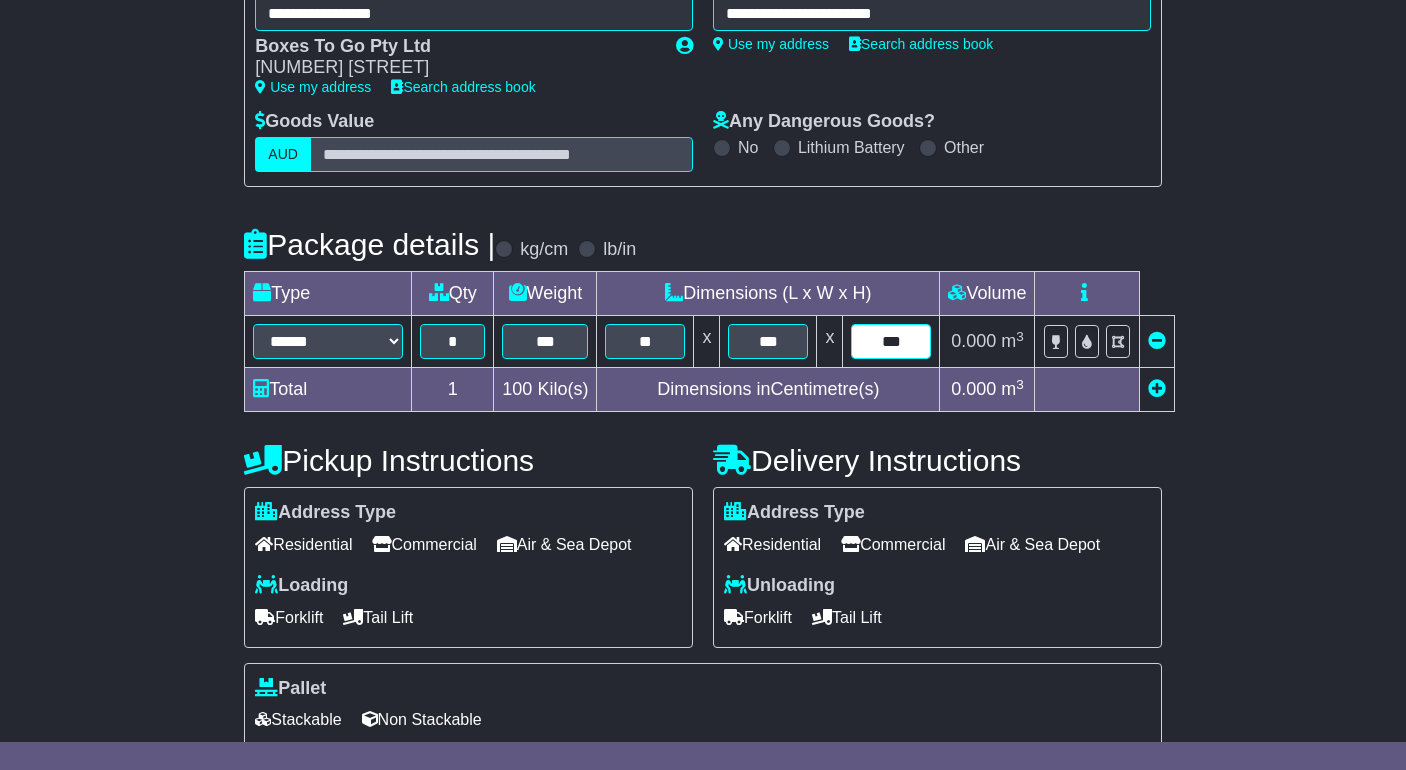 type on "***" 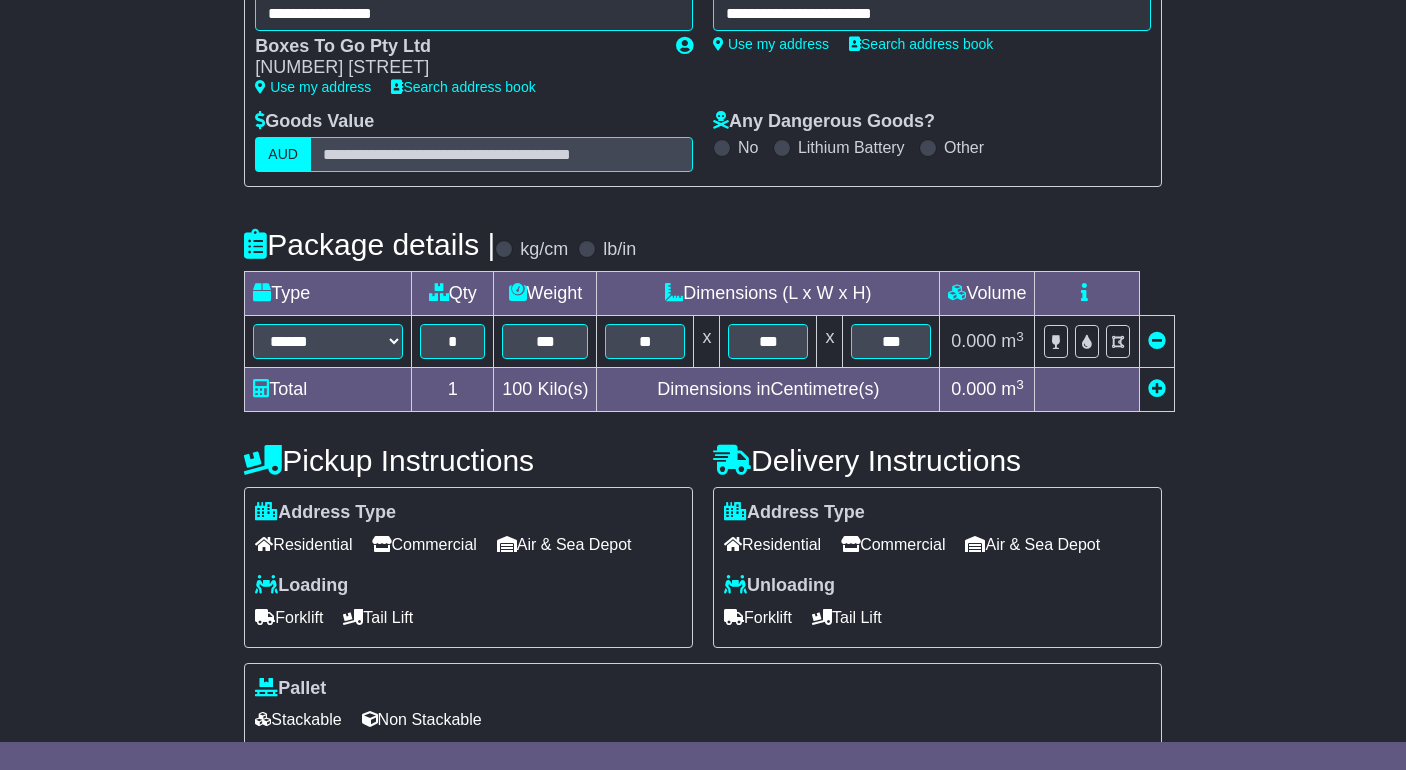 click on "Commercial" at bounding box center [893, 544] 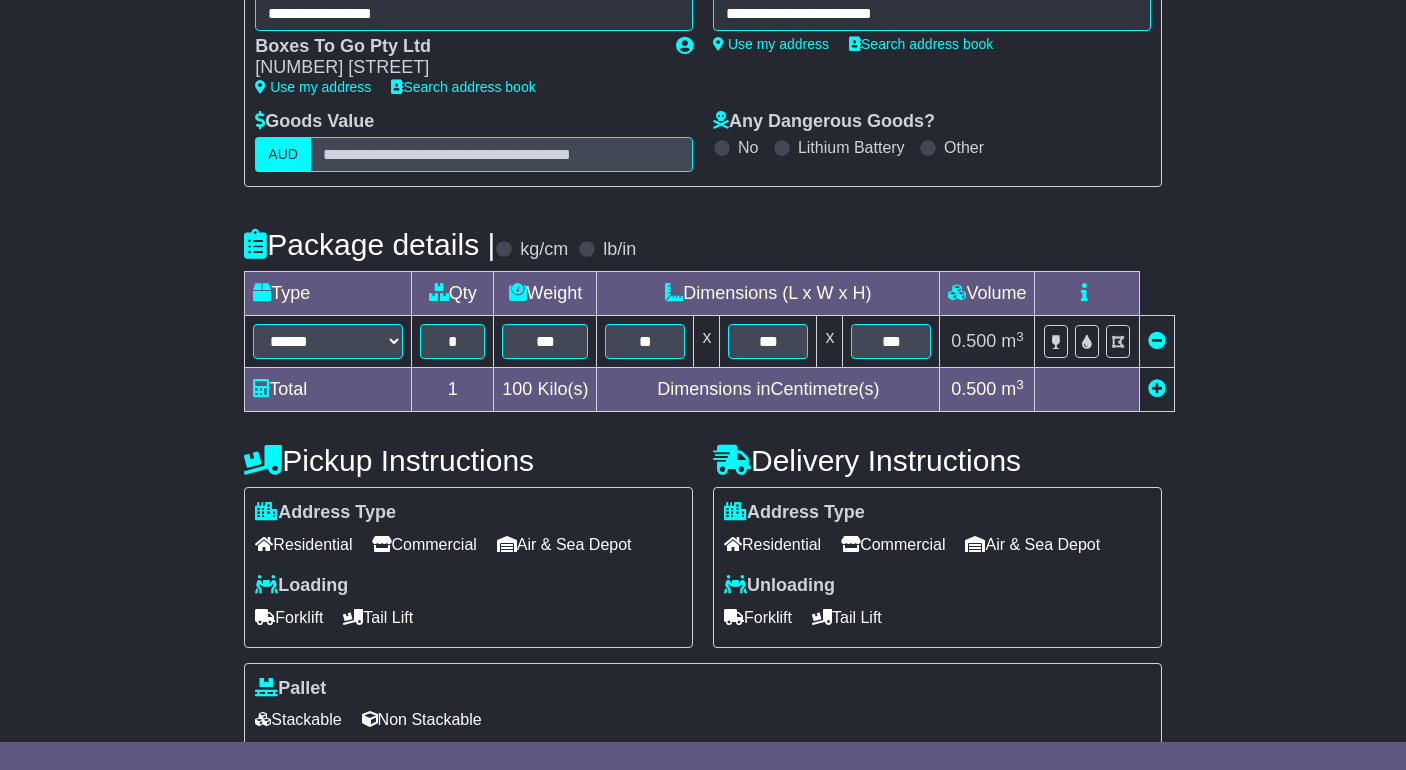 click on "Forklift" at bounding box center (758, 617) 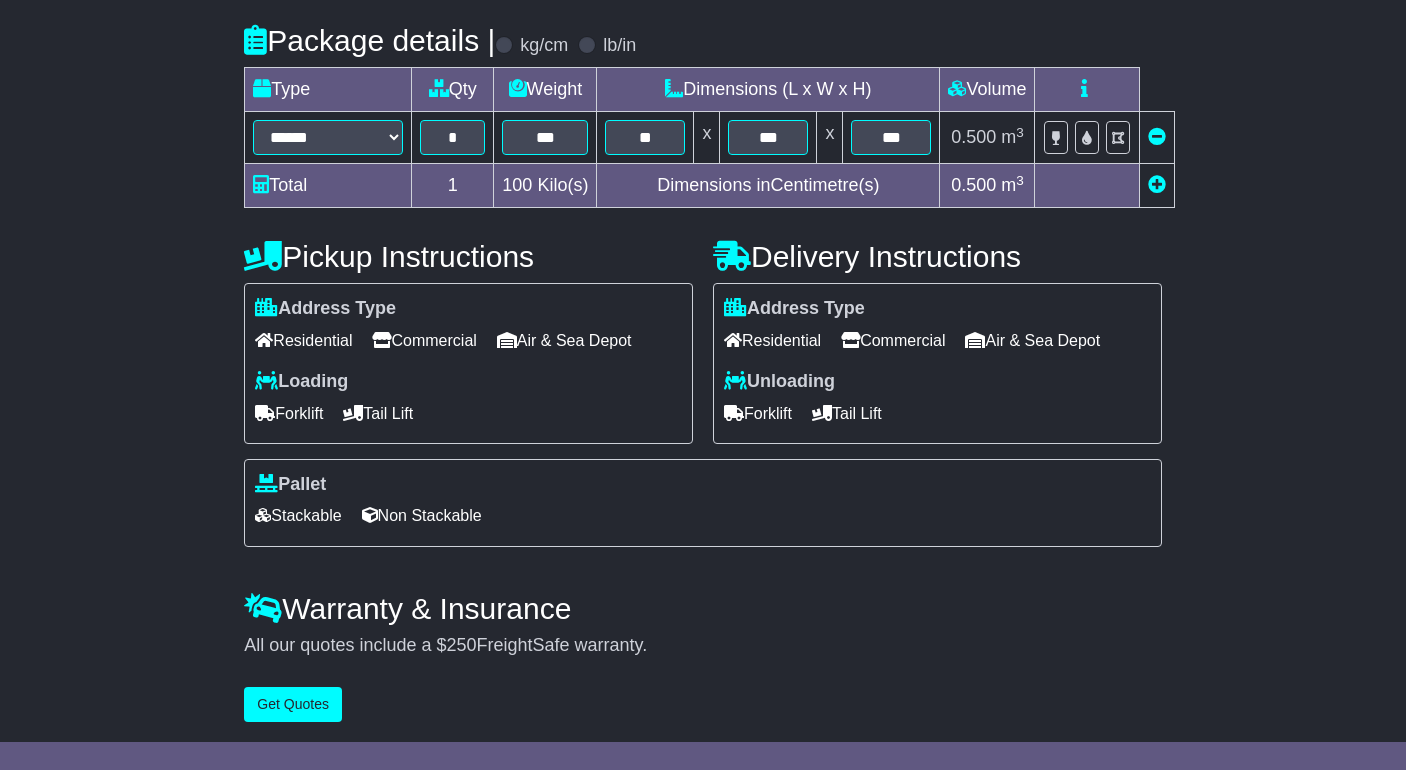 scroll, scrollTop: 510, scrollLeft: 0, axis: vertical 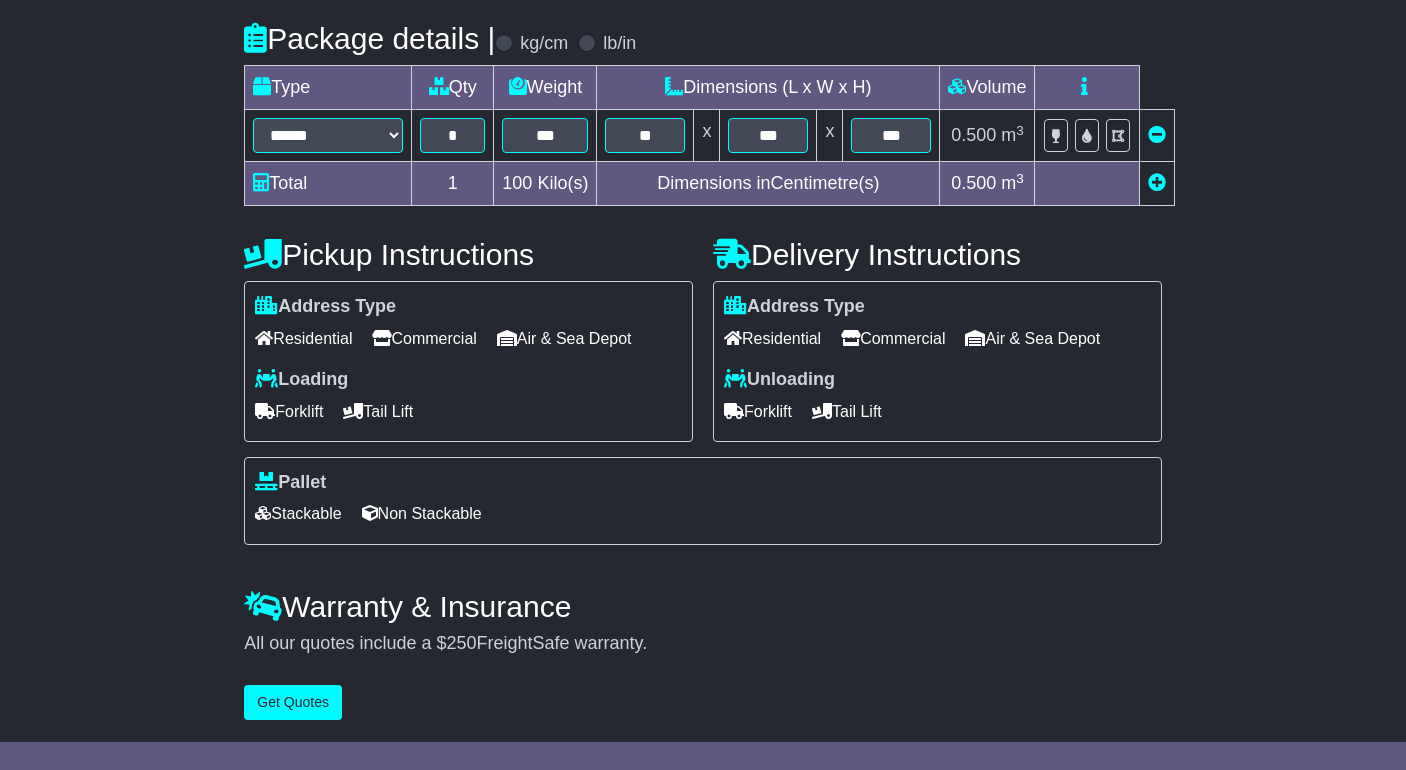 click on "Stackable" at bounding box center [298, 513] 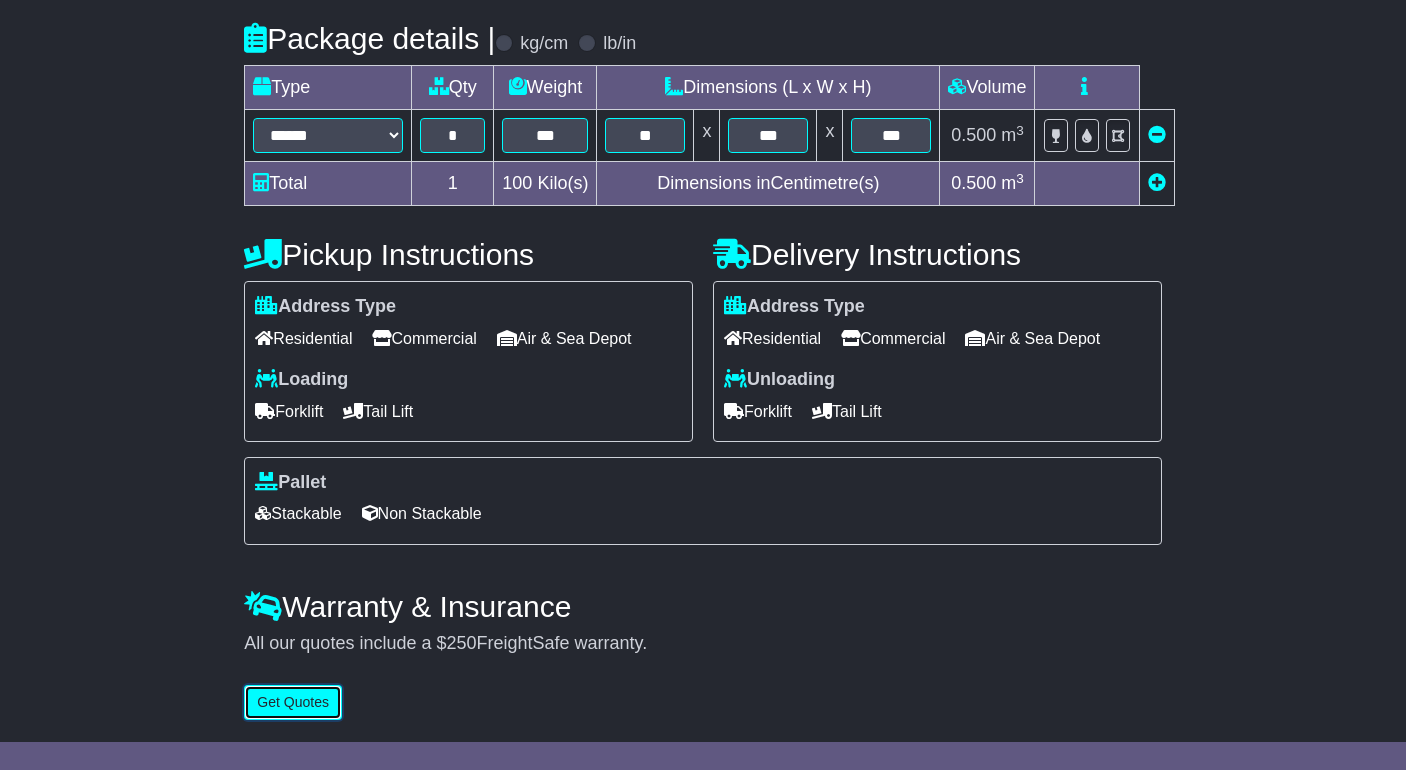 click on "Get Quotes" at bounding box center (293, 702) 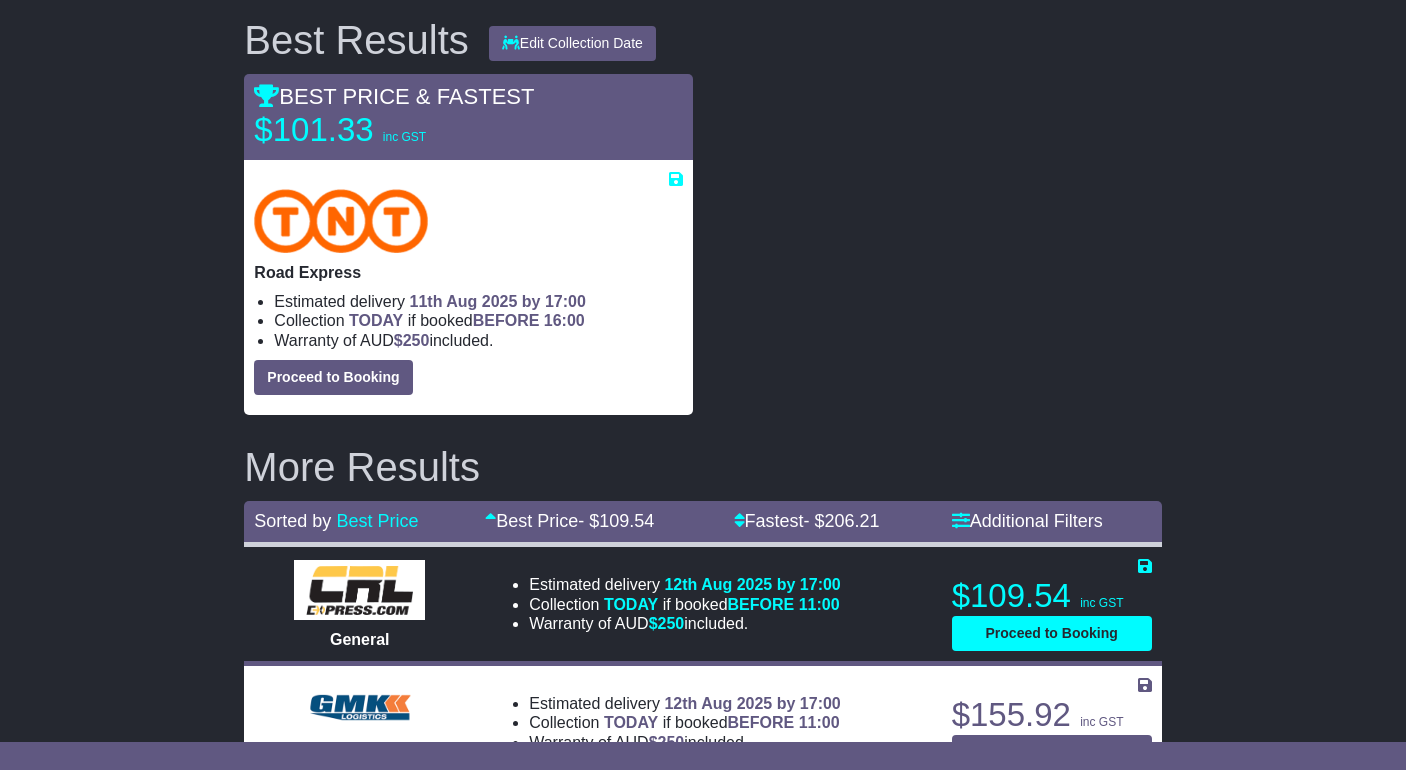 scroll, scrollTop: 258, scrollLeft: 0, axis: vertical 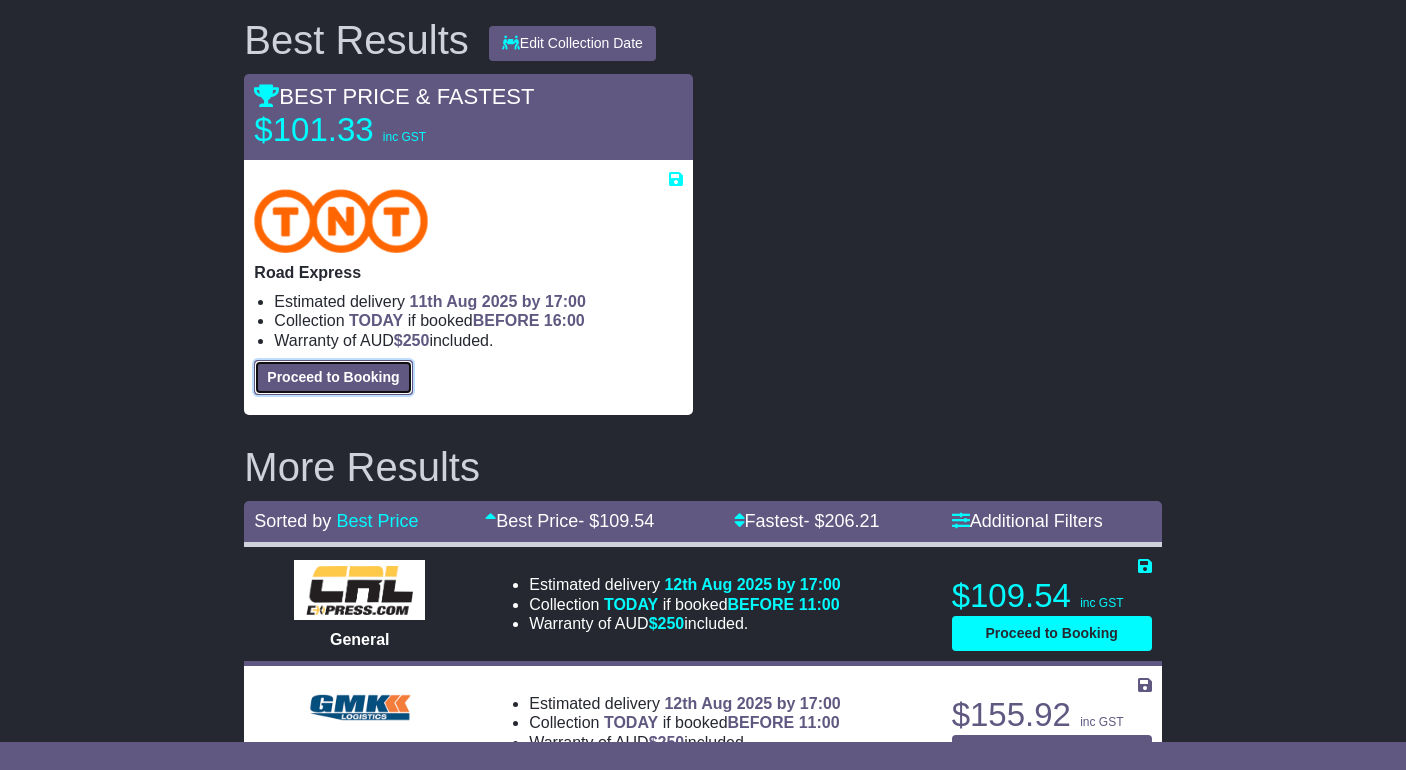 click on "Proceed to Booking" at bounding box center (333, 377) 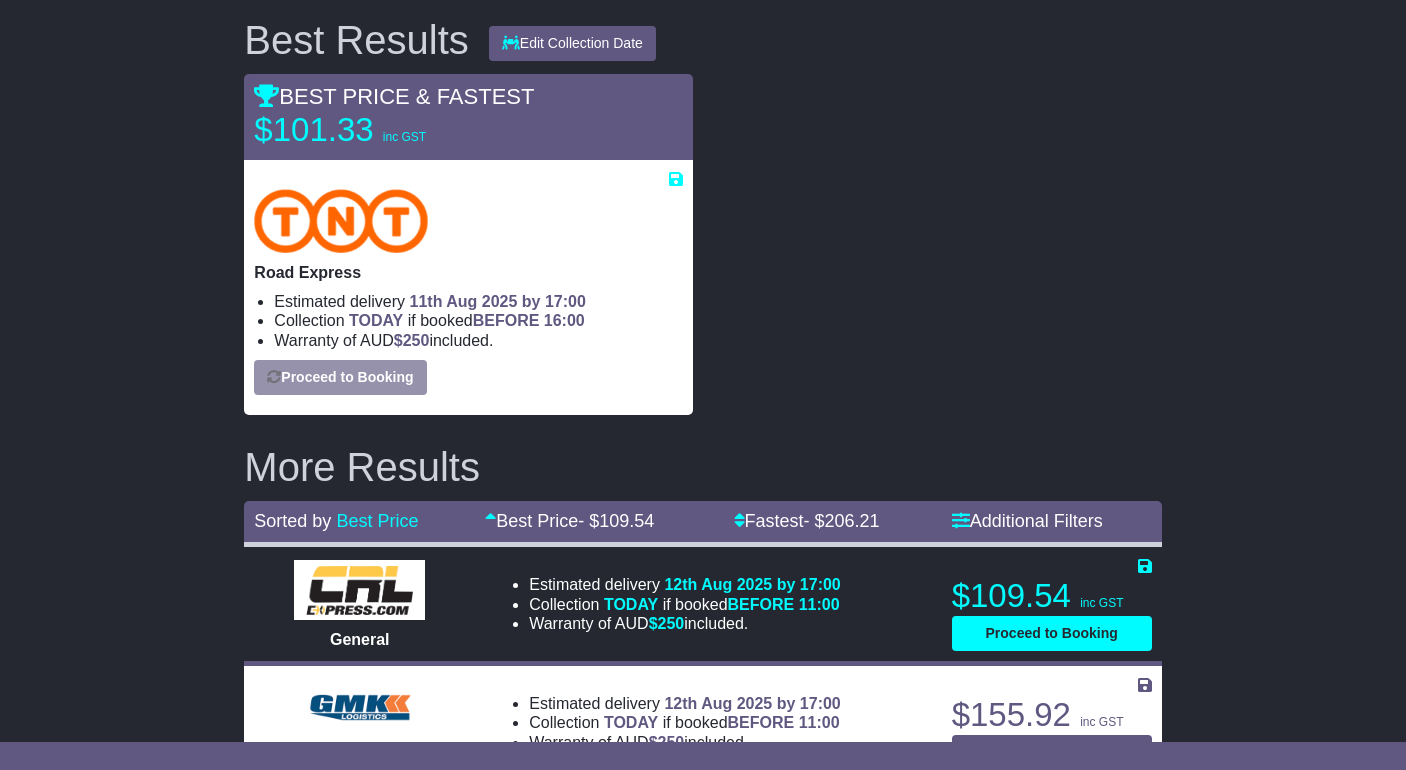 select on "*****" 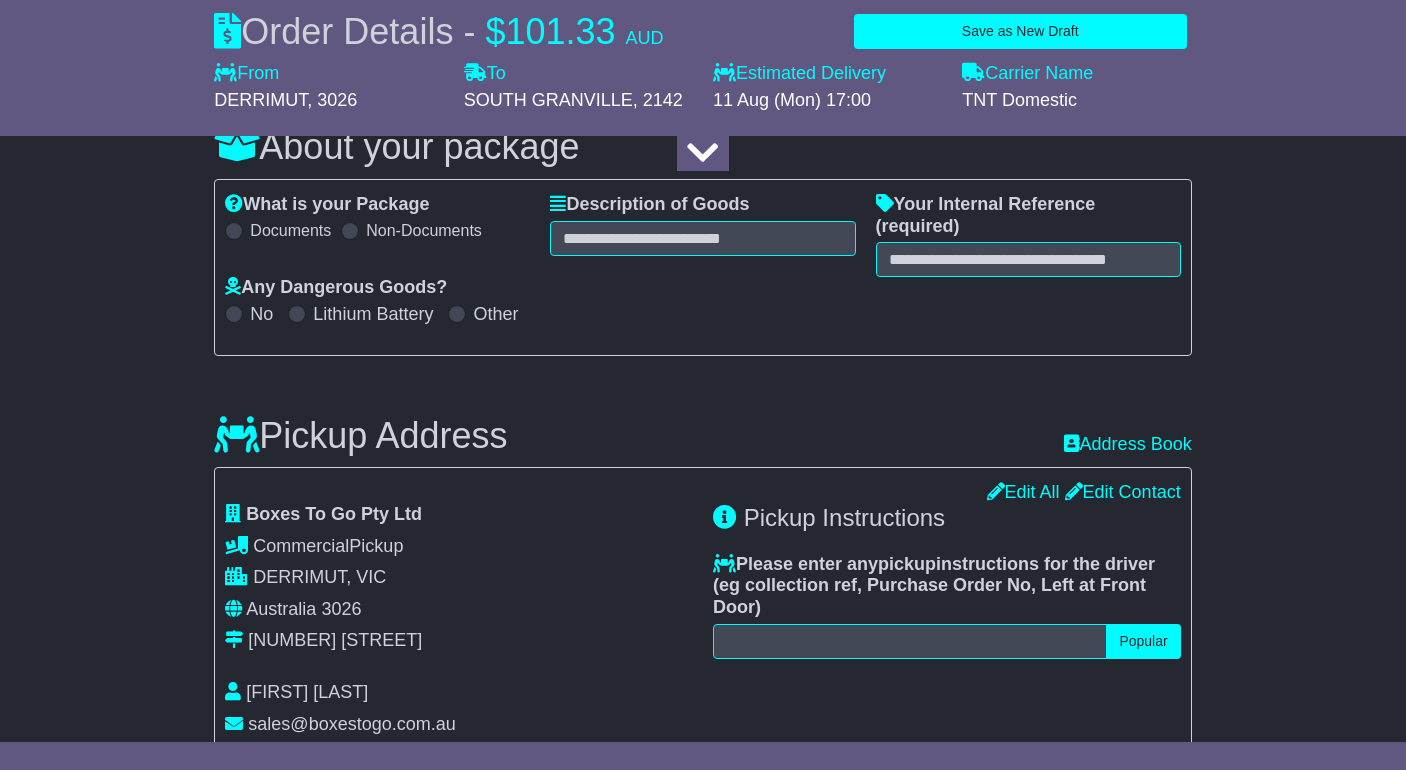 select 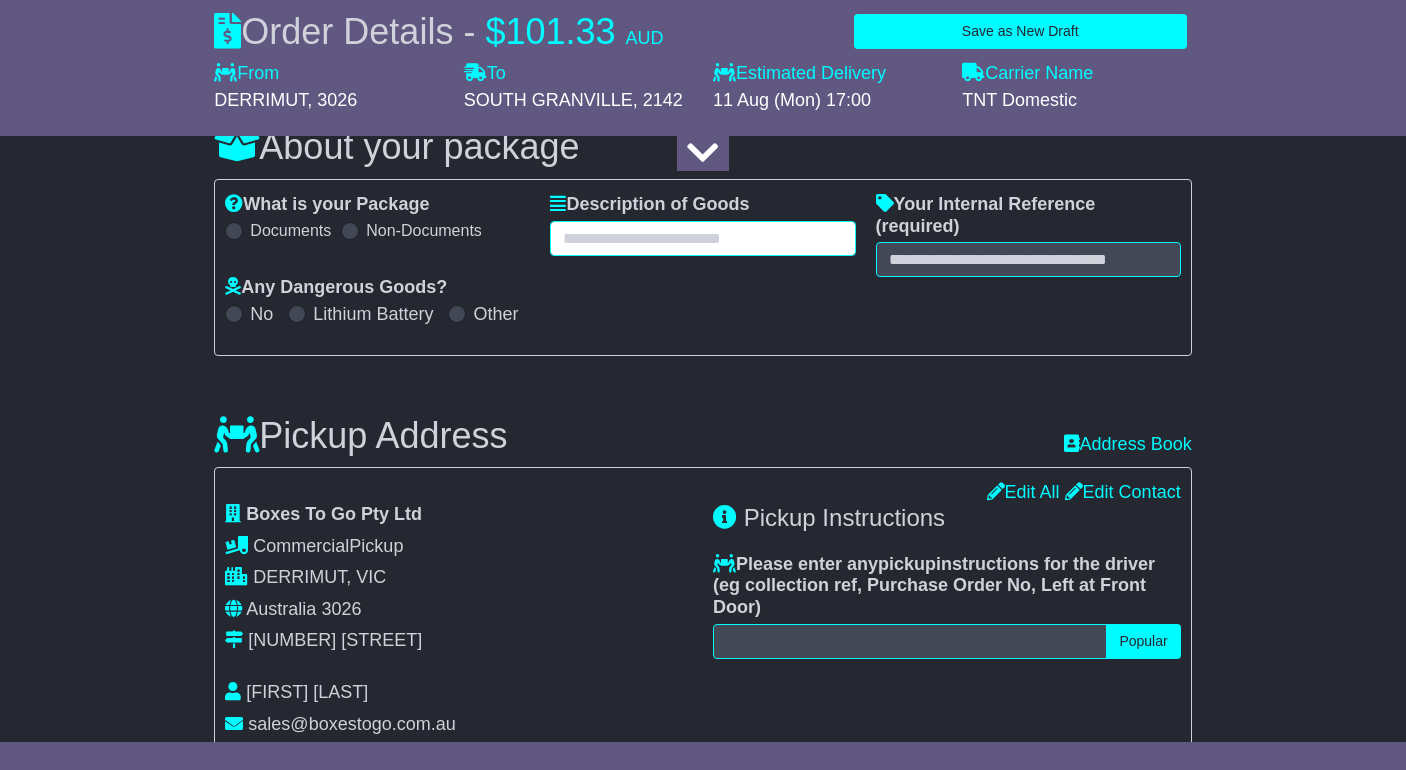 click at bounding box center (702, 238) 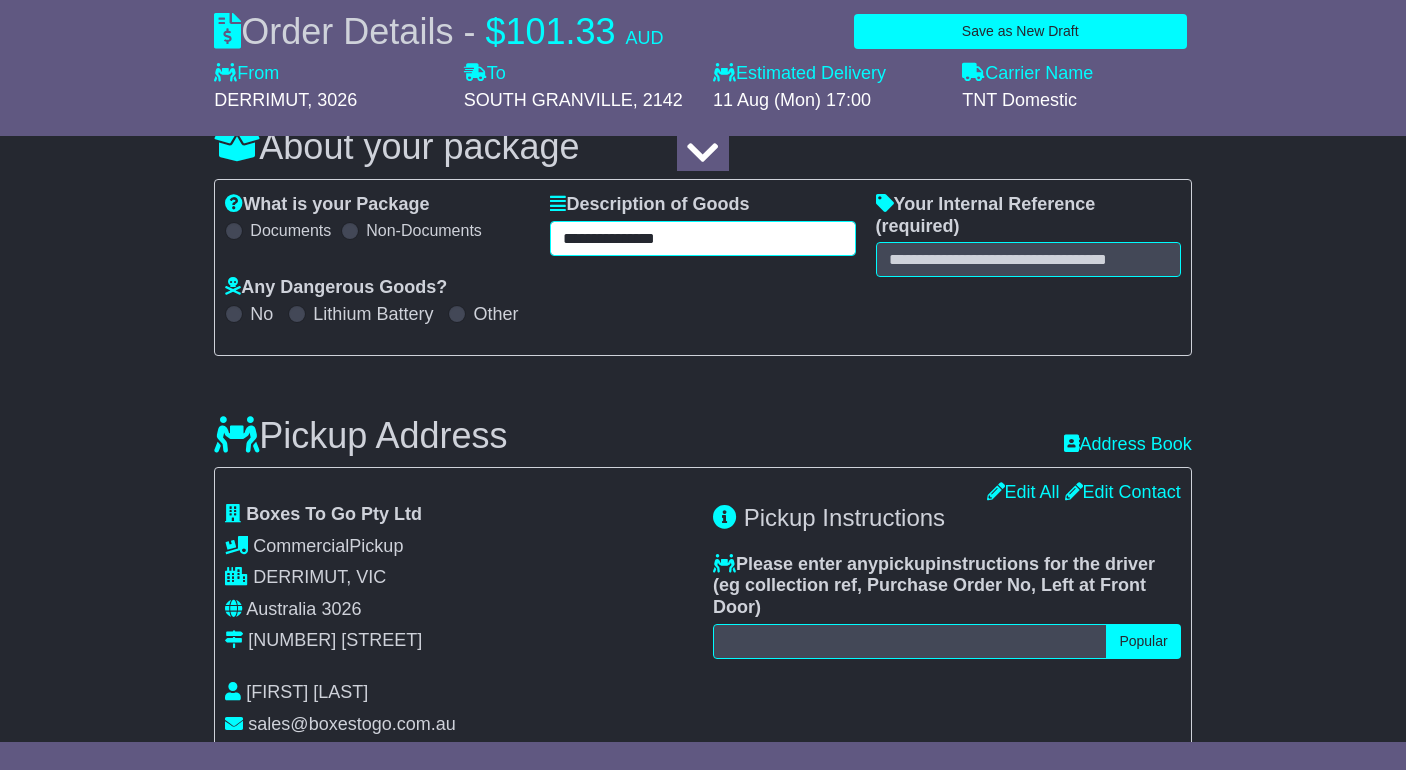type on "**********" 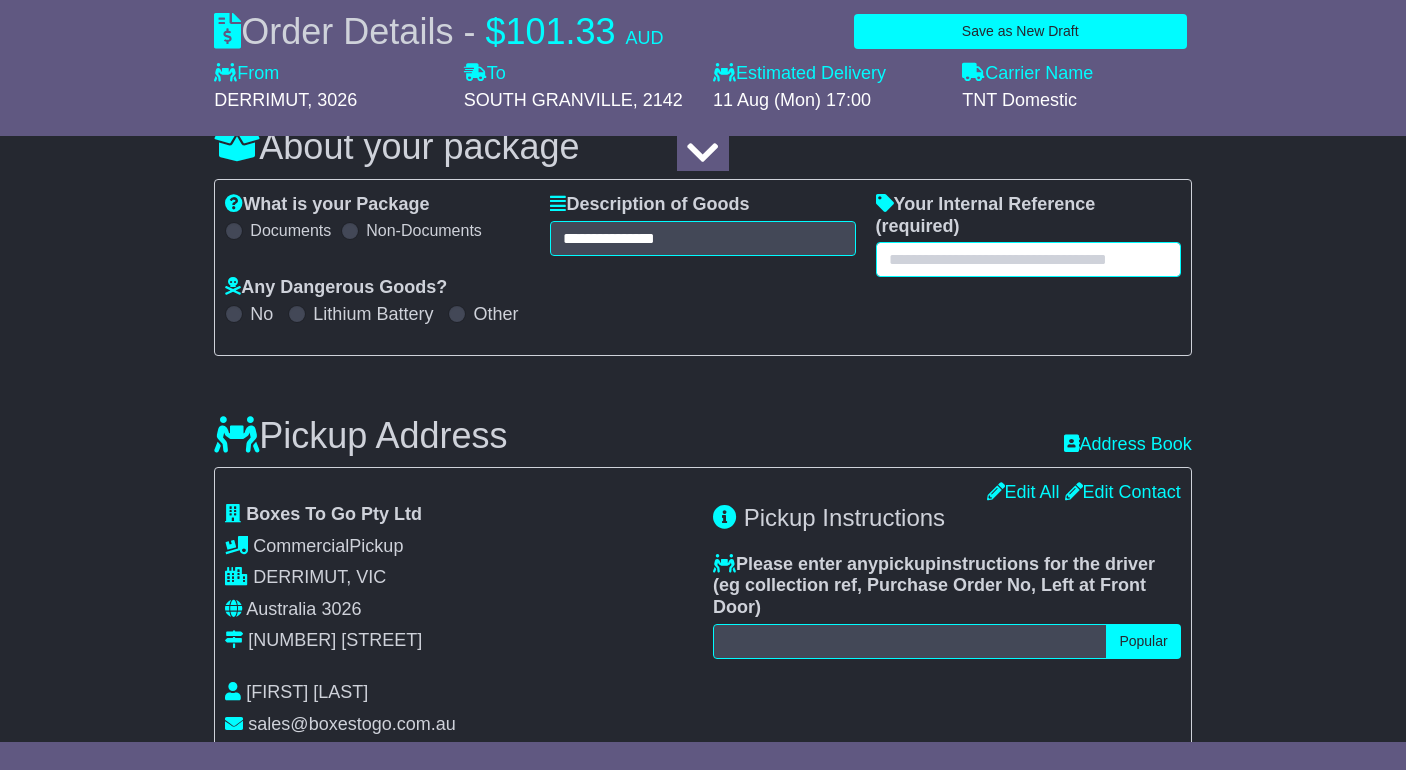 click at bounding box center [1028, 259] 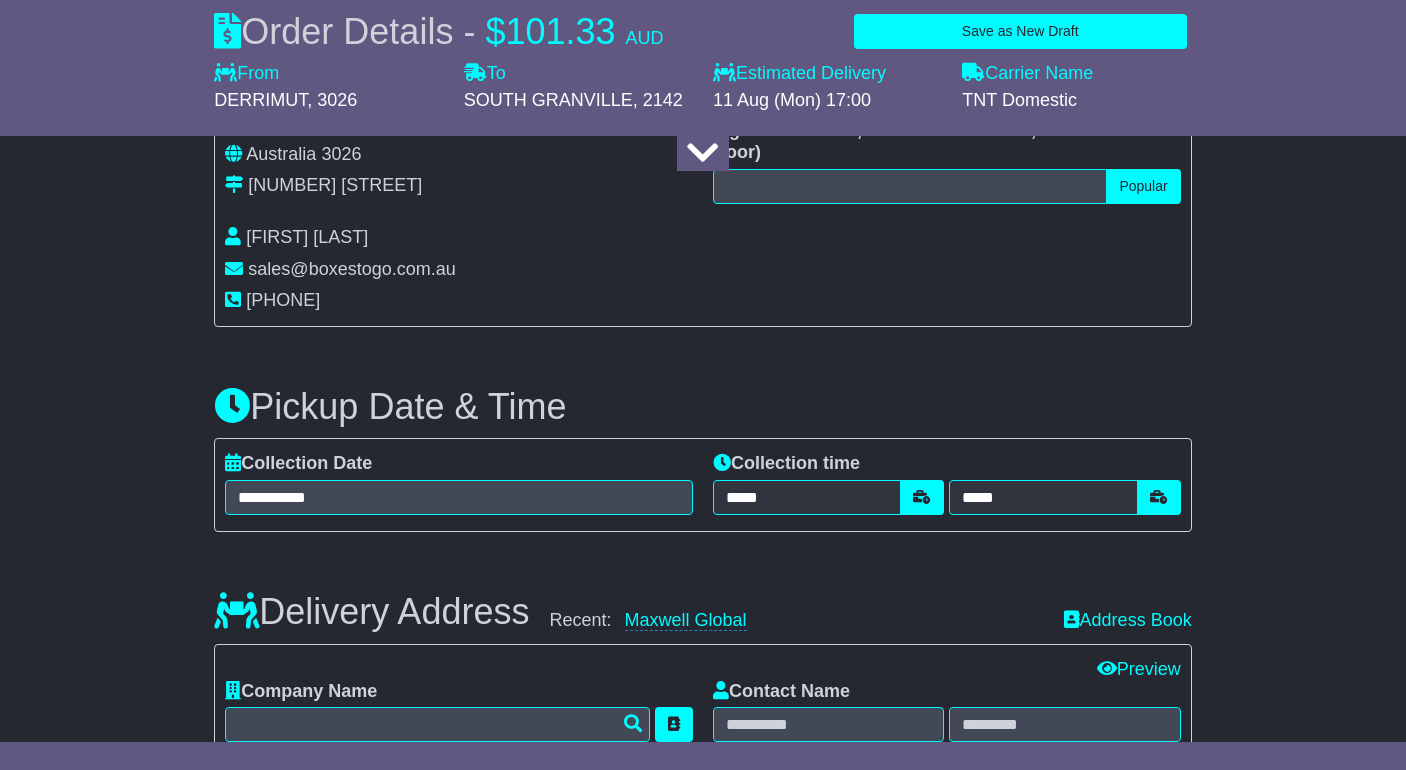 scroll, scrollTop: 758, scrollLeft: 0, axis: vertical 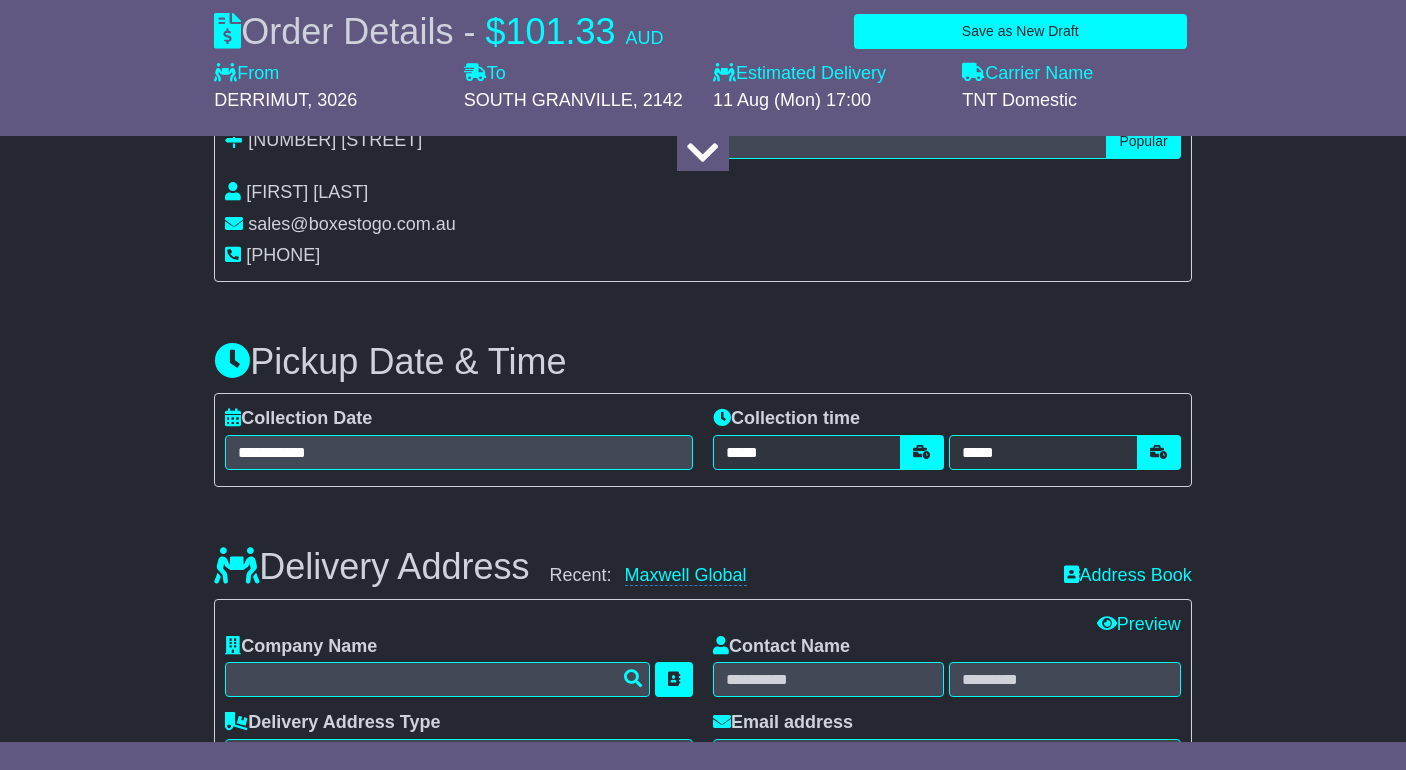 type on "**********" 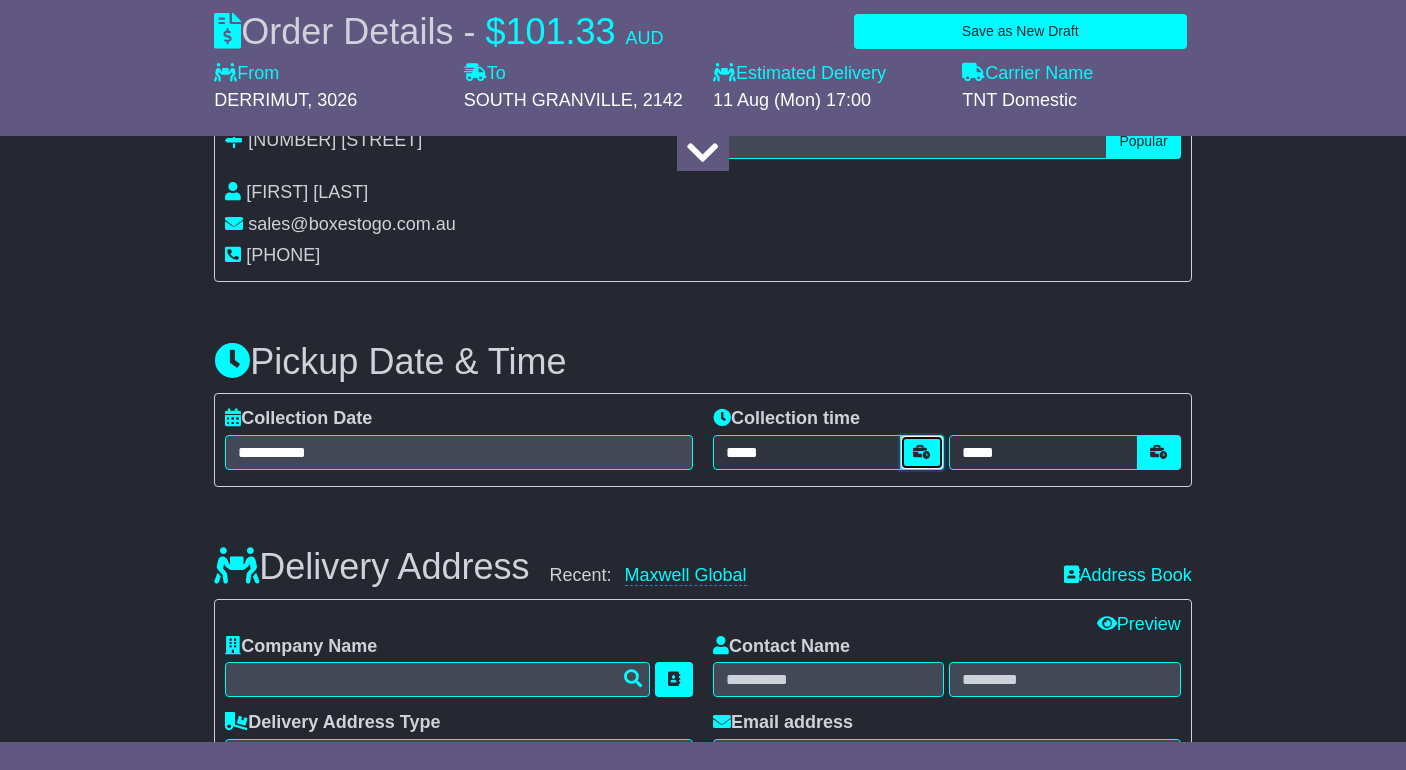 click at bounding box center (922, 452) 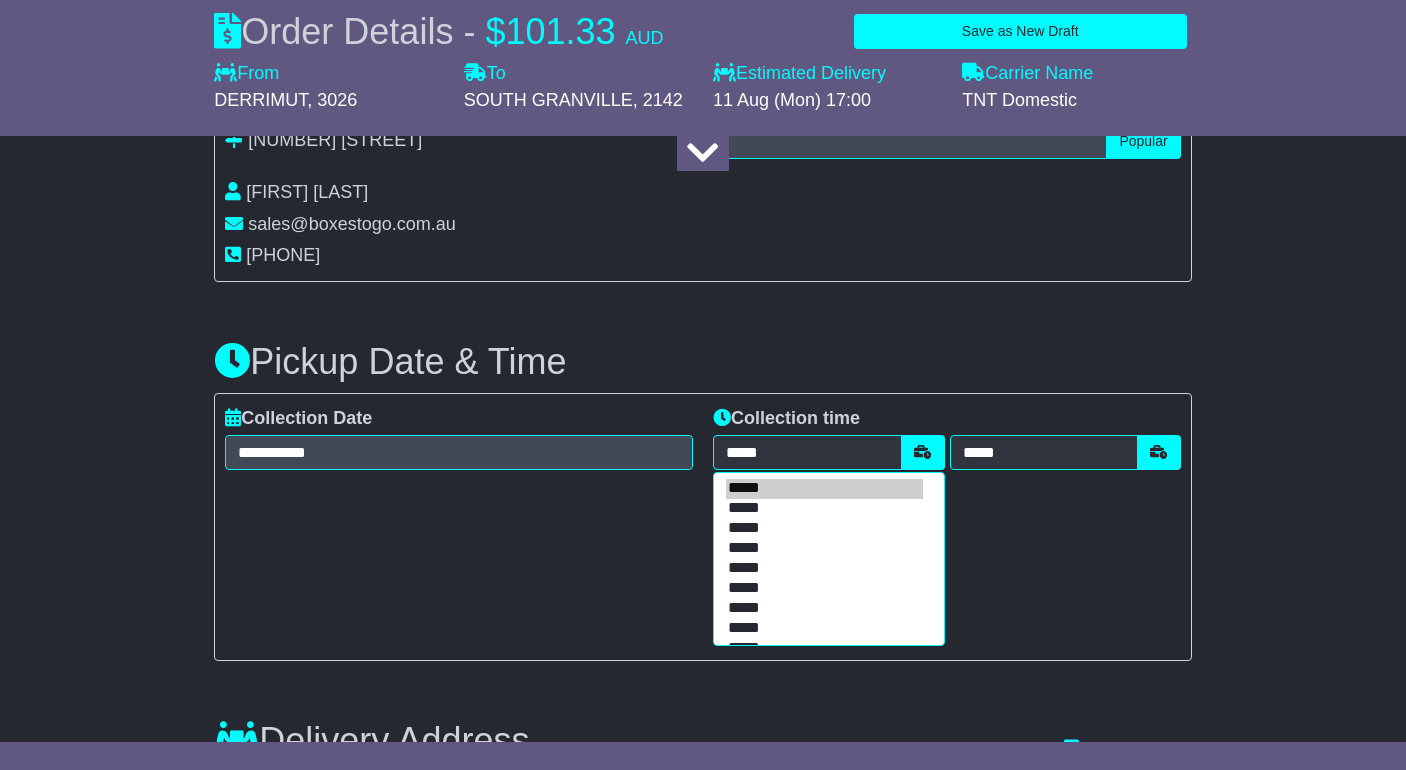 click on "*****" at bounding box center [824, 549] 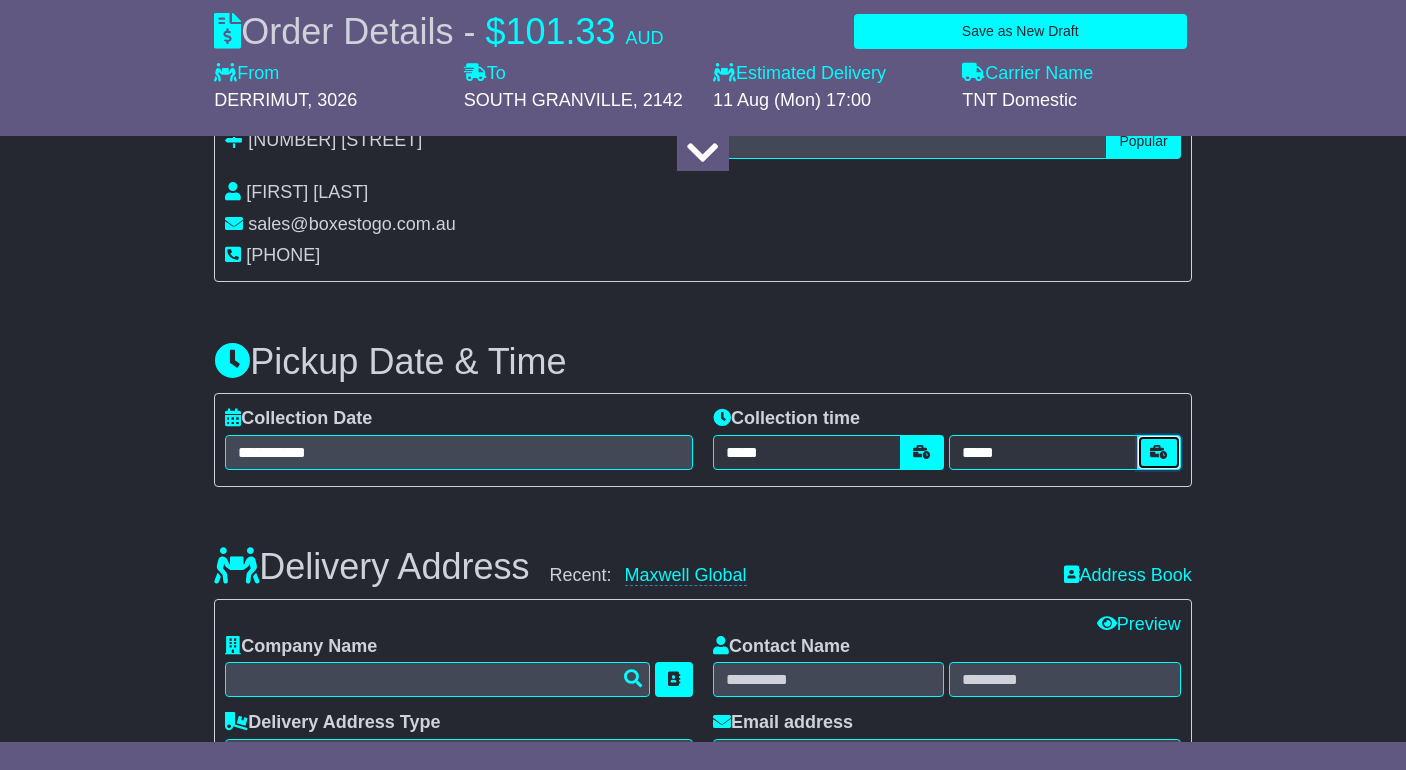 click at bounding box center (1159, 452) 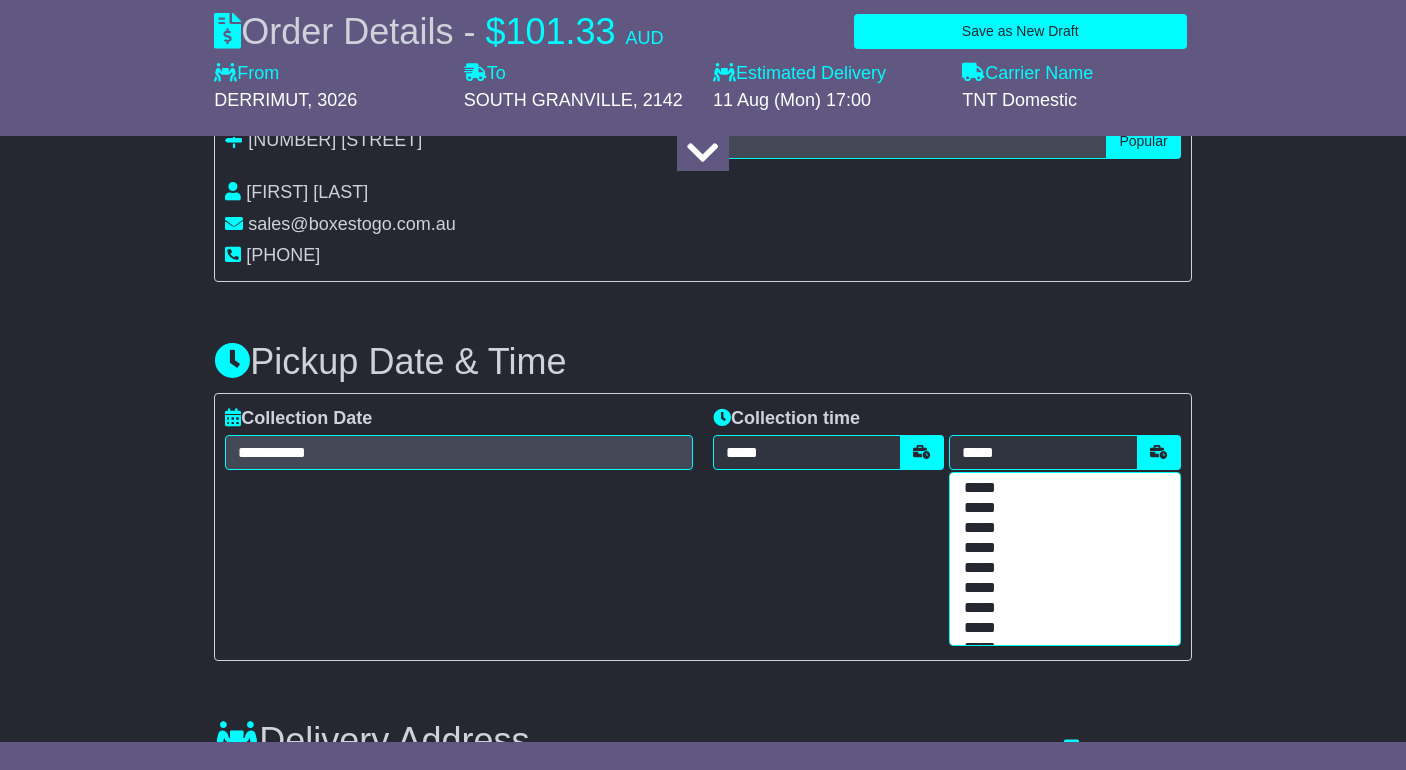 scroll, scrollTop: 200, scrollLeft: 0, axis: vertical 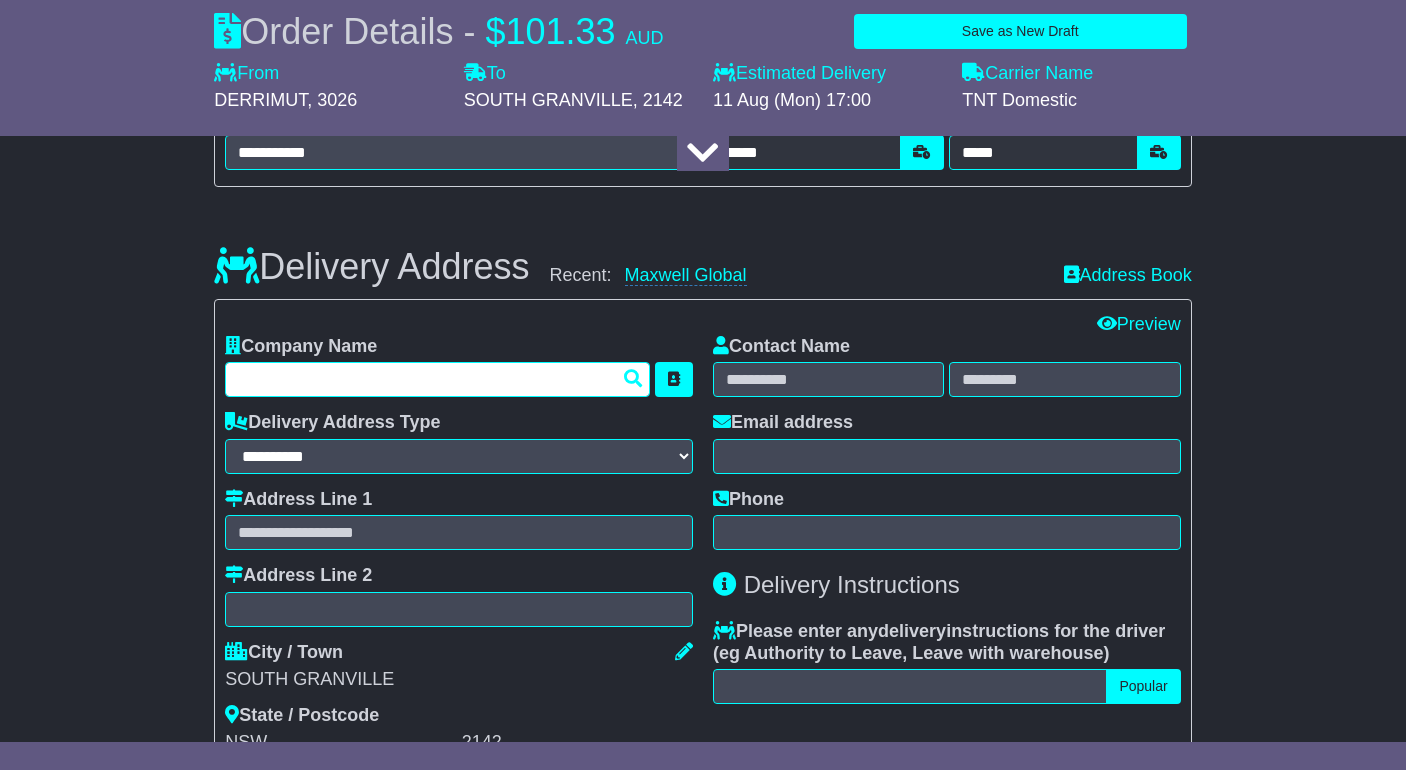 click at bounding box center (437, 379) 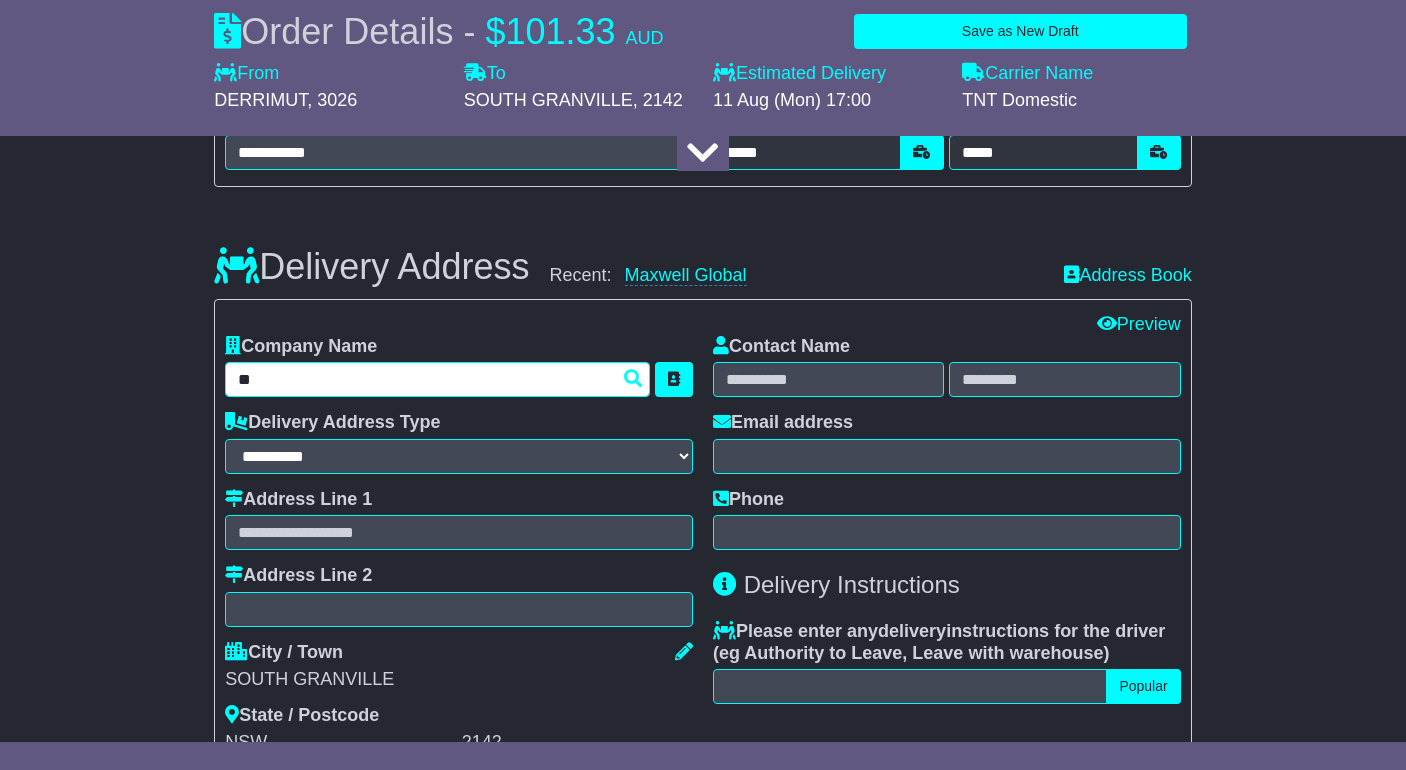 type on "***" 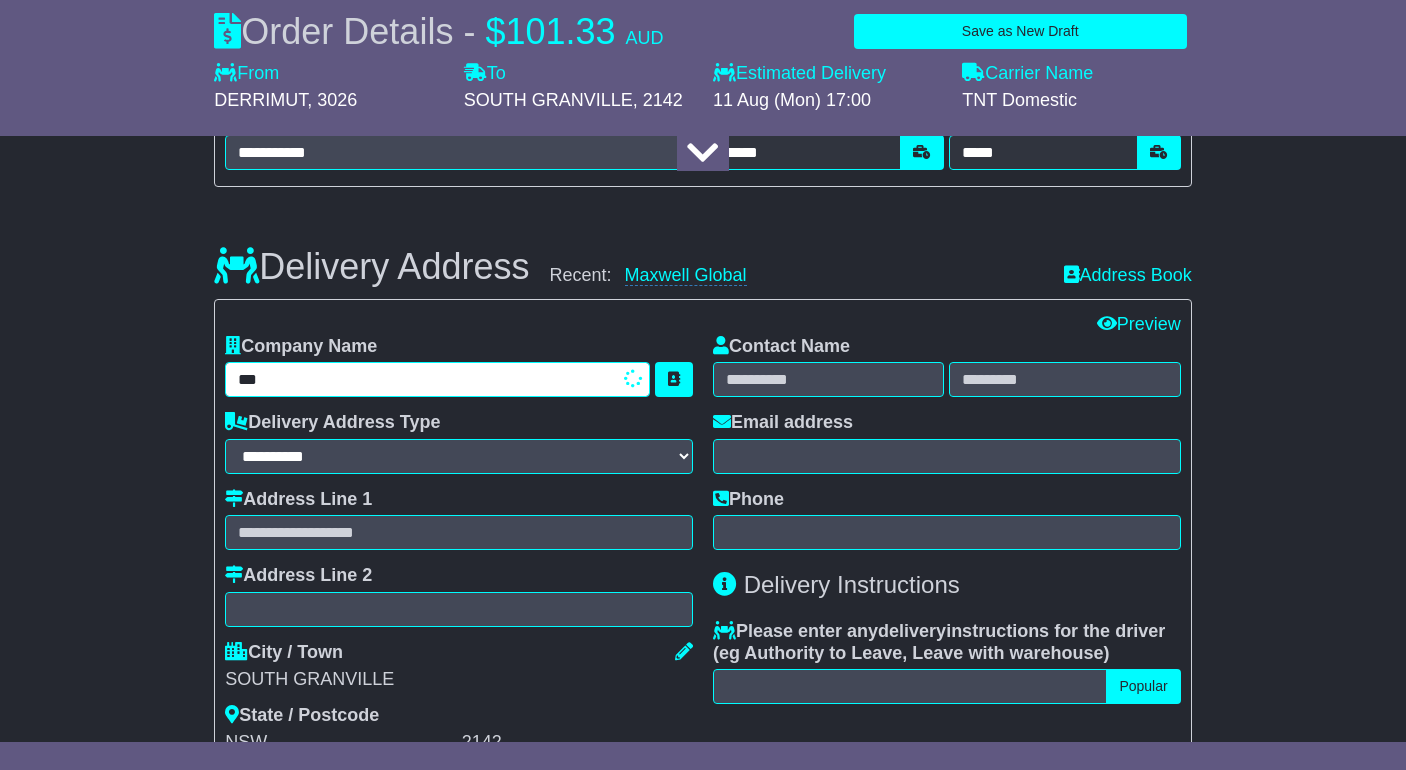 type on "**********" 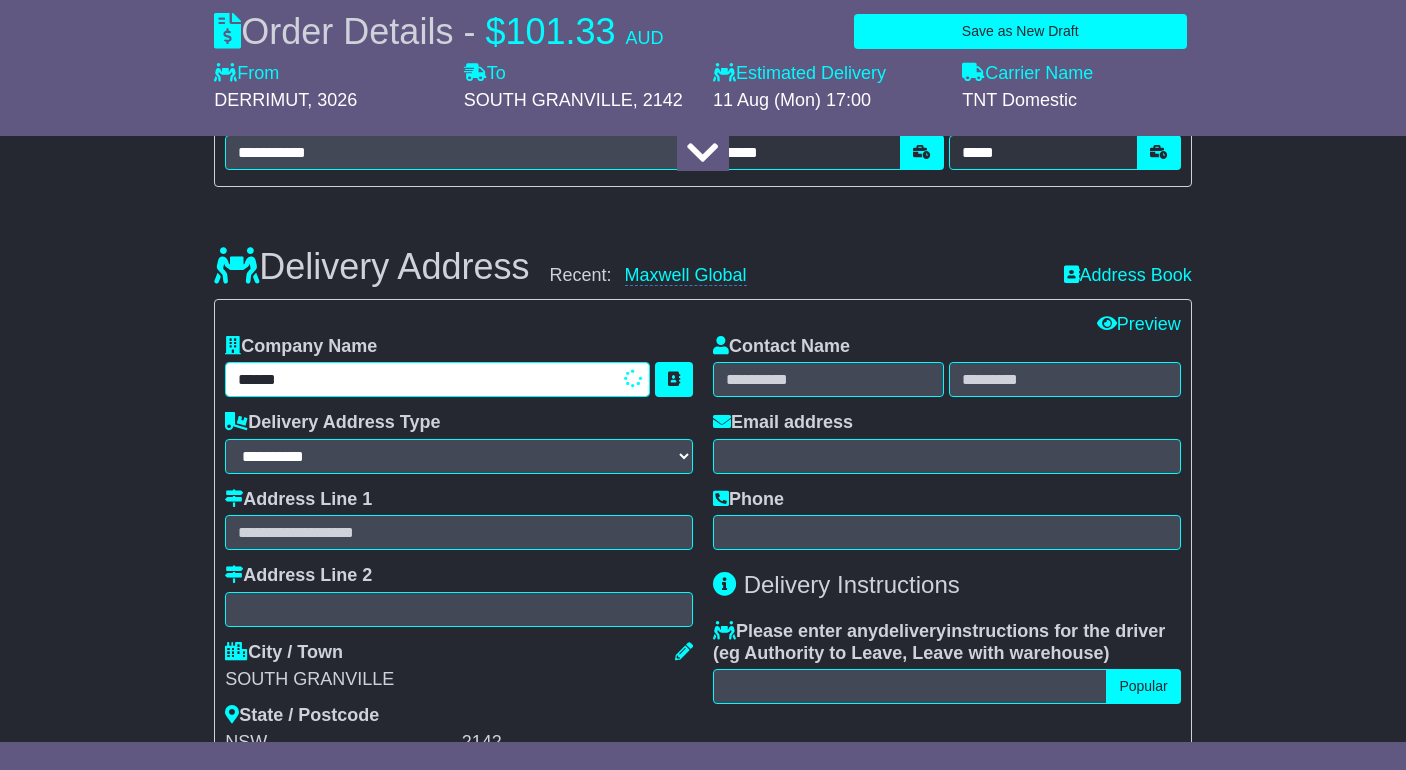type on "*******" 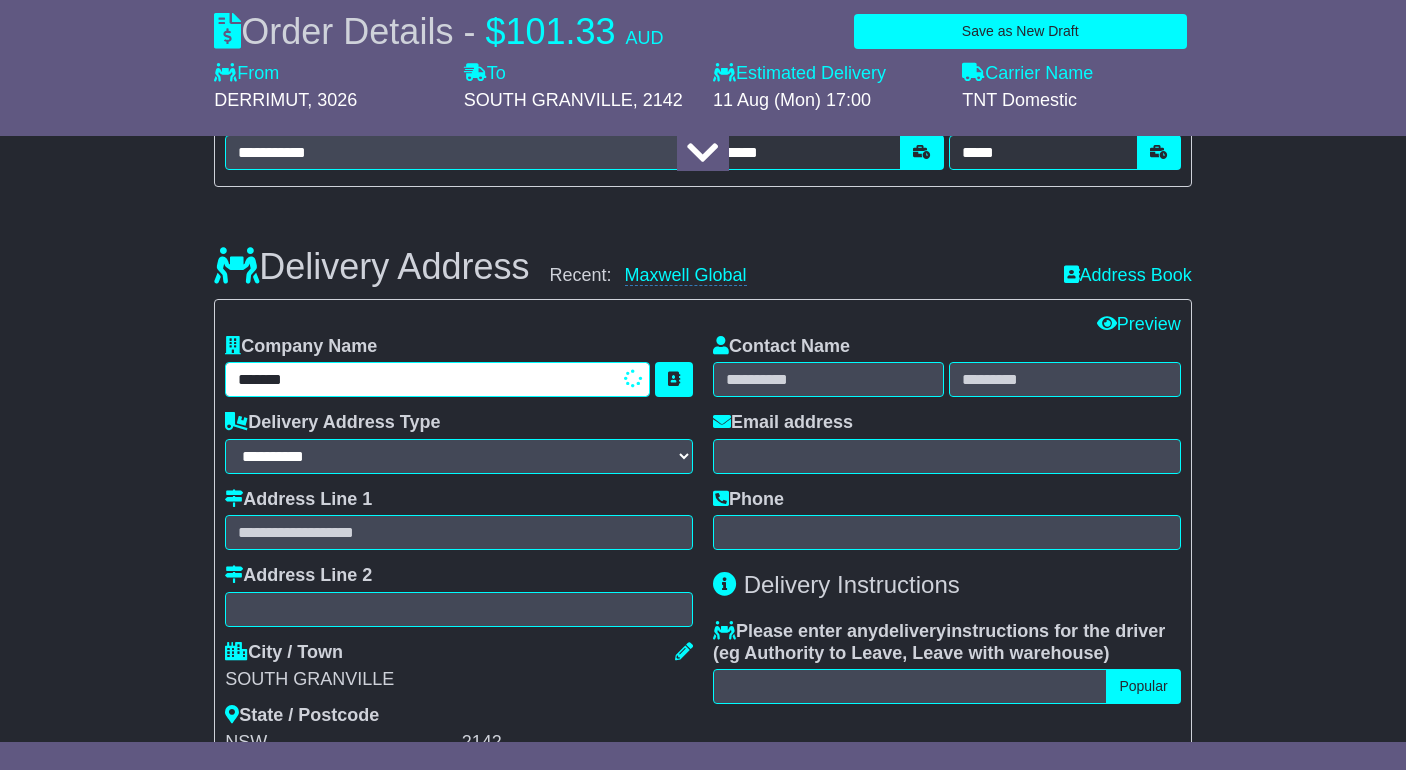 type on "**********" 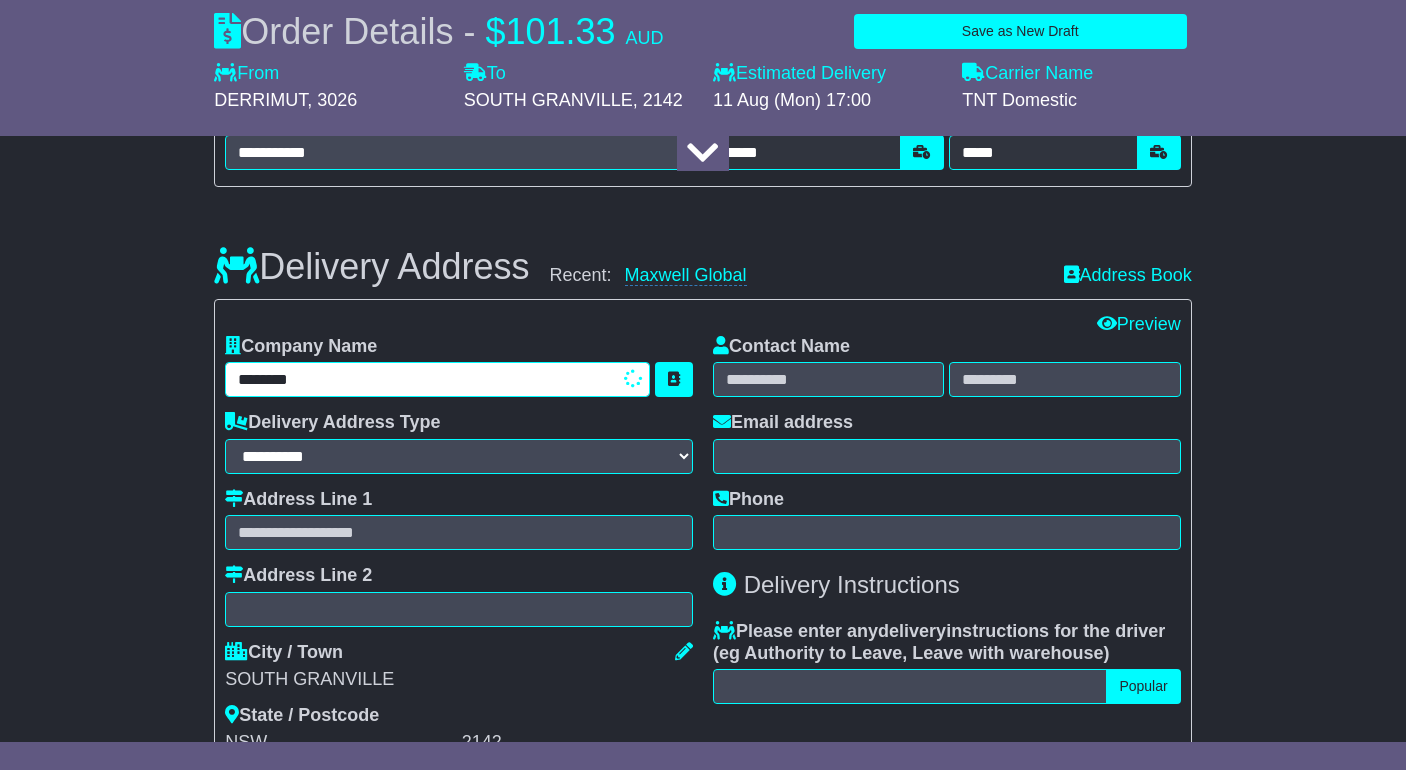 type on "**********" 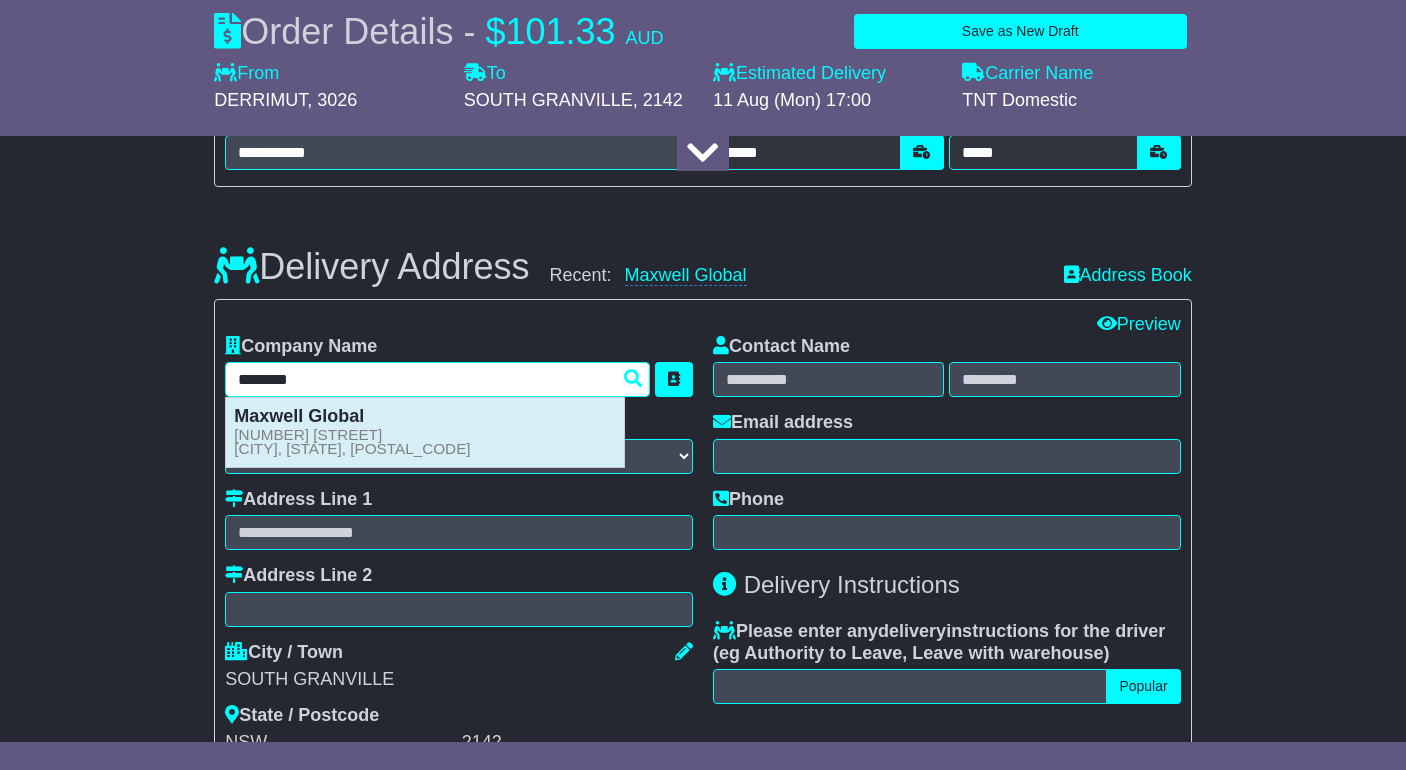 click on "Maxwell Global 111 Ferndell St   SOUTH GRANVILLE, NSW, 2142" at bounding box center [425, 432] 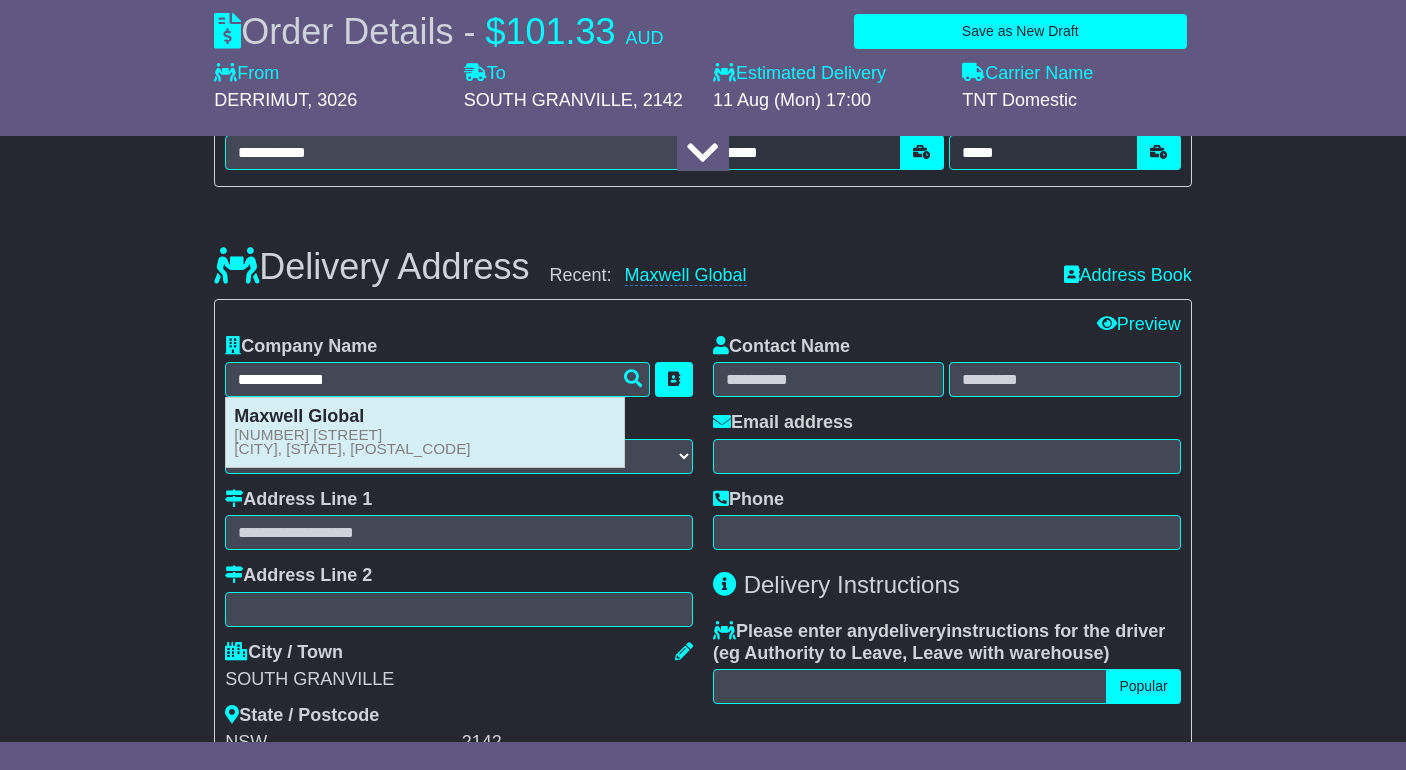 type 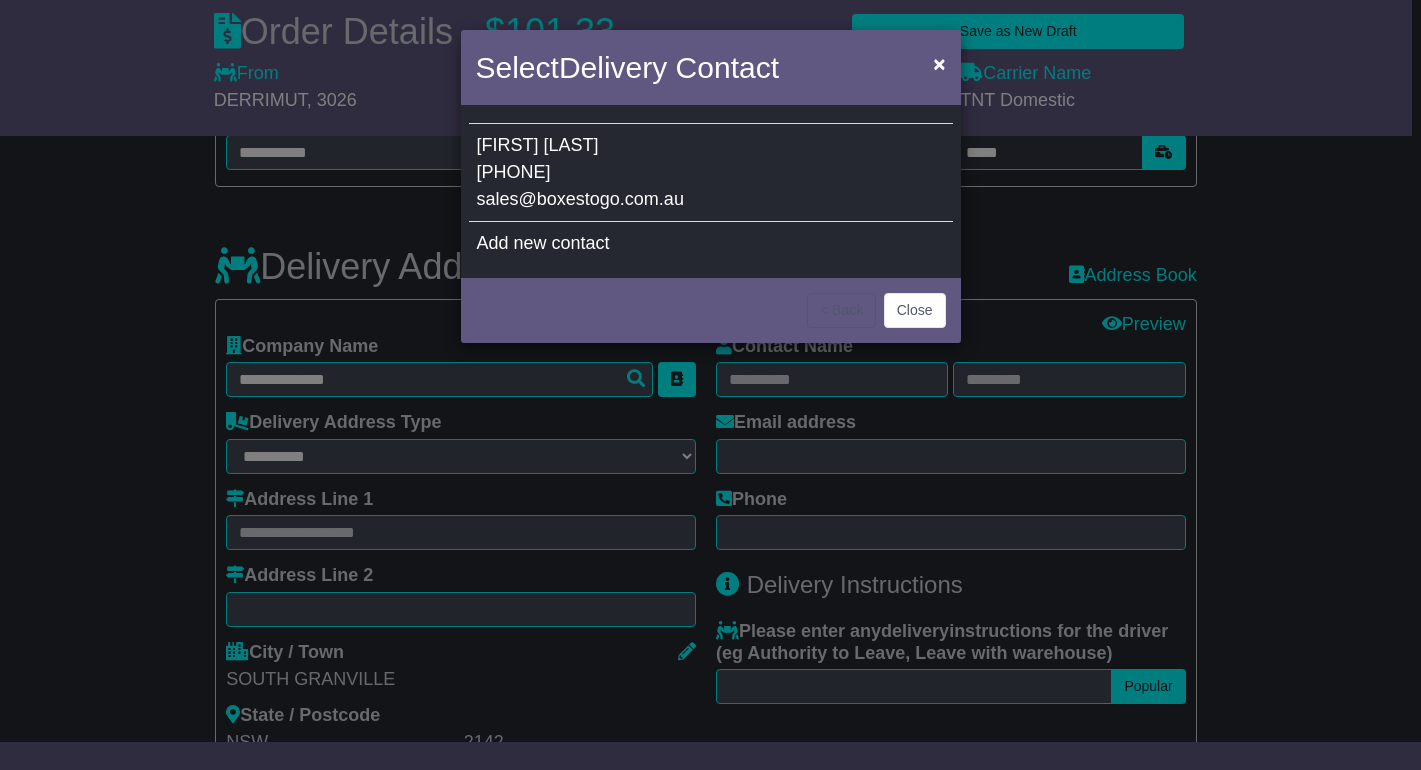 click on "Max   Chien
03 9310 9220
sales@boxestogo.com.au" at bounding box center [711, 173] 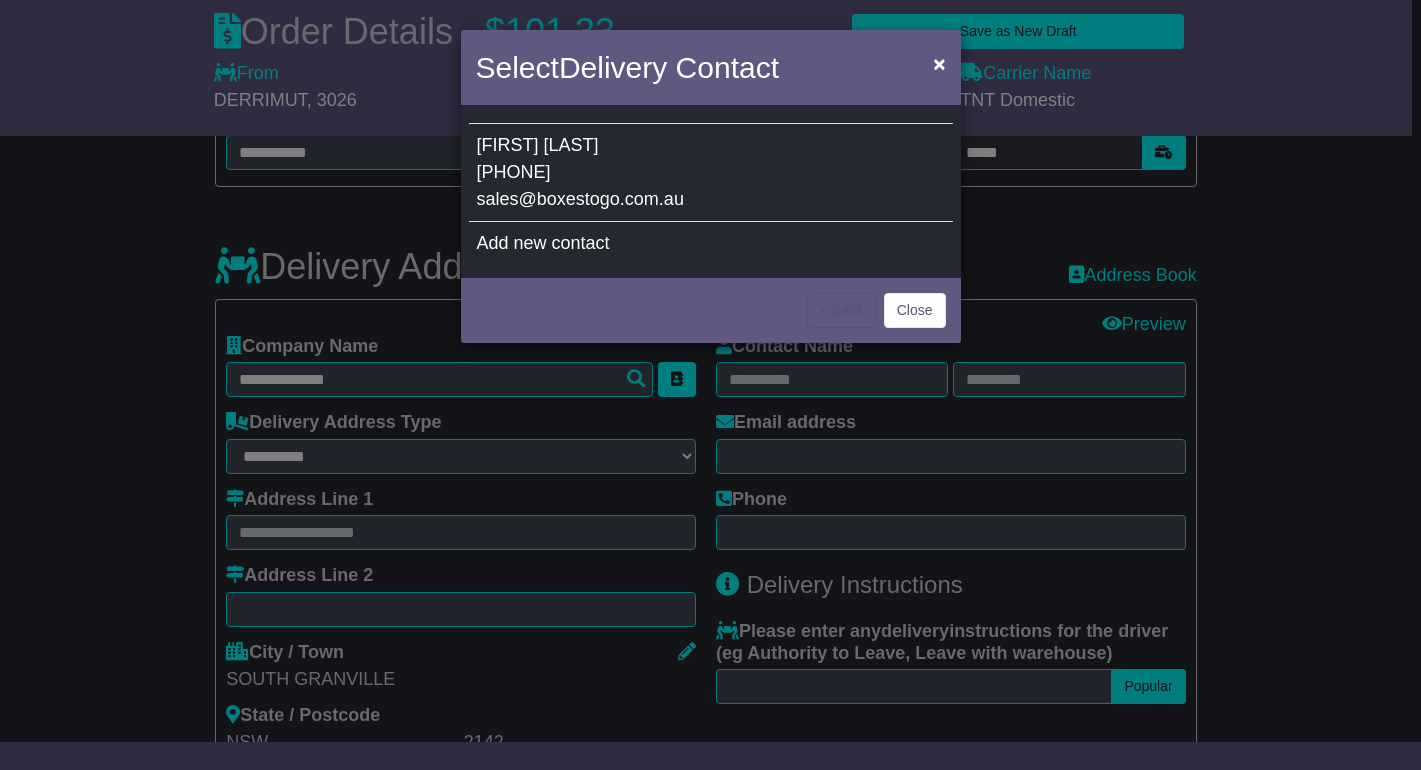 type on "**********" 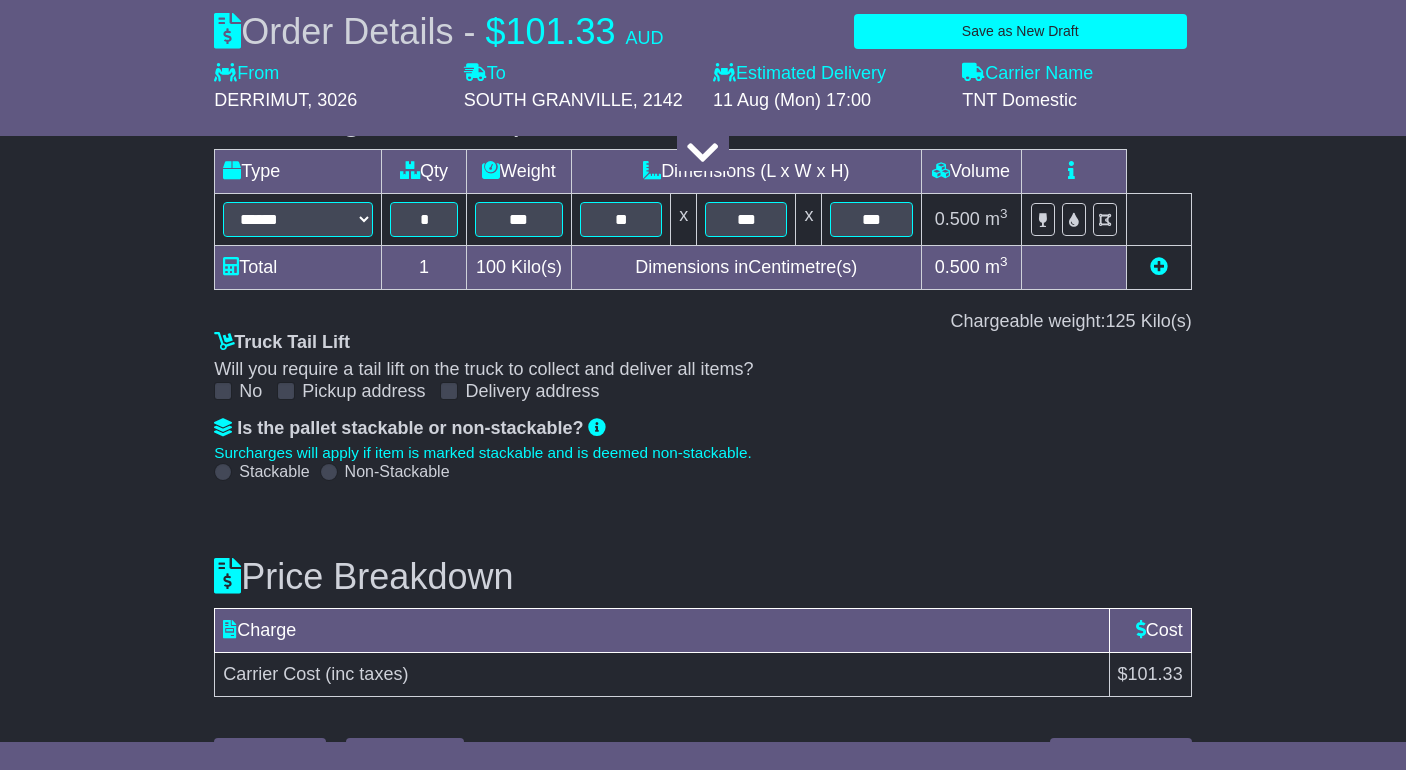 scroll, scrollTop: 2290, scrollLeft: 0, axis: vertical 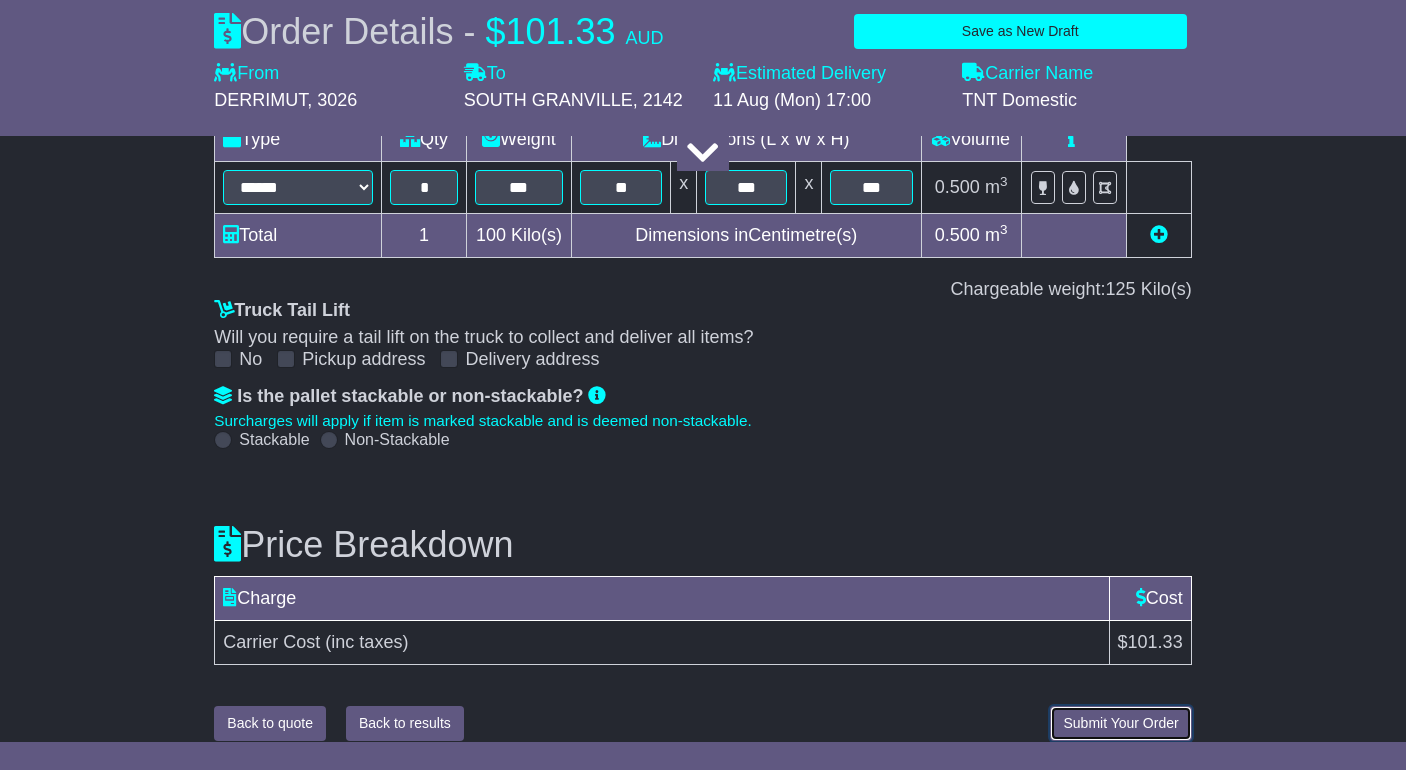 click on "Submit Your Order" at bounding box center (1120, 723) 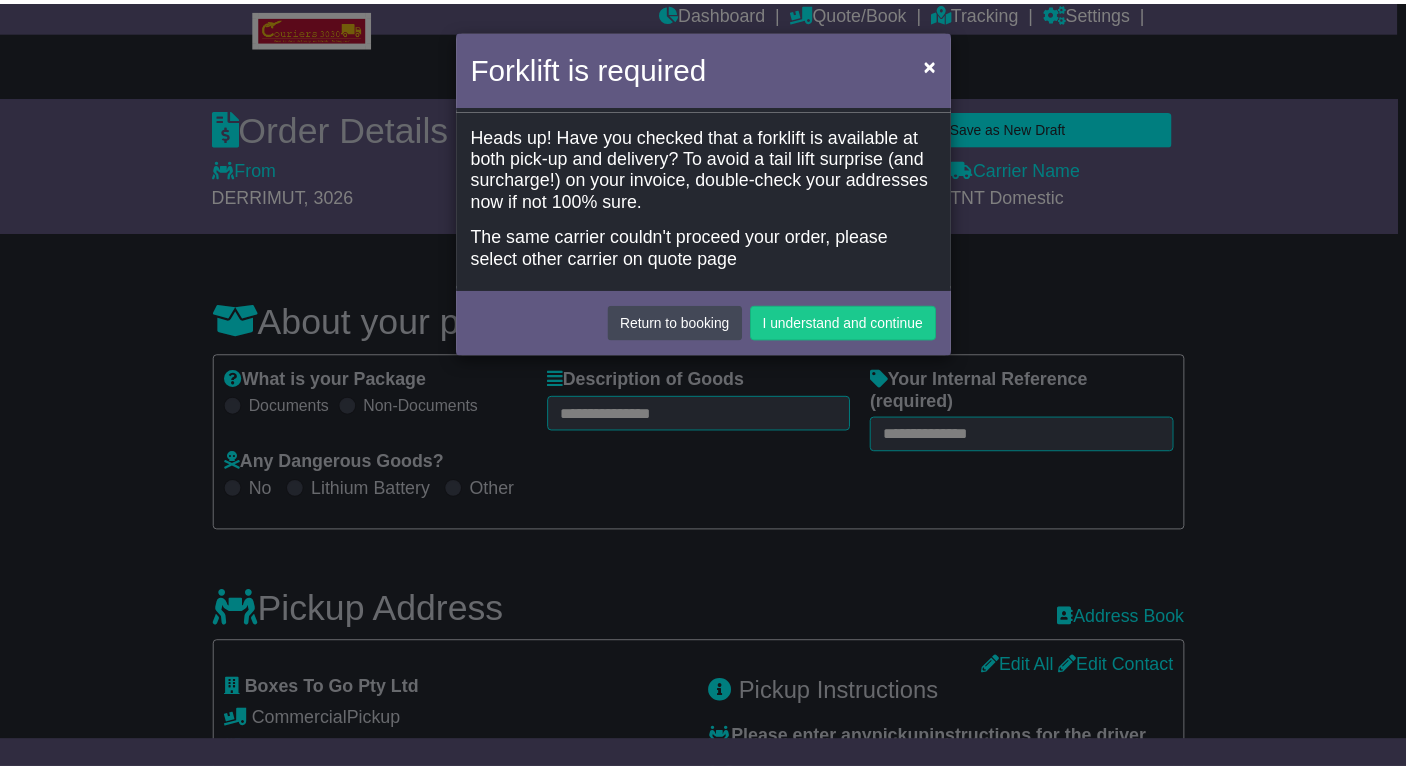 scroll, scrollTop: 0, scrollLeft: 0, axis: both 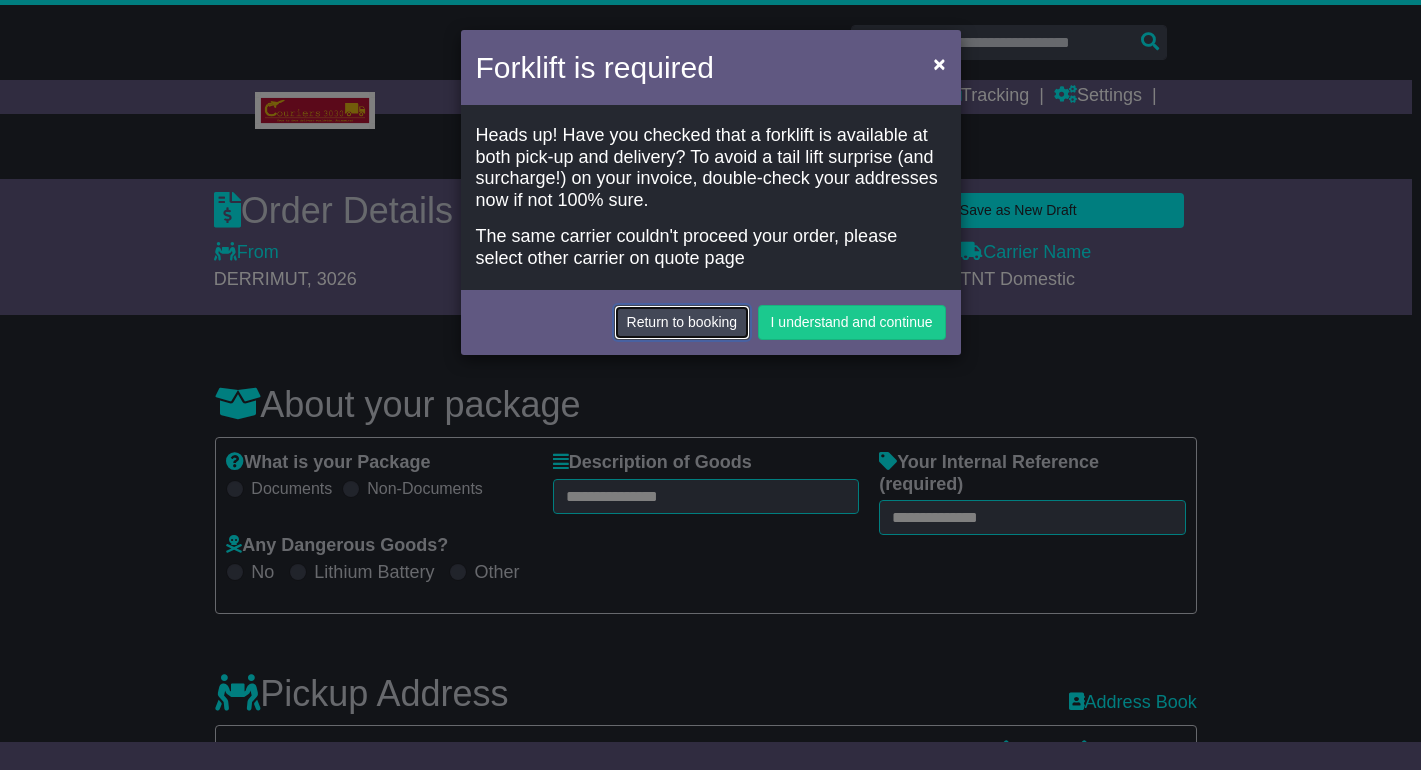 click on "Return to booking" at bounding box center (682, 322) 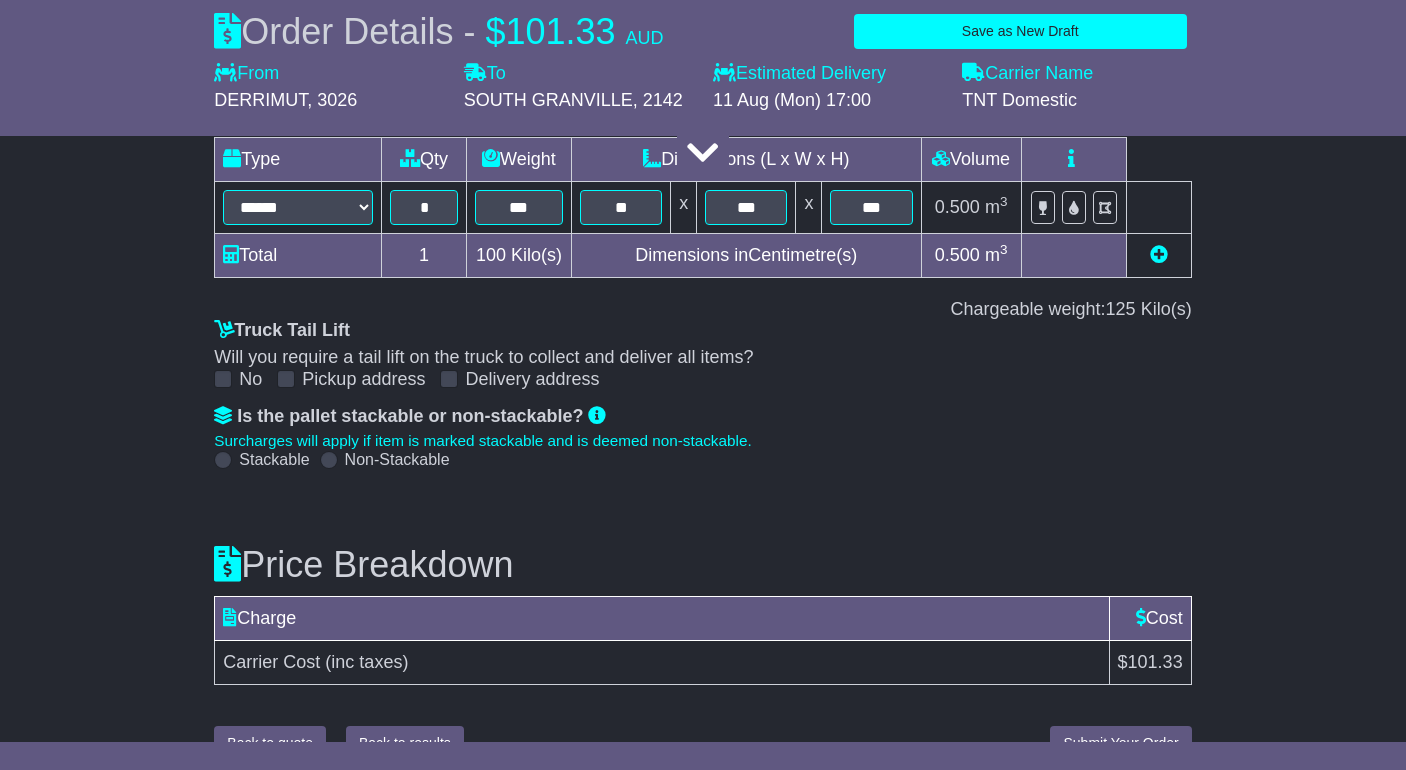 scroll, scrollTop: 2290, scrollLeft: 0, axis: vertical 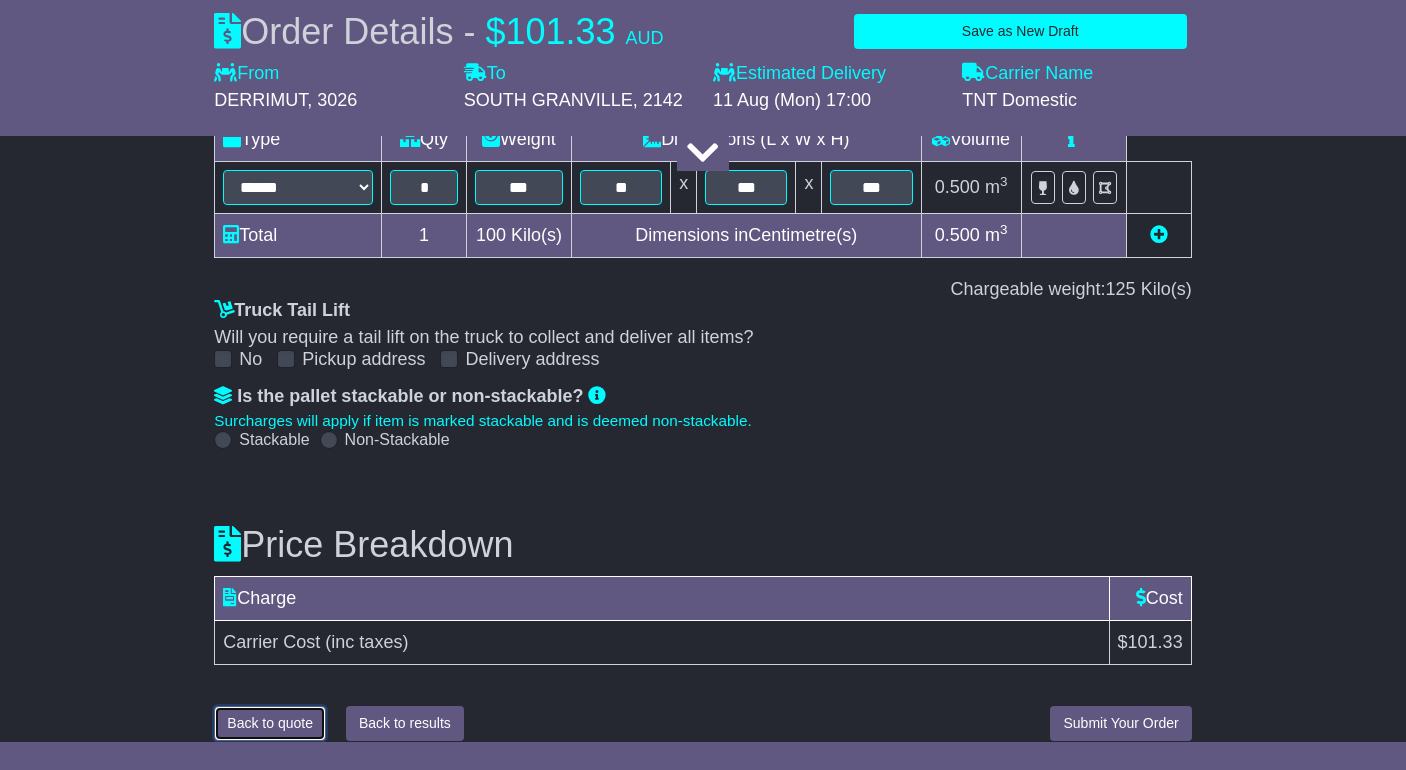 click on "Back to quote" at bounding box center [270, 723] 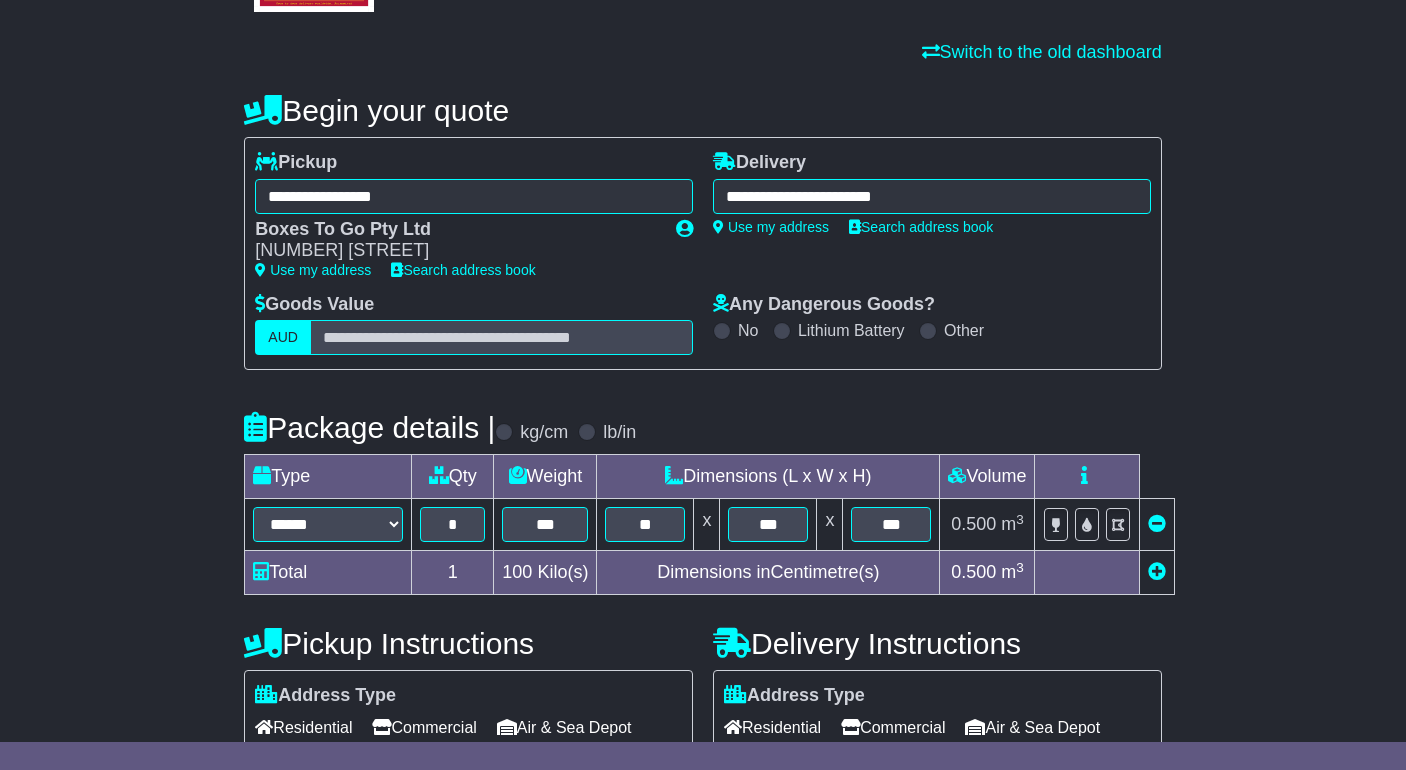 scroll, scrollTop: 512, scrollLeft: 0, axis: vertical 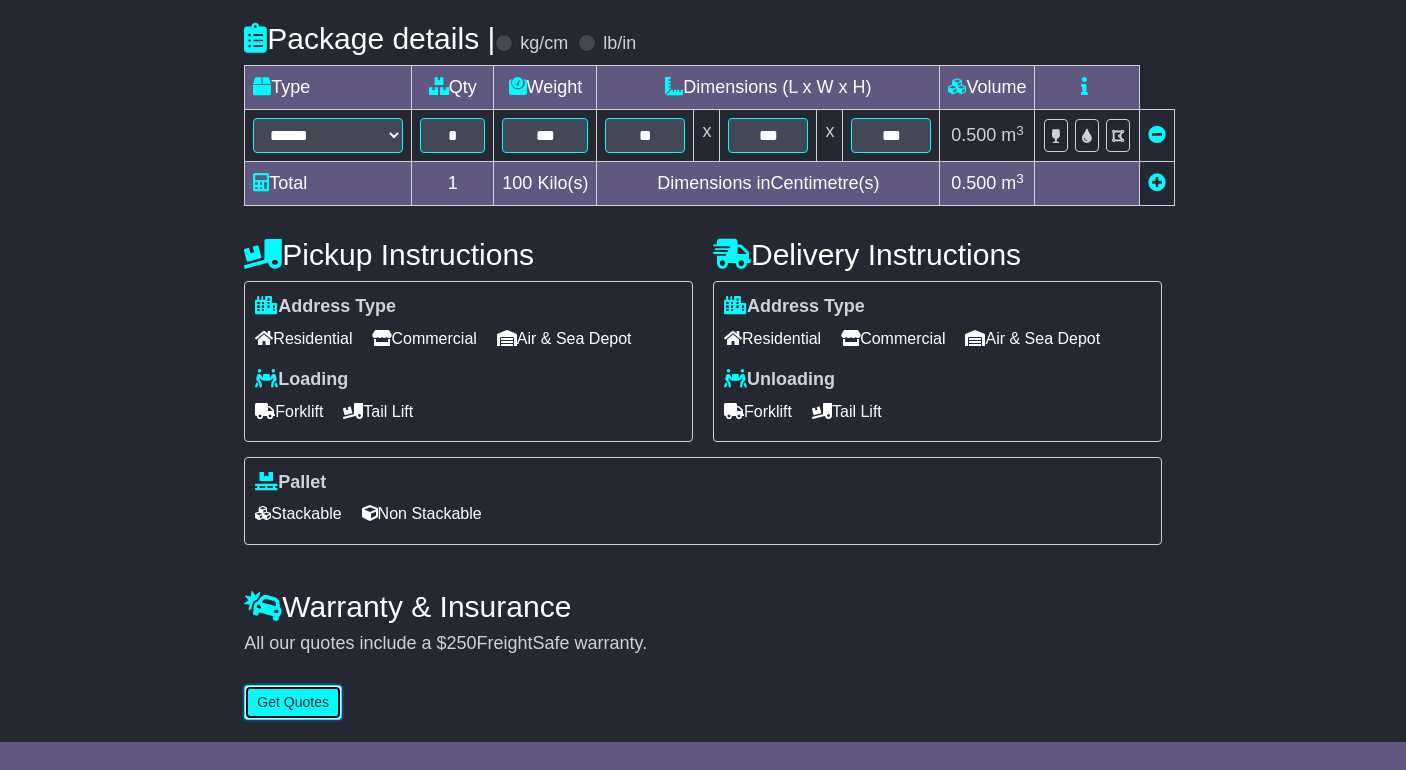 click on "Get Quotes" at bounding box center [293, 702] 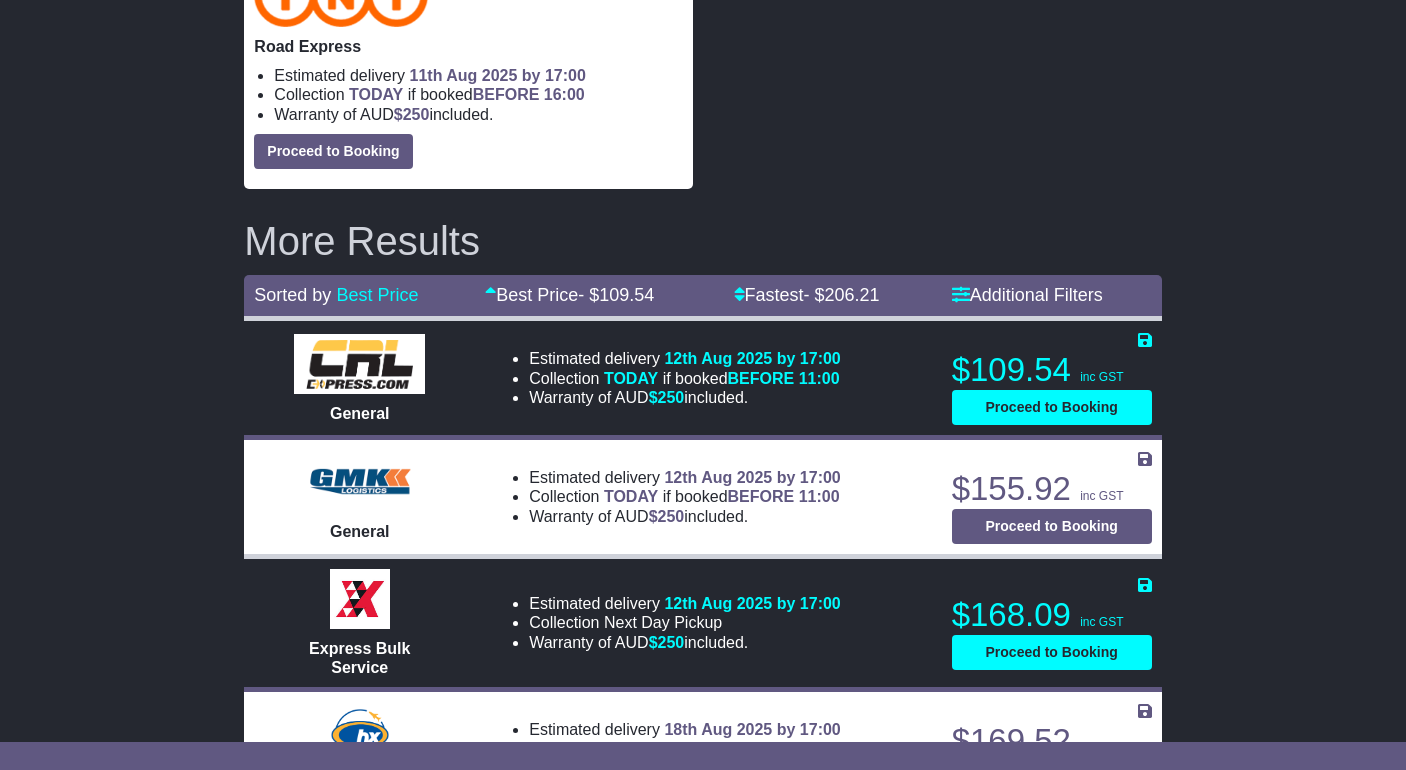 scroll, scrollTop: 500, scrollLeft: 0, axis: vertical 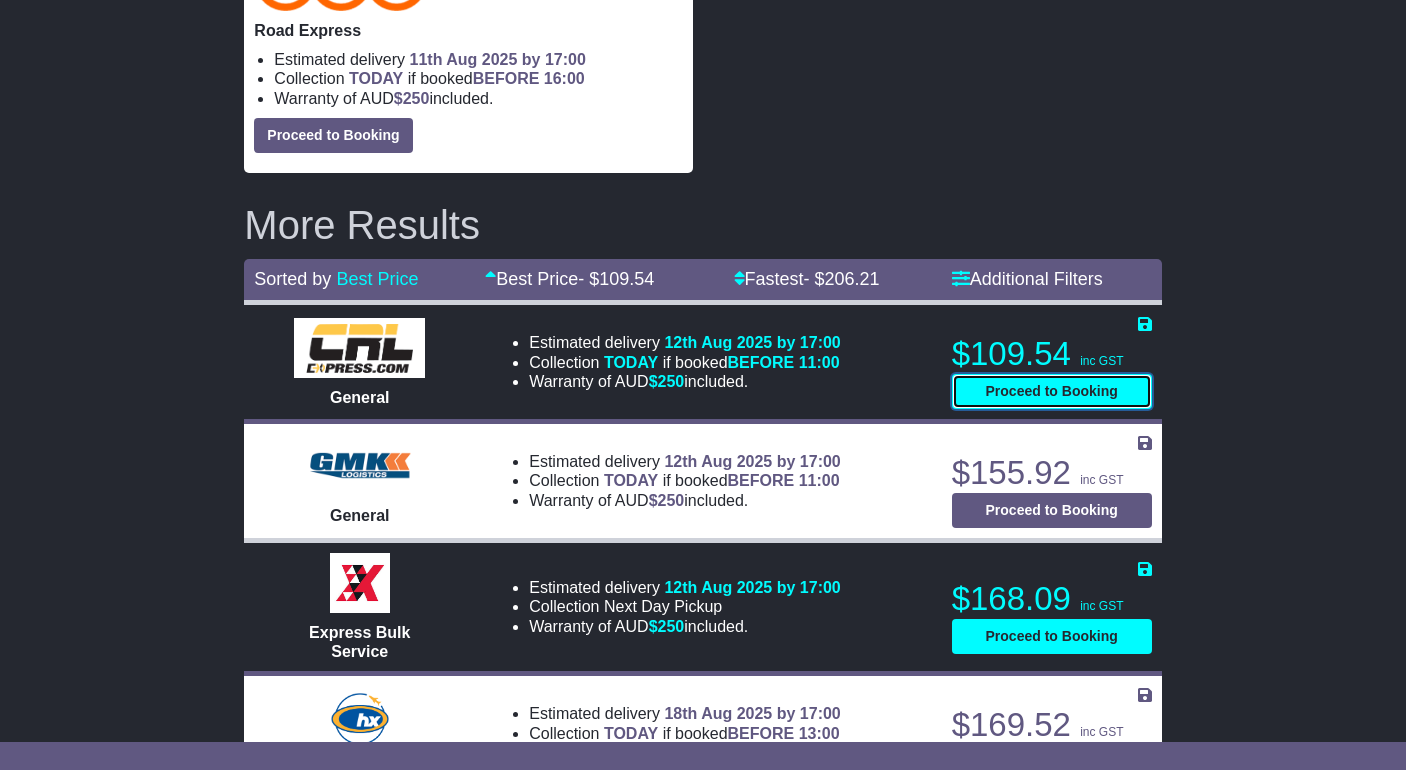 click on "Proceed to Booking" at bounding box center [1052, 391] 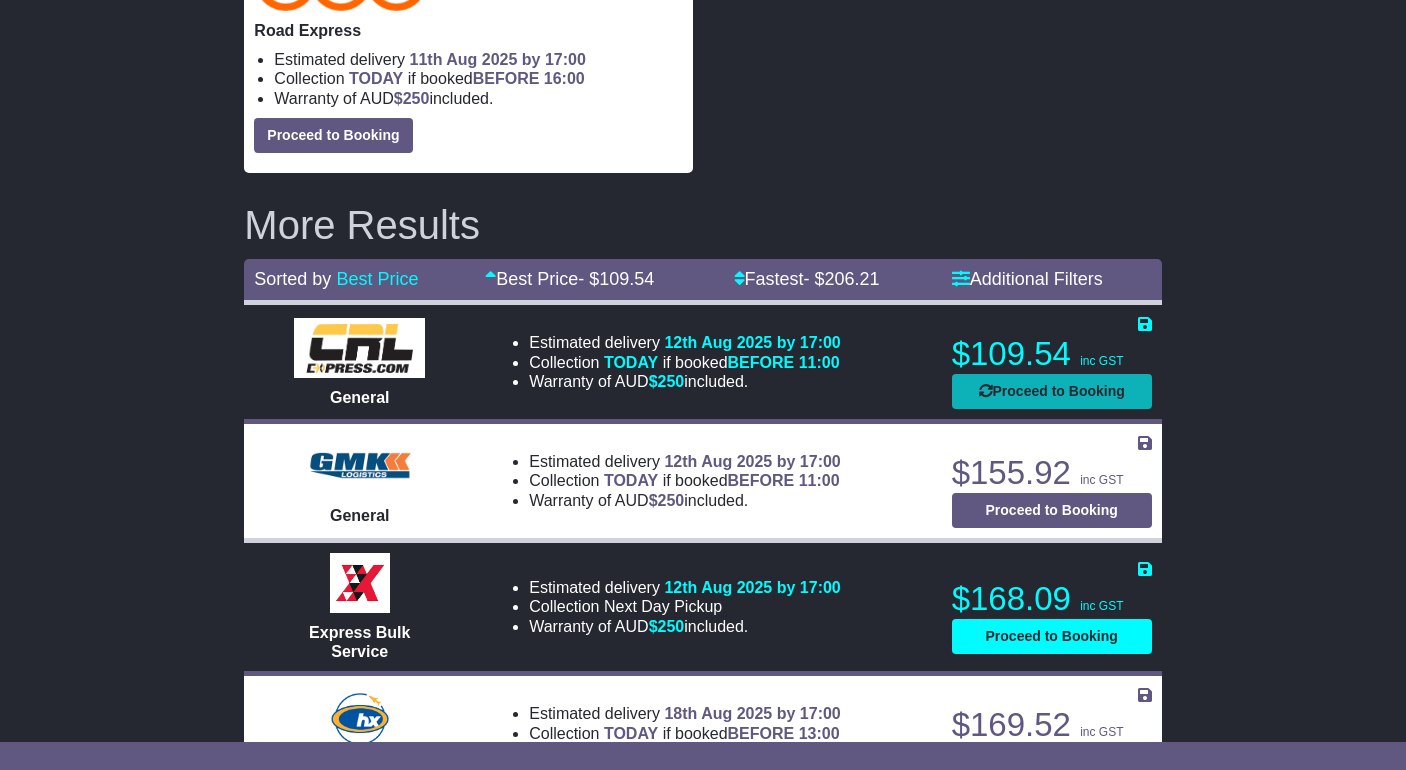 select 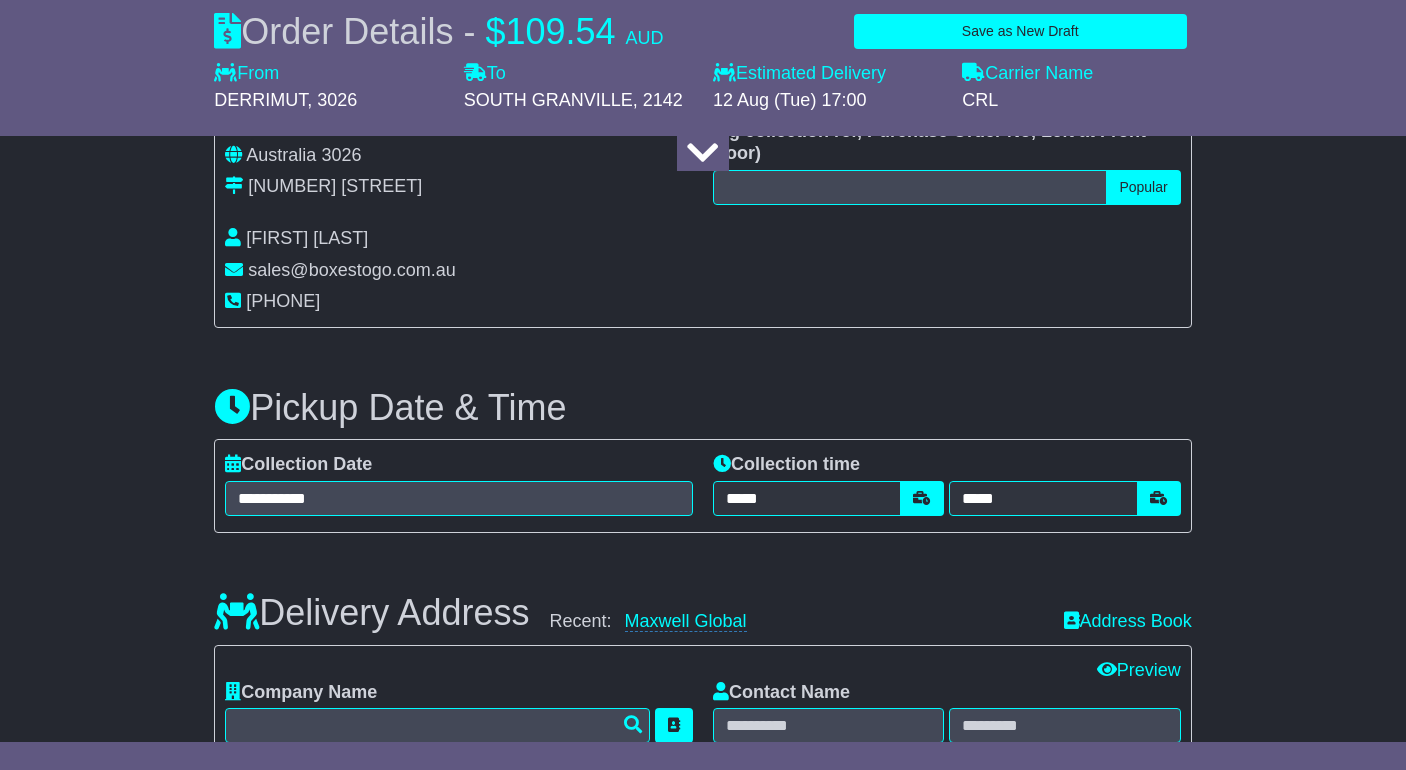 scroll, scrollTop: 800, scrollLeft: 0, axis: vertical 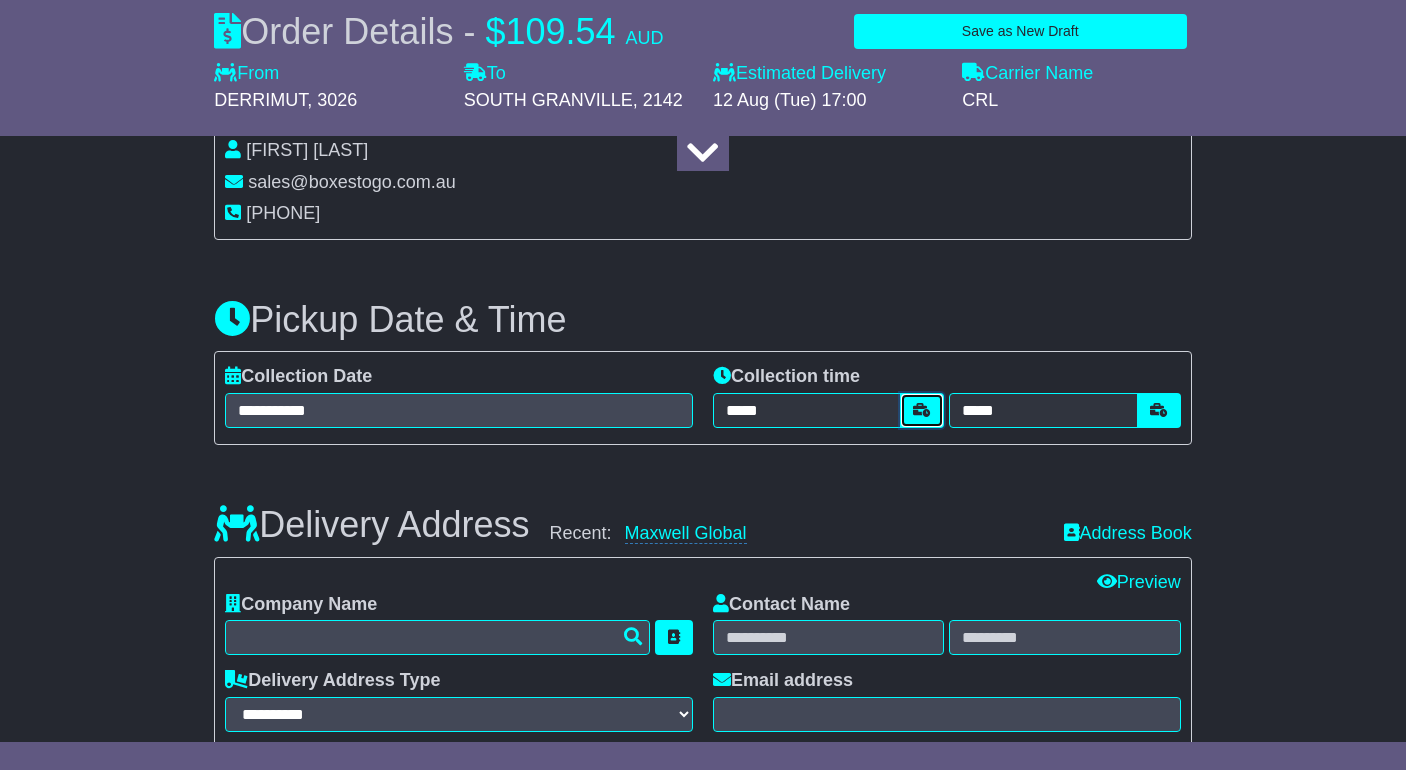 click at bounding box center (922, 410) 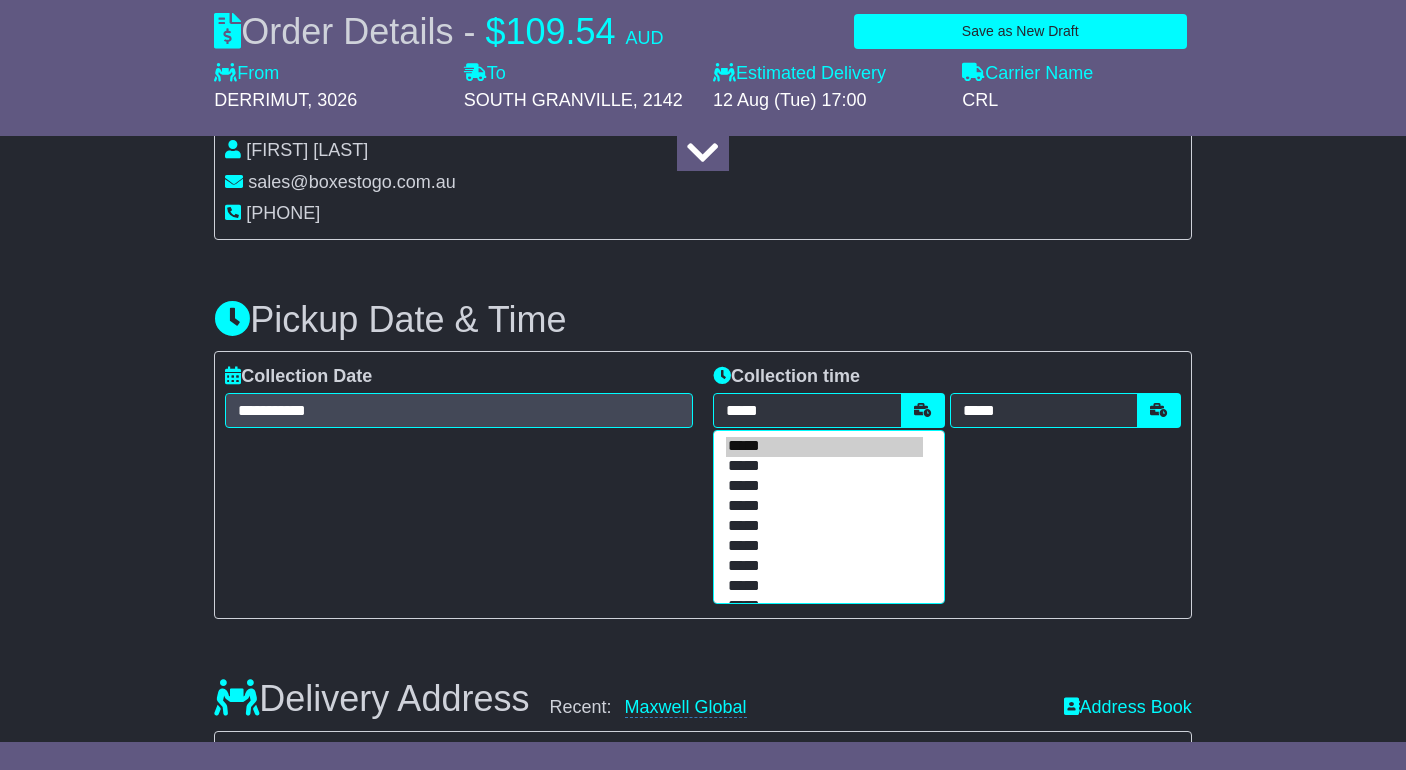 click on "*****" at bounding box center [824, 547] 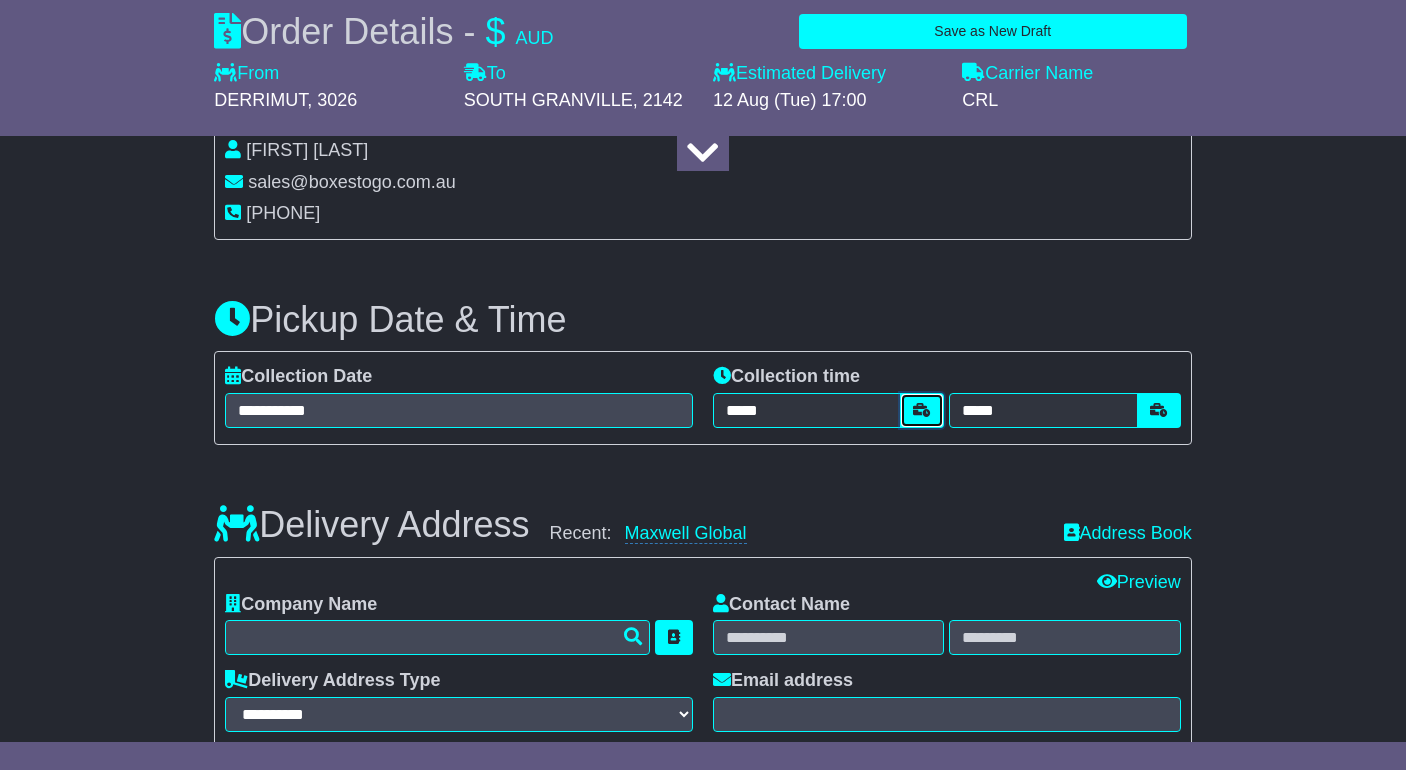 click at bounding box center [922, 410] 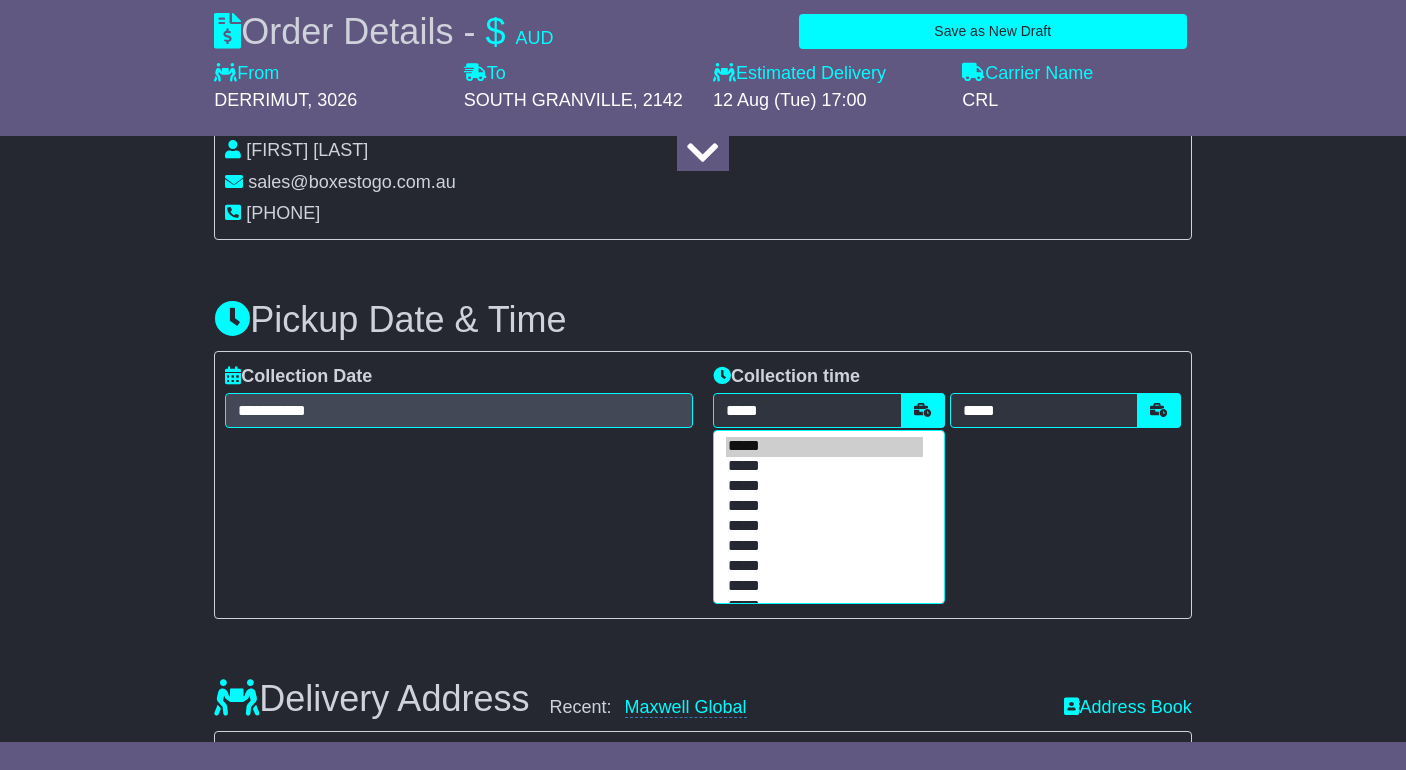 drag, startPoint x: 740, startPoint y: 483, endPoint x: 868, endPoint y: 459, distance: 130.23056 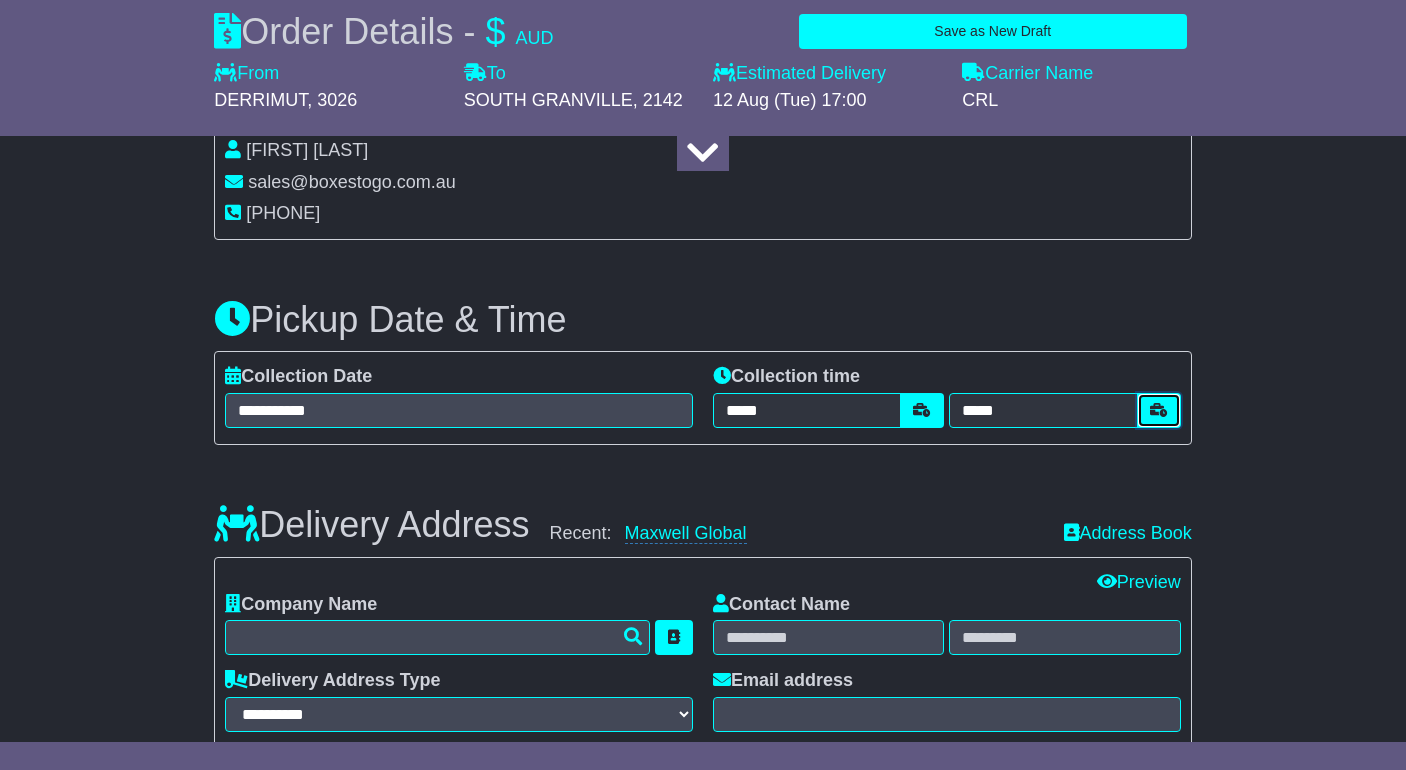 click at bounding box center (1159, 410) 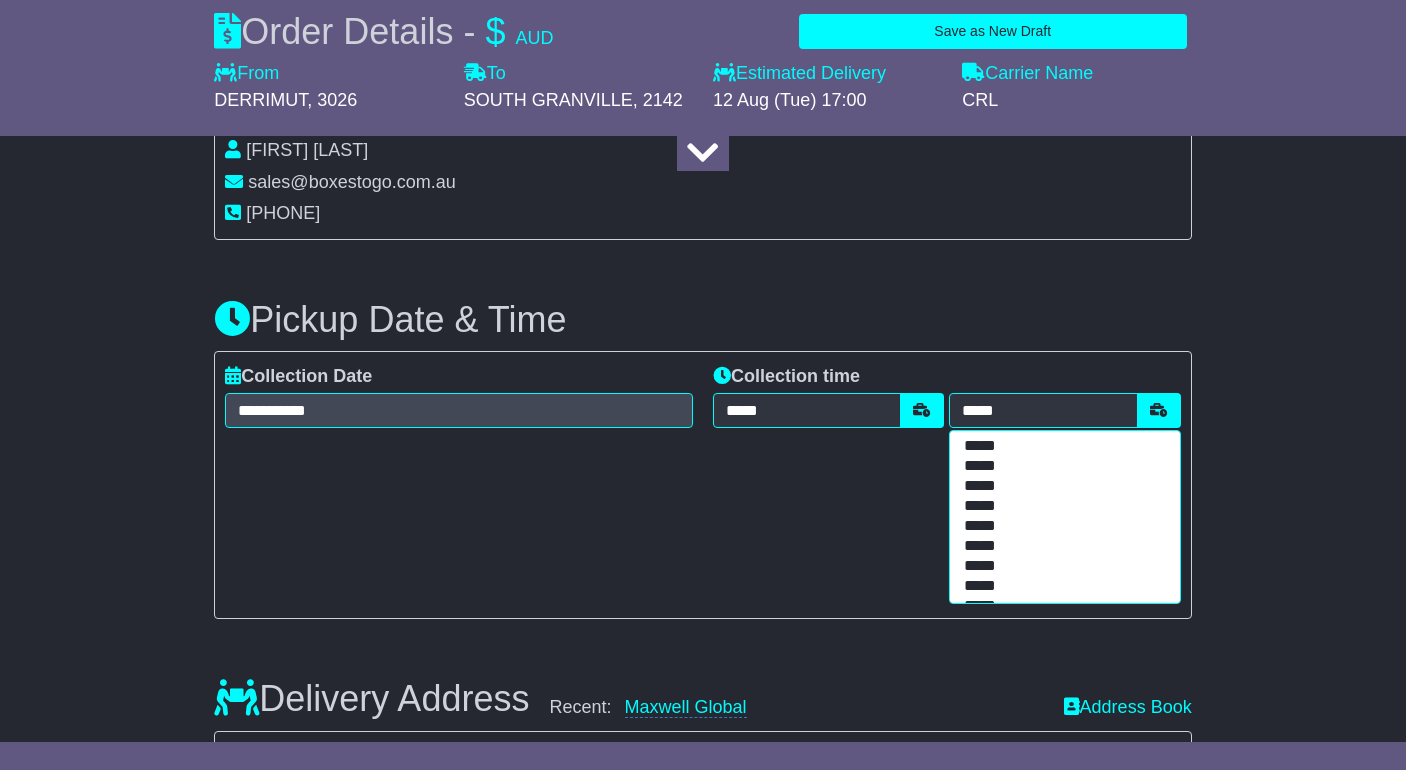 scroll, scrollTop: 200, scrollLeft: 0, axis: vertical 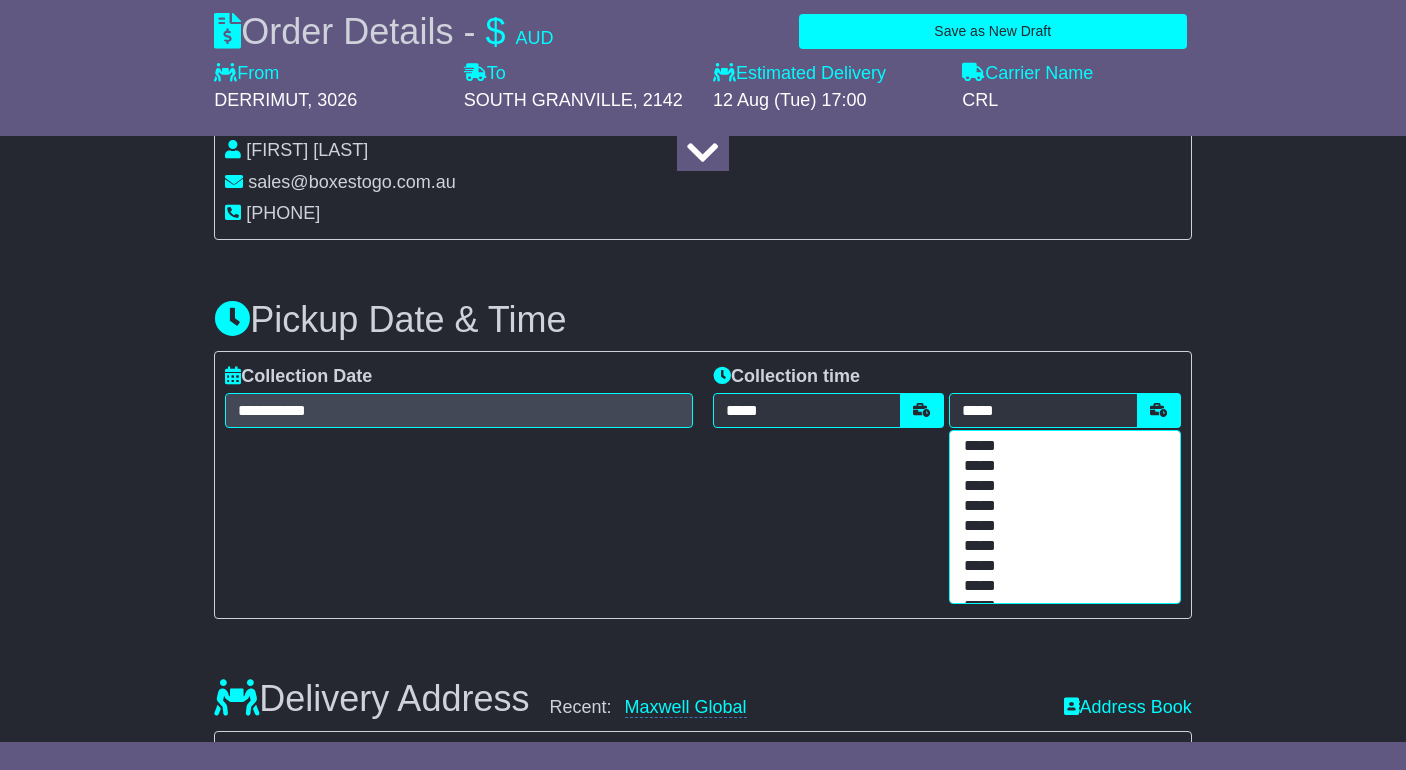click on "*****" at bounding box center (1060, 527) 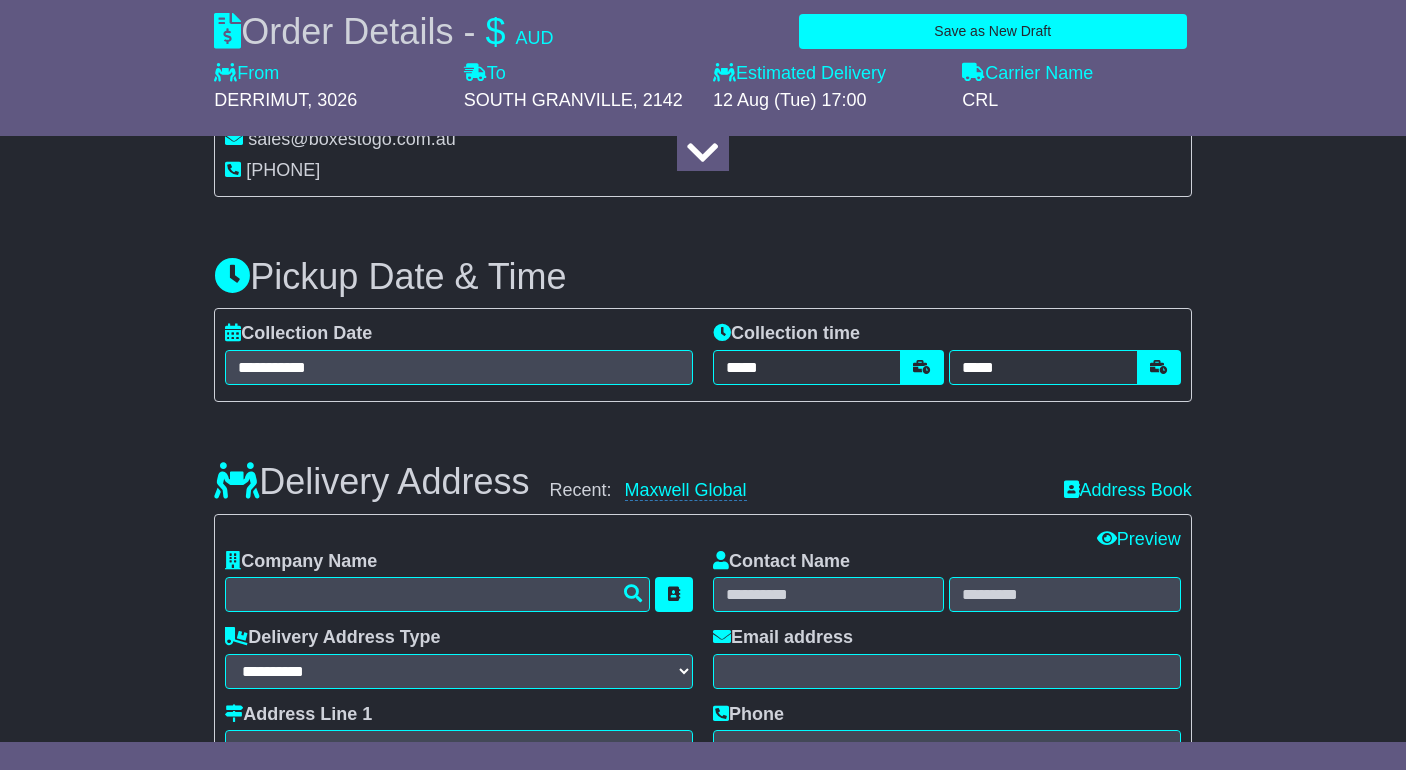 scroll, scrollTop: 900, scrollLeft: 0, axis: vertical 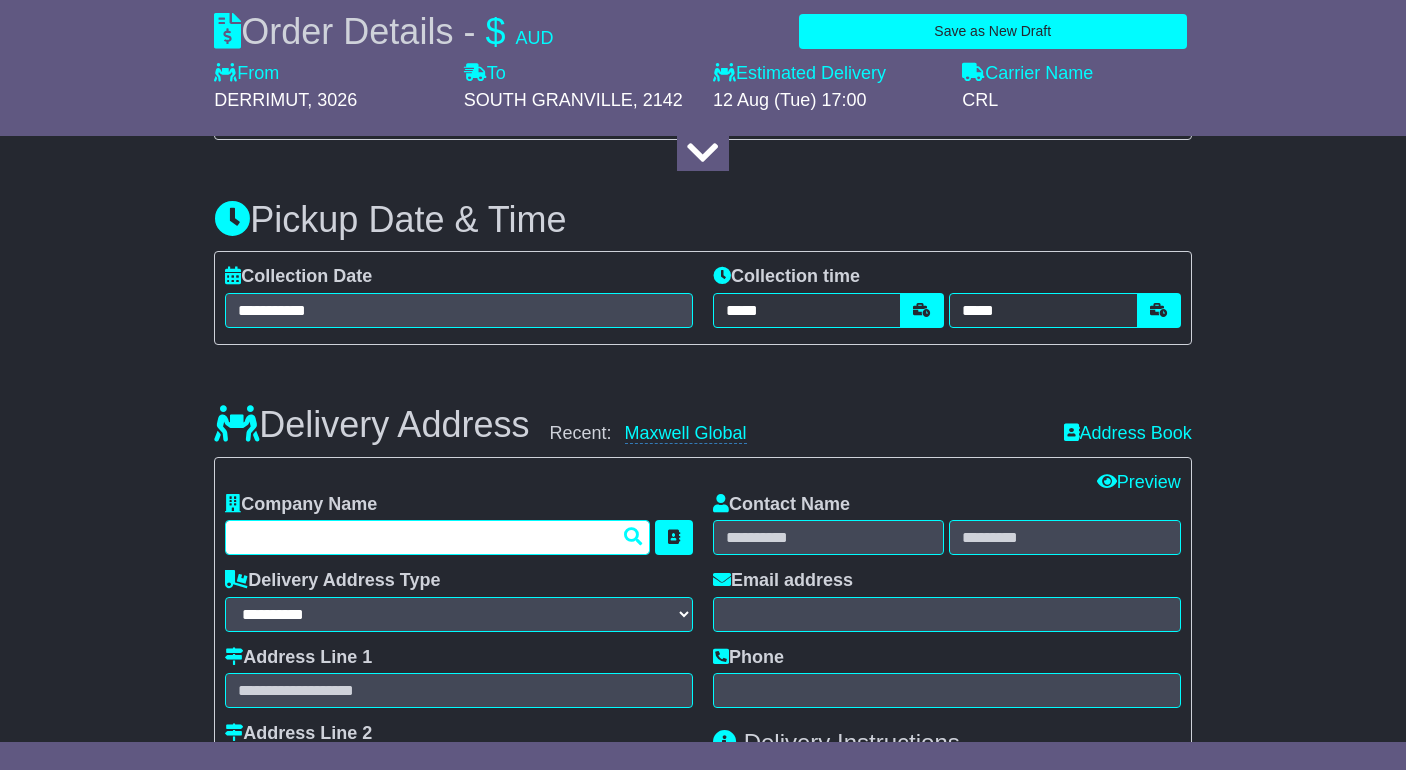 click at bounding box center (437, 537) 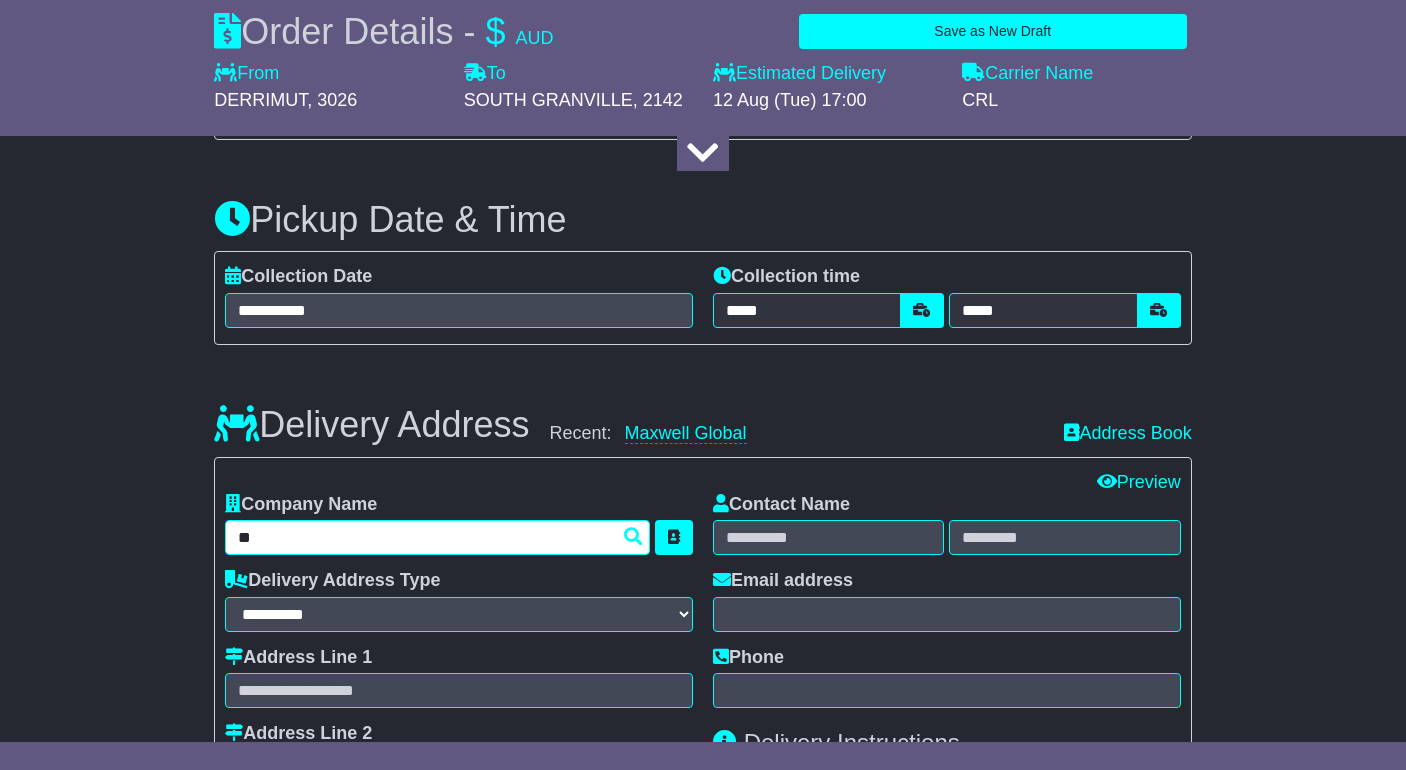 type on "***" 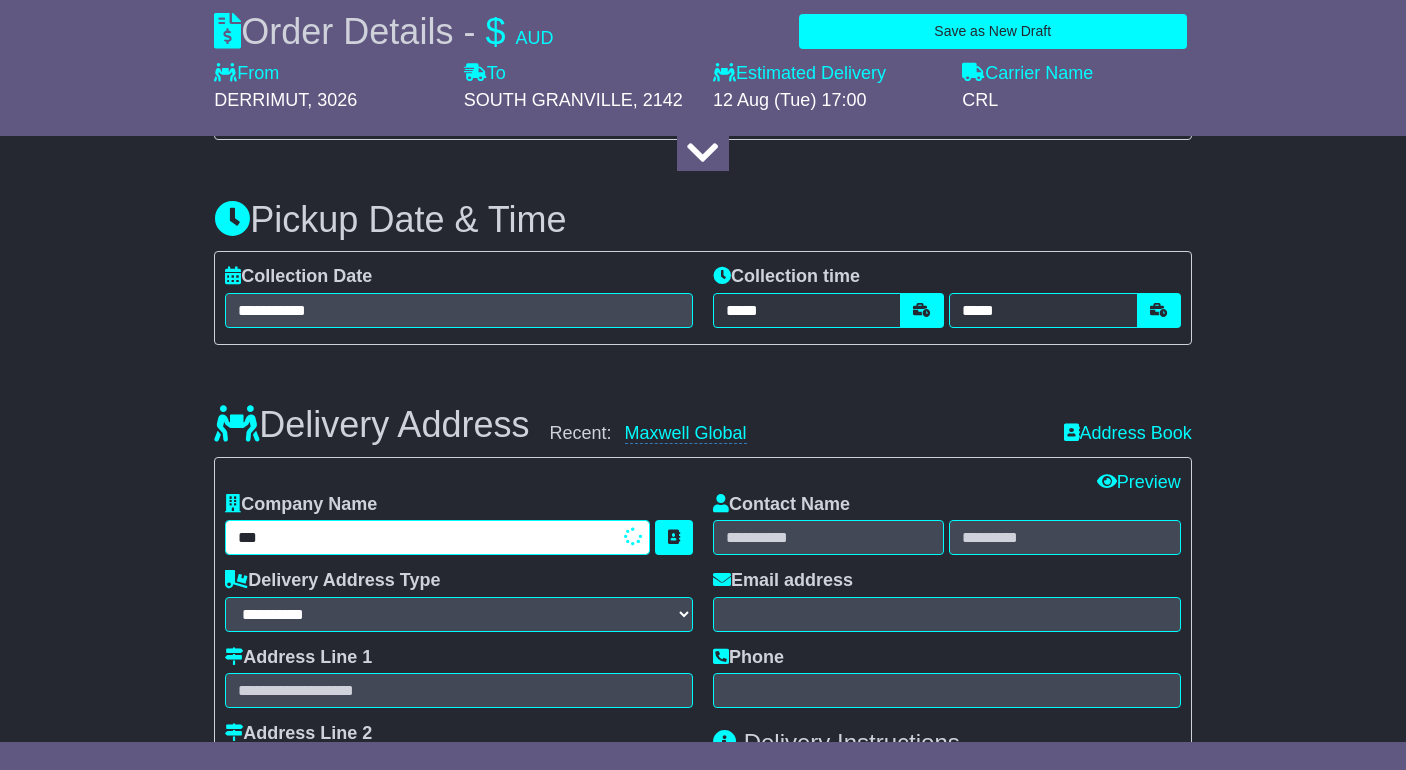 type on "**********" 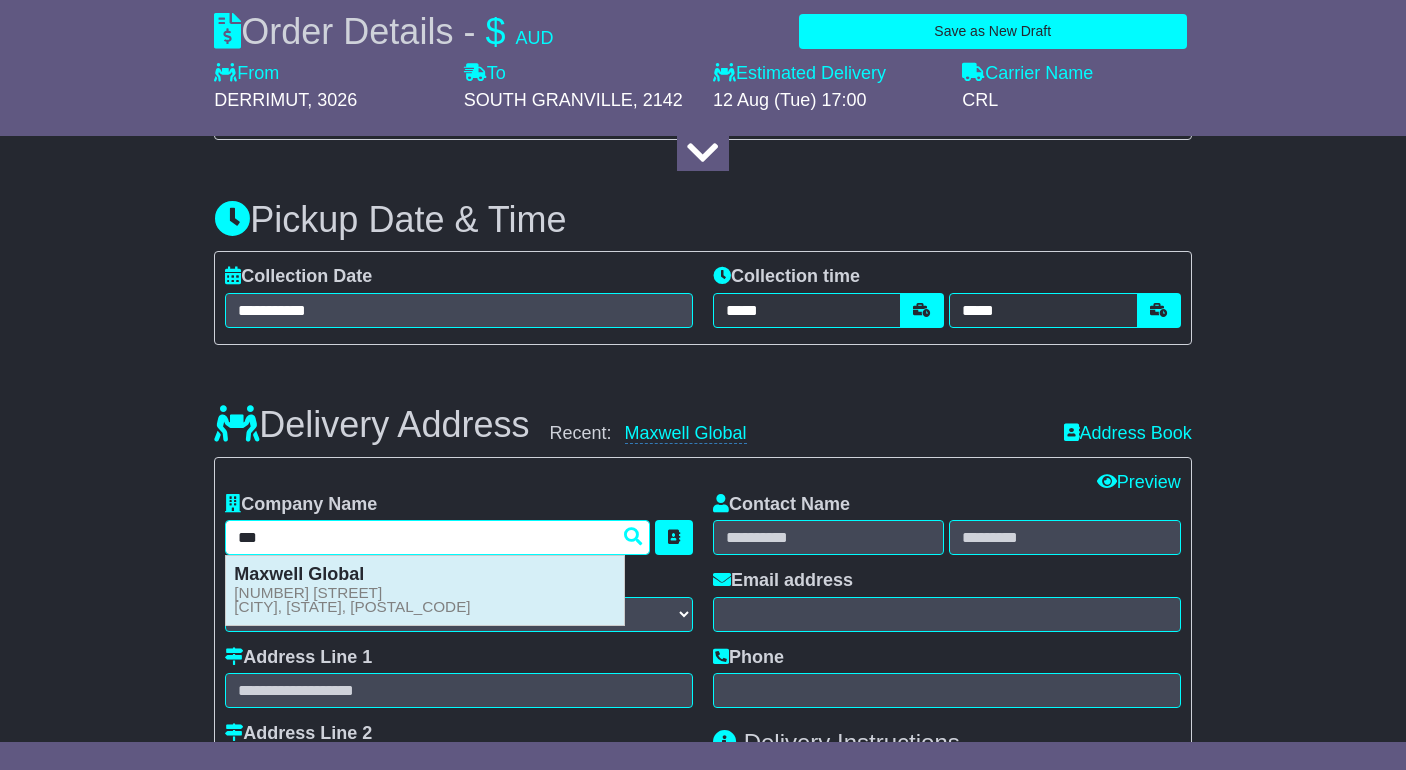 click on "111 Ferndell St   SOUTH GRANVILLE, NSW, 2142" at bounding box center [352, 600] 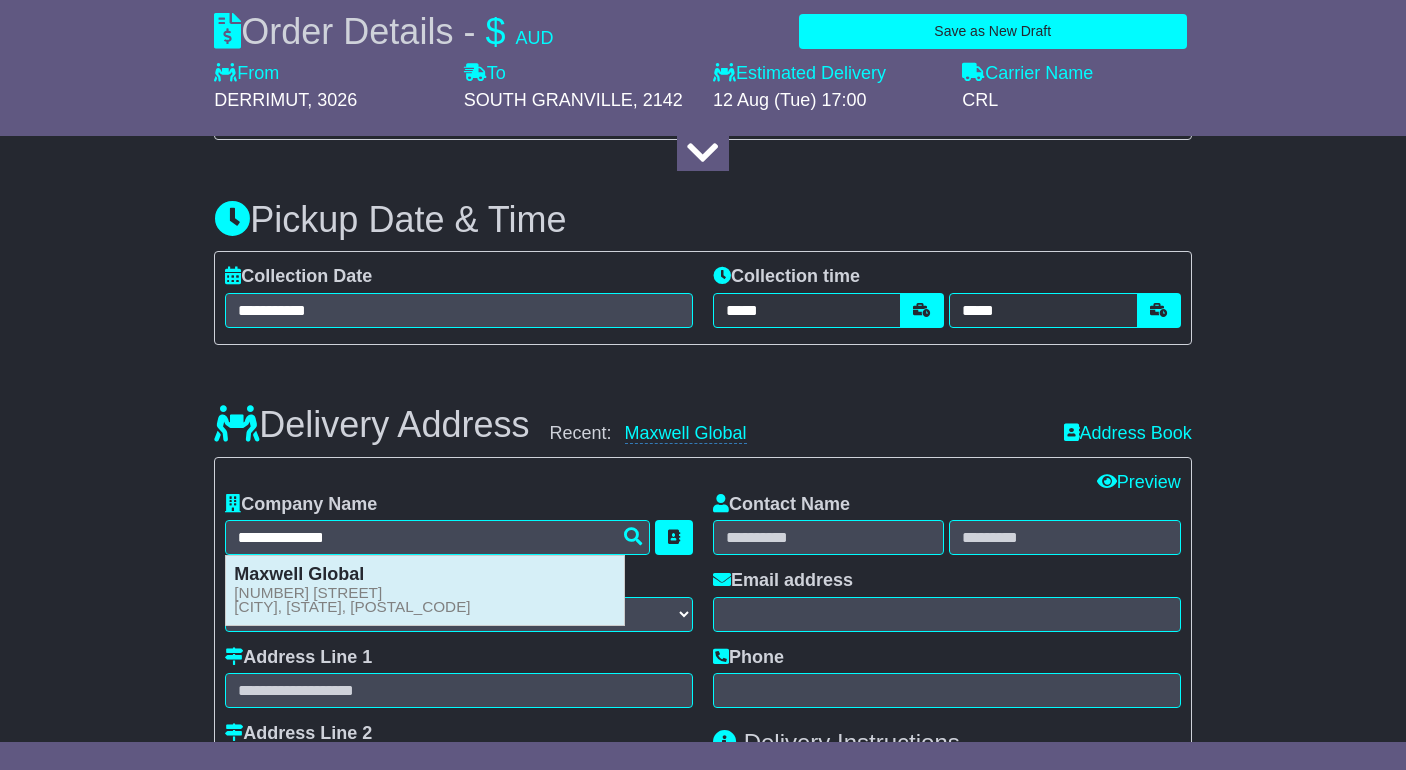 type 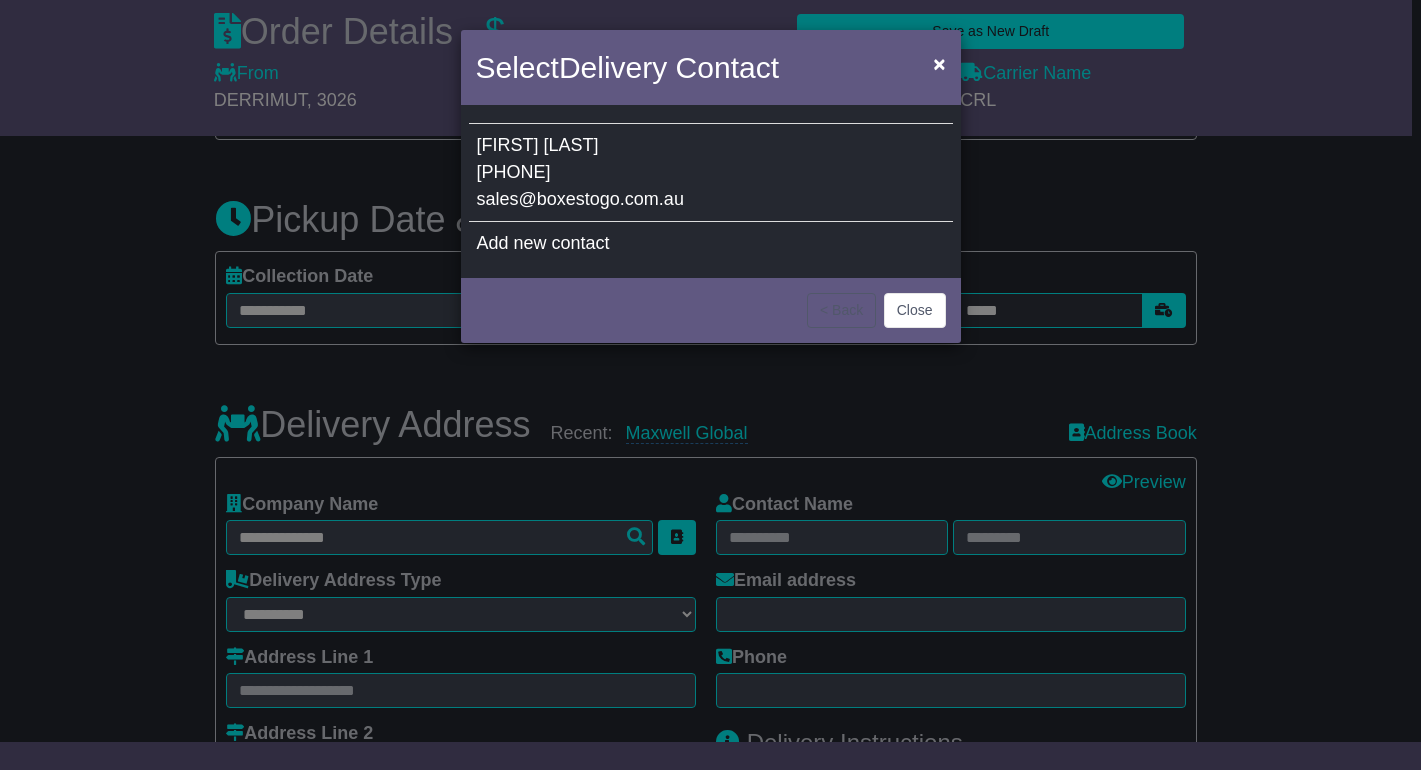 click on "Max   Chien
03 9310 9220
sales@boxestogo.com.au" at bounding box center [711, 173] 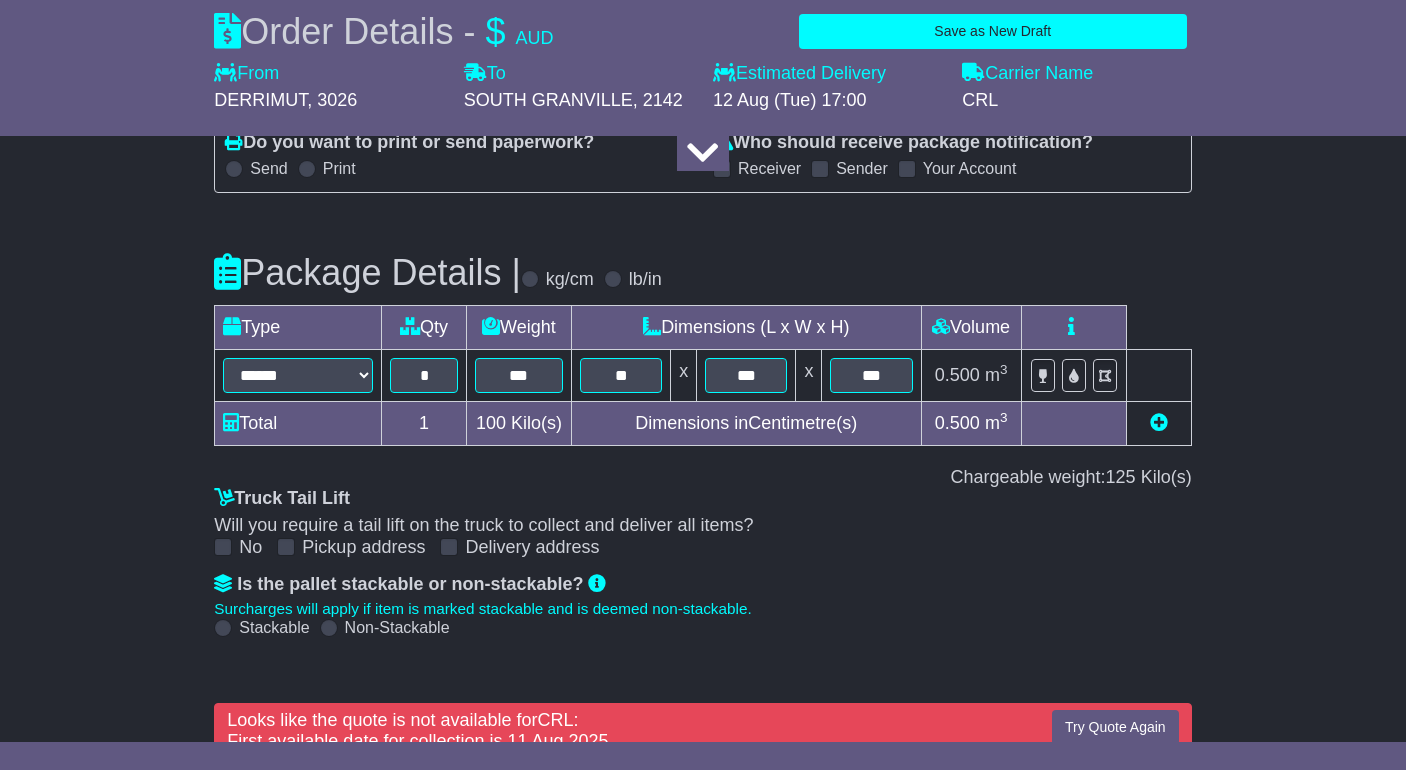 scroll, scrollTop: 2191, scrollLeft: 0, axis: vertical 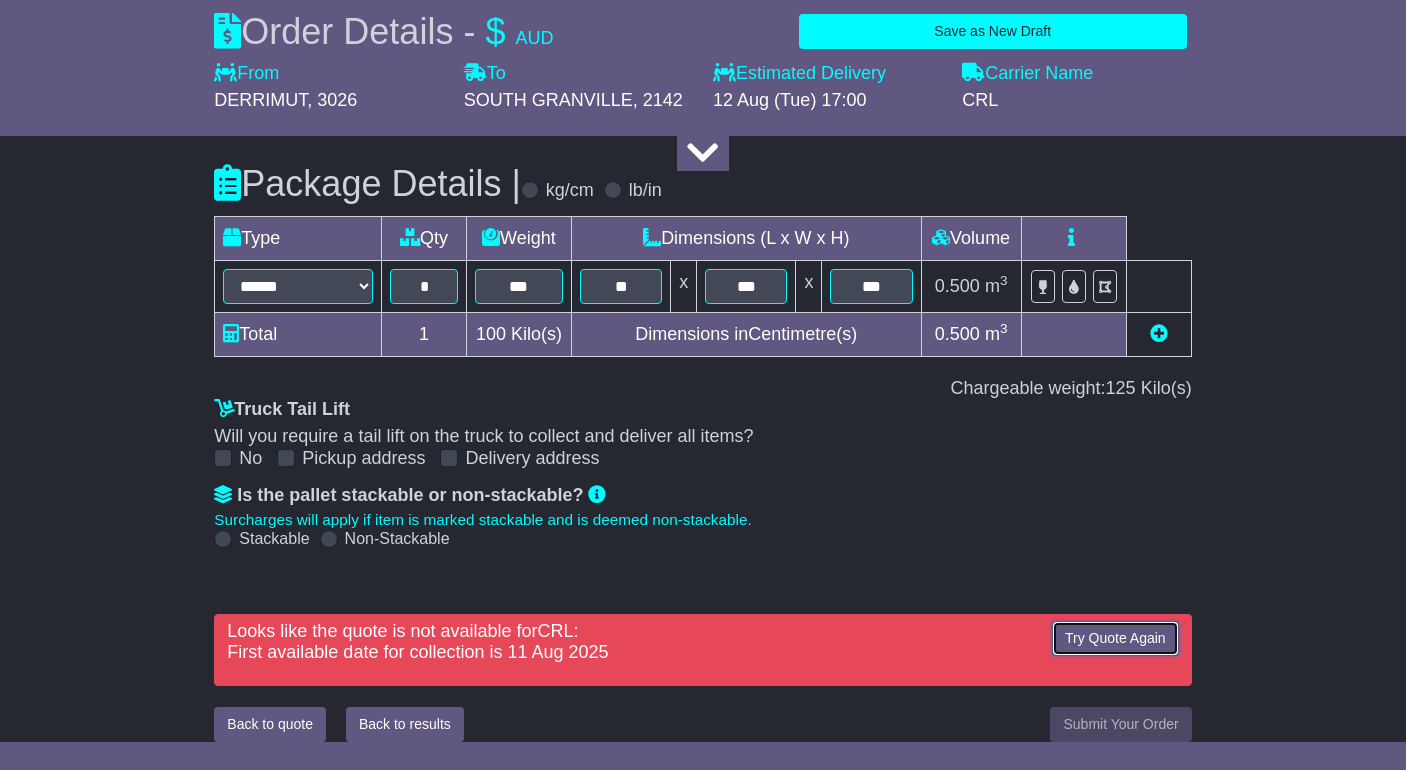 click on "Try Quote Again" at bounding box center (1115, 638) 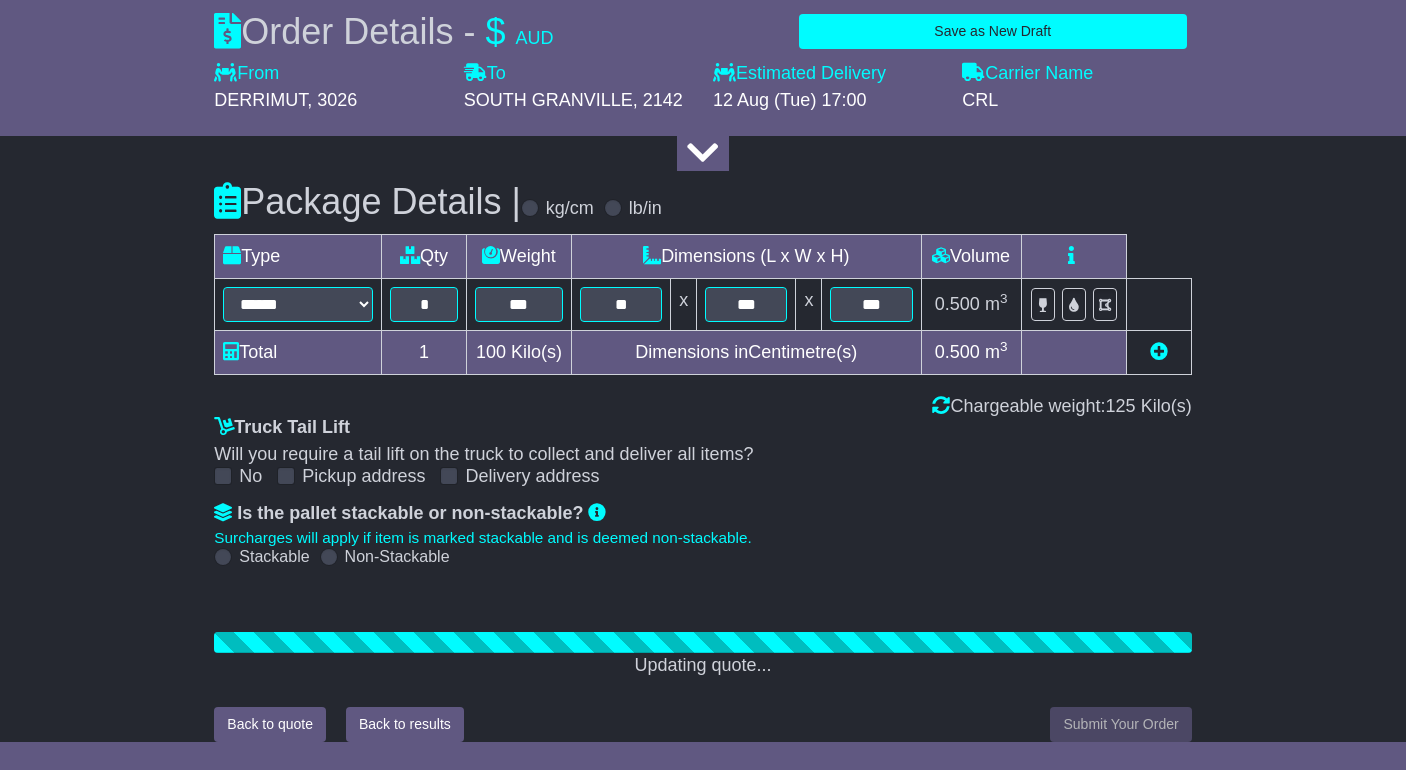 scroll, scrollTop: 2191, scrollLeft: 0, axis: vertical 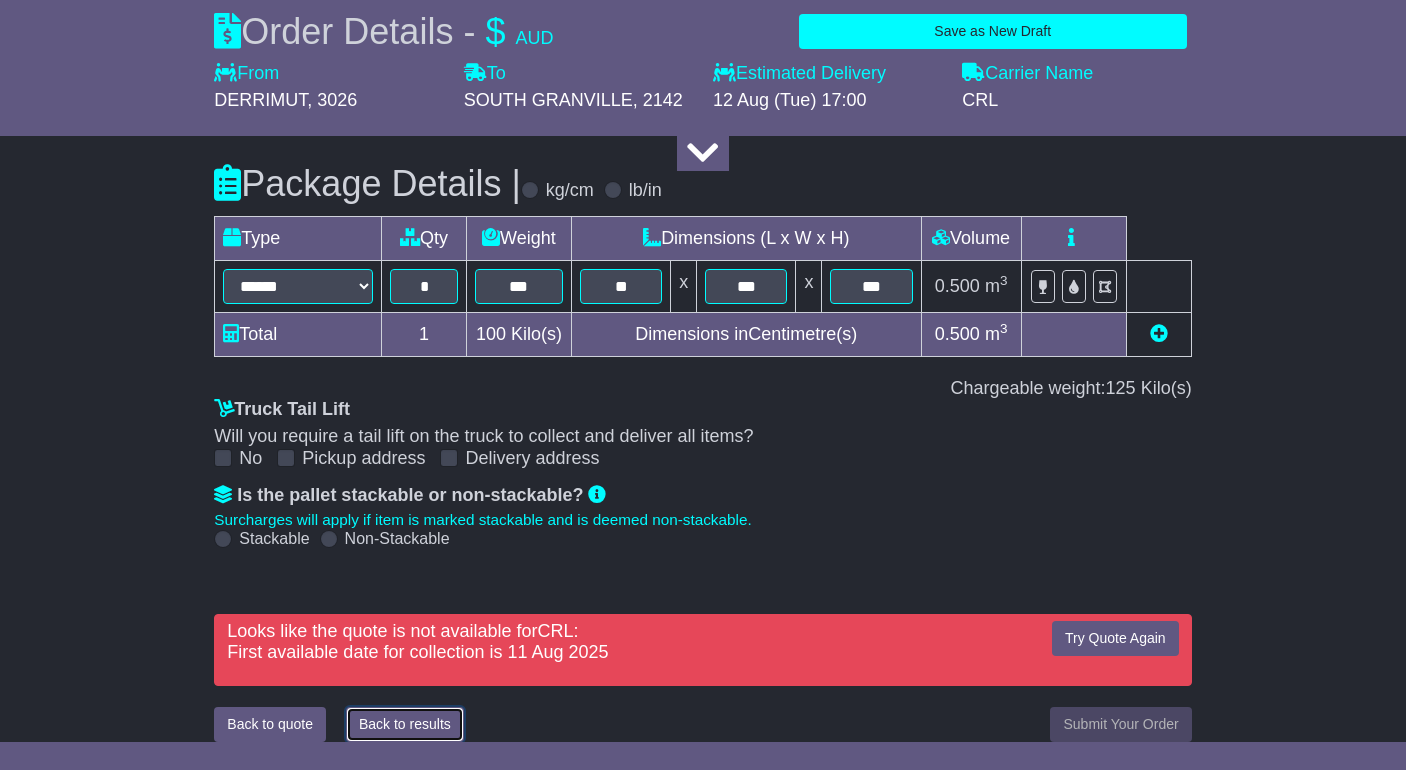 click on "Back to results" at bounding box center (405, 724) 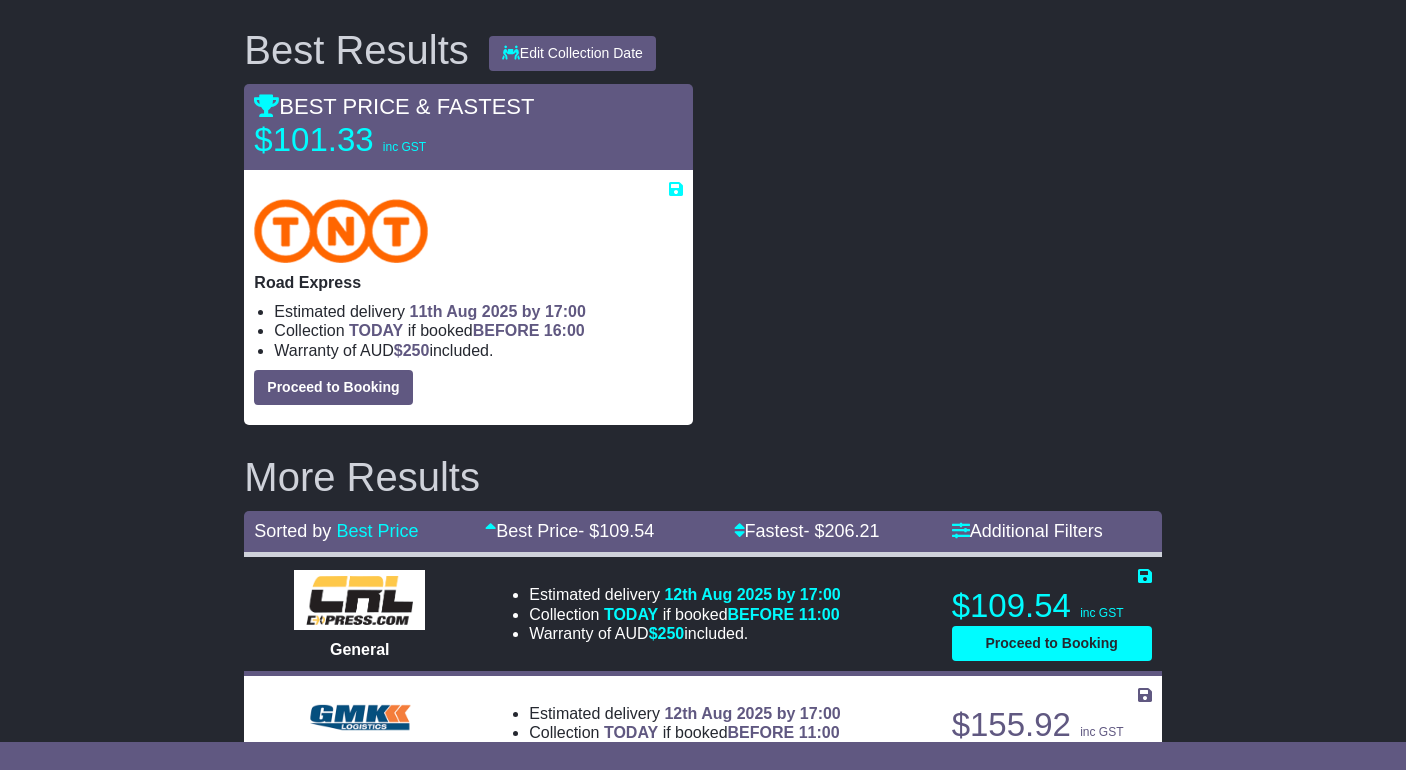 scroll, scrollTop: 0, scrollLeft: 0, axis: both 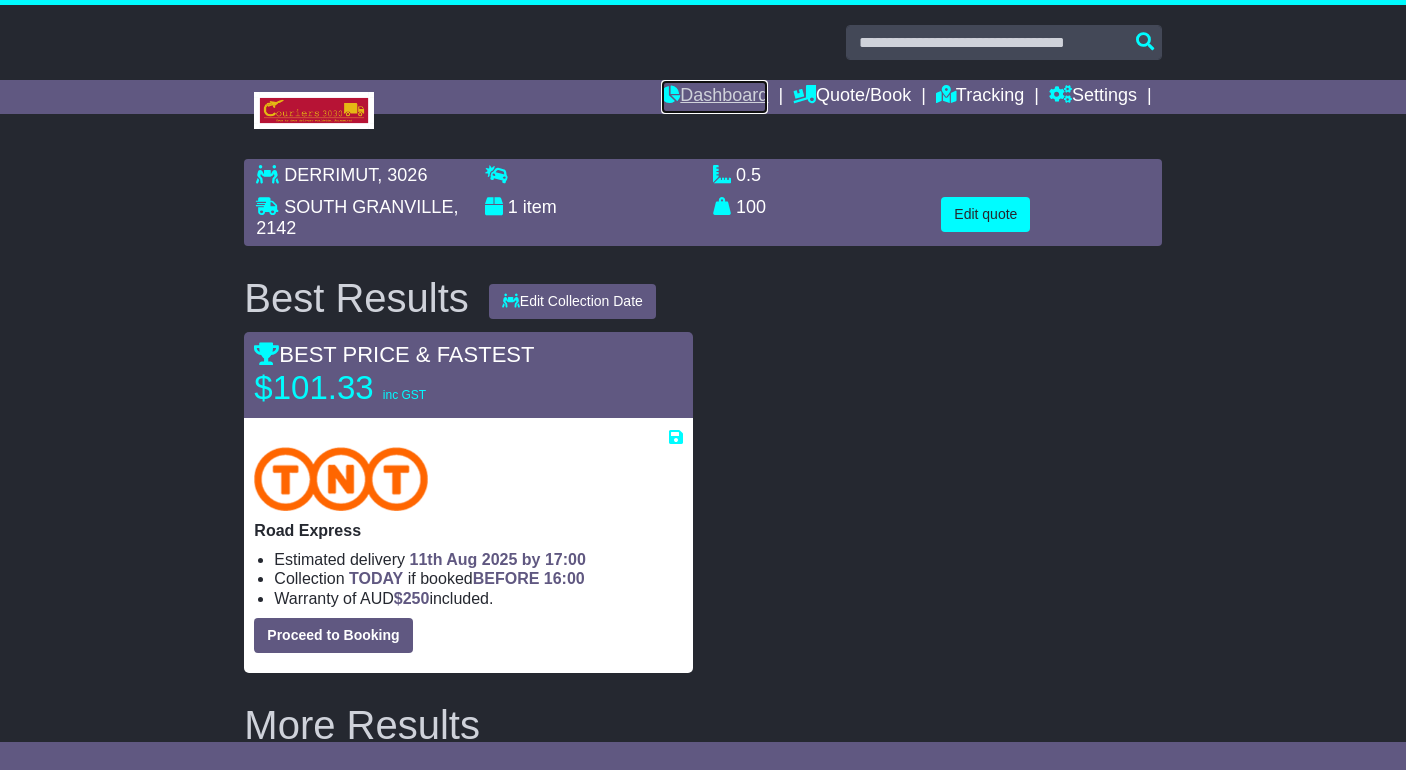 click on "Dashboard" at bounding box center (714, 97) 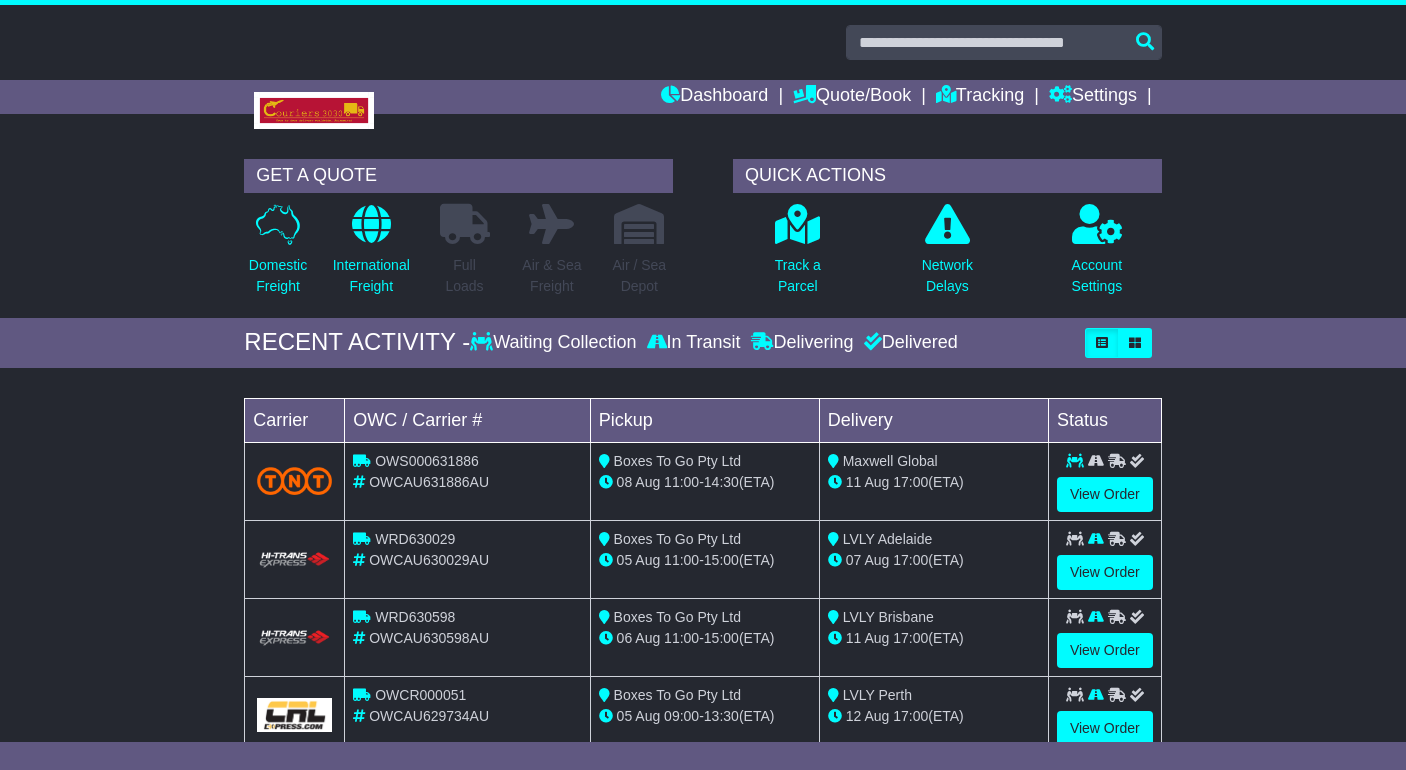 scroll, scrollTop: 0, scrollLeft: 0, axis: both 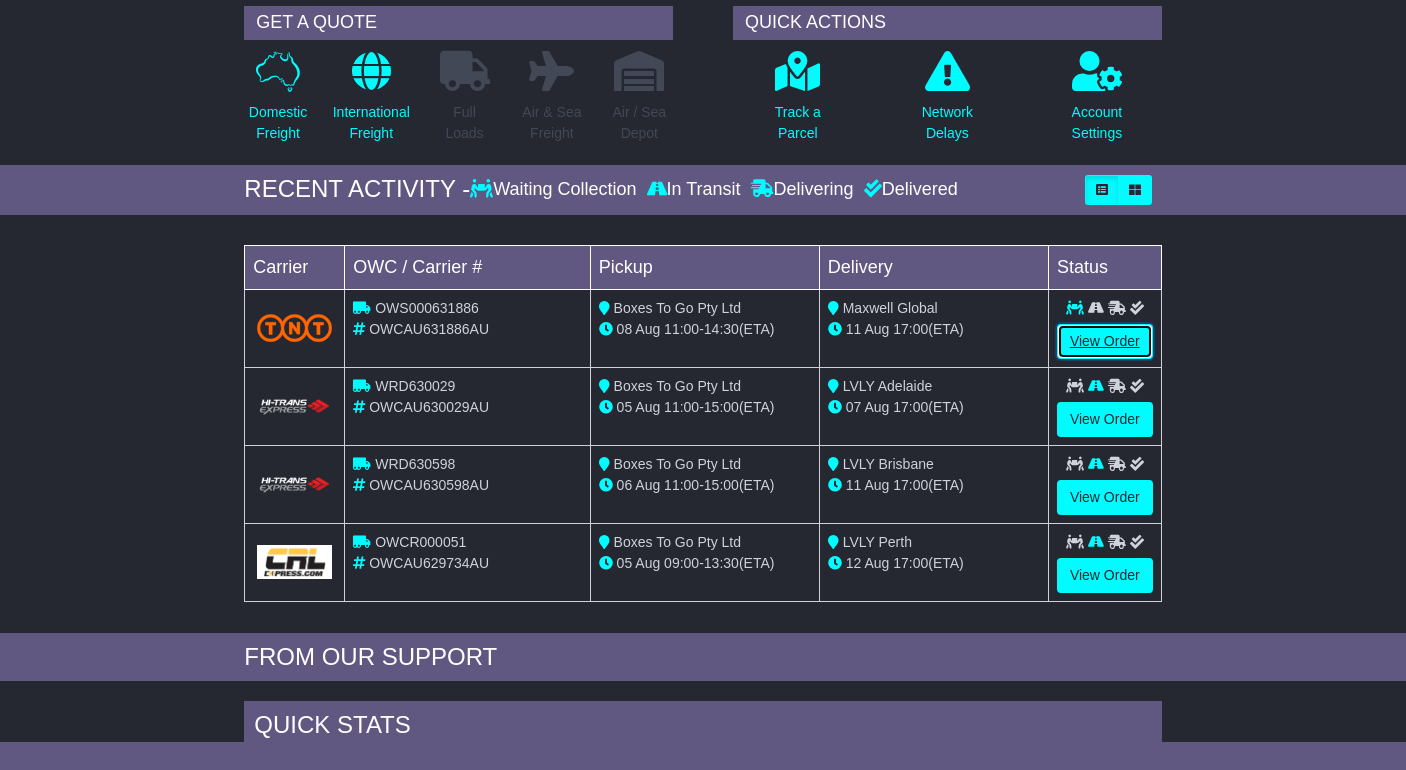 click on "View Order" at bounding box center [1105, 341] 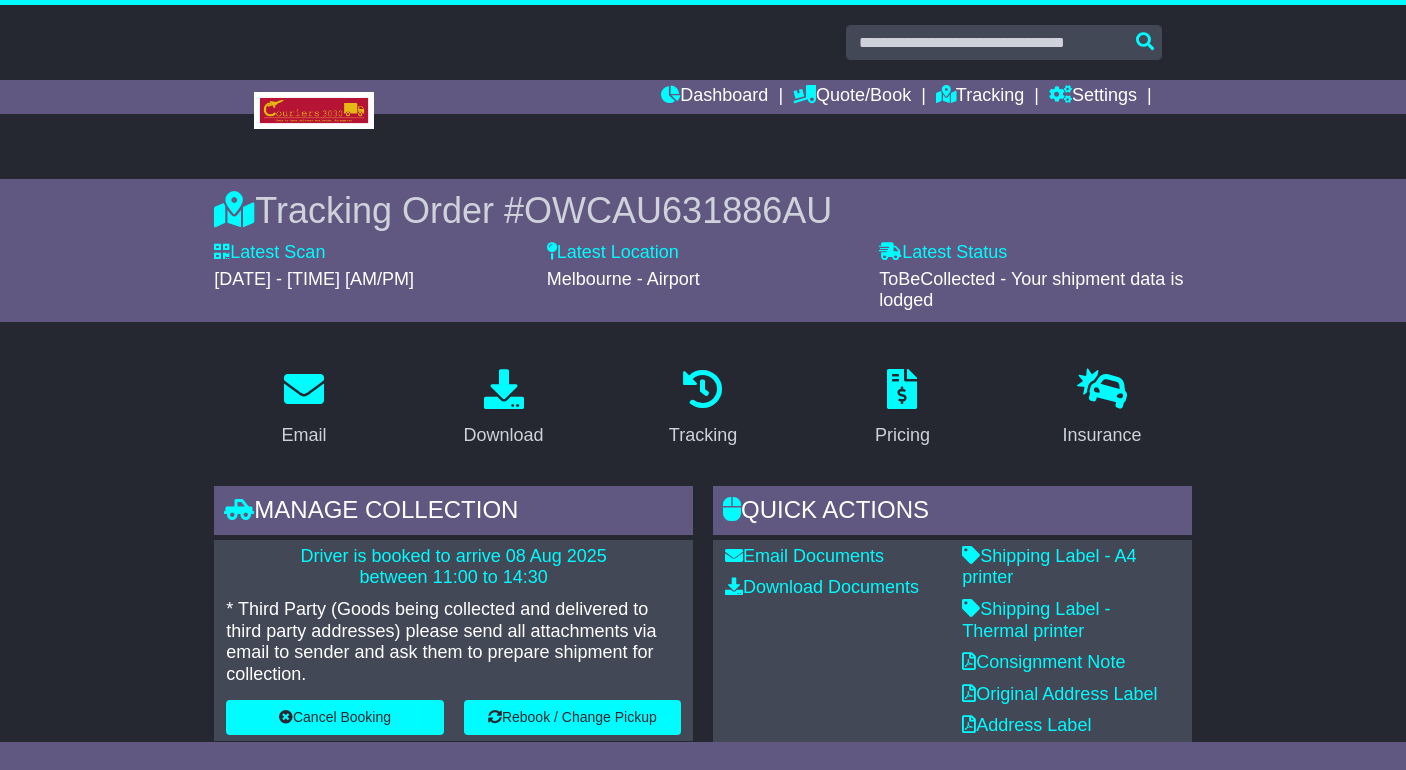 scroll, scrollTop: 0, scrollLeft: 0, axis: both 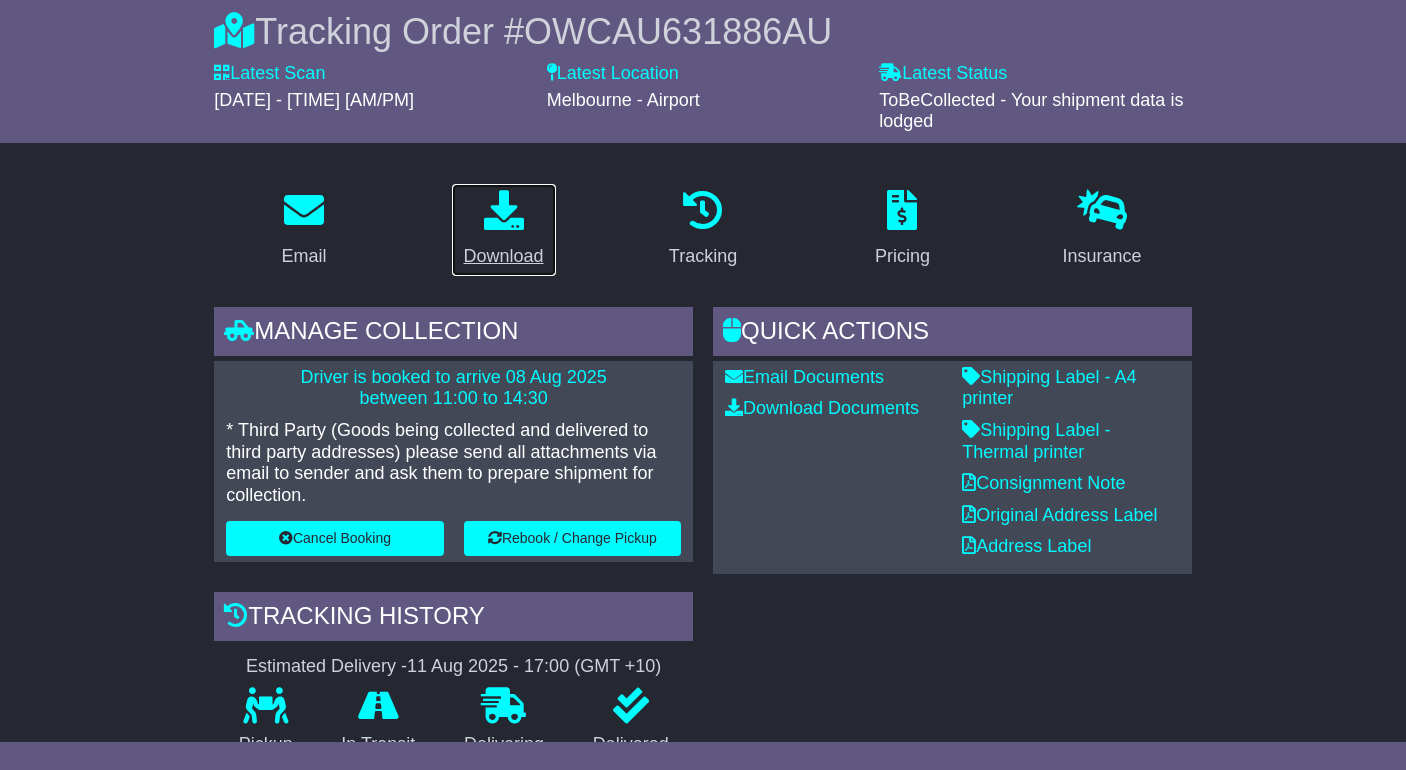 click at bounding box center (504, 210) 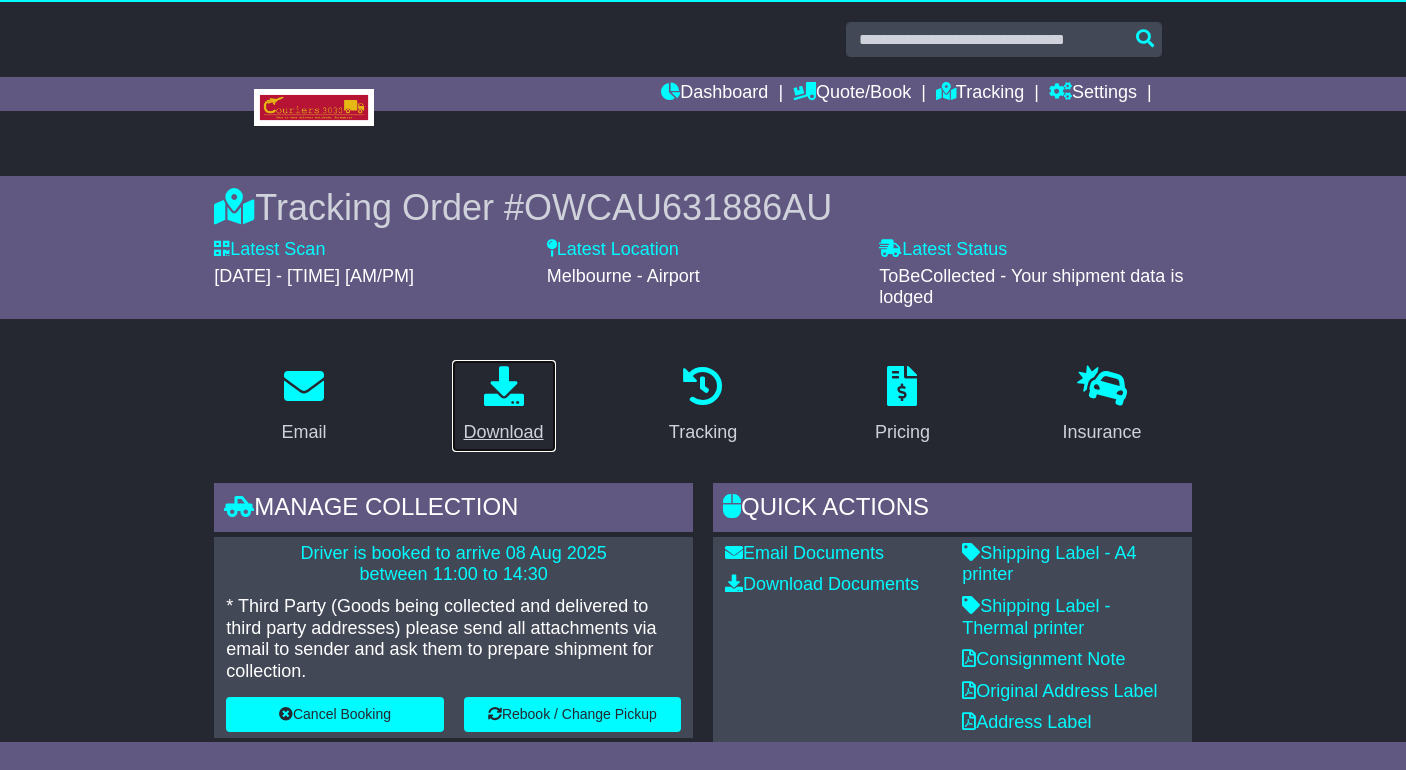 scroll, scrollTop: 0, scrollLeft: 0, axis: both 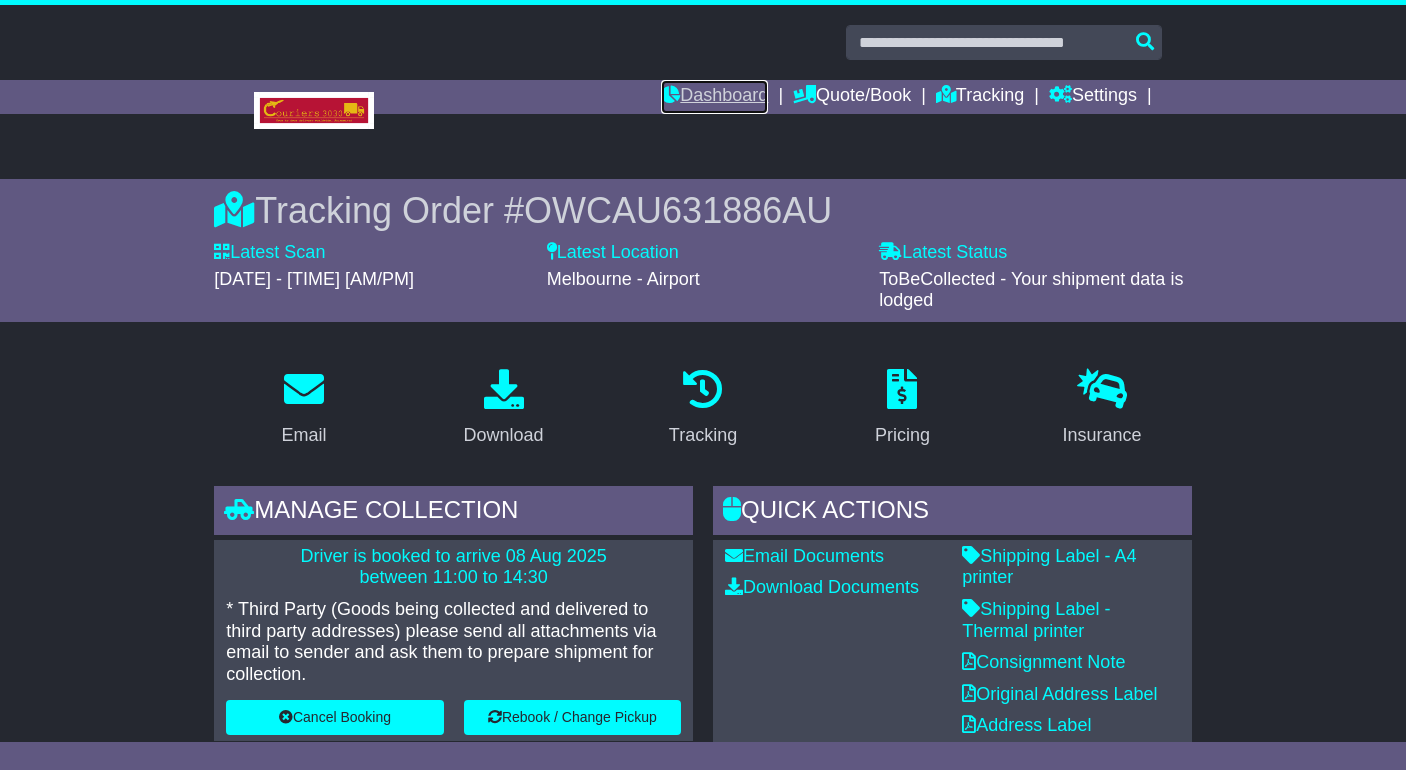 click on "Dashboard" at bounding box center [714, 97] 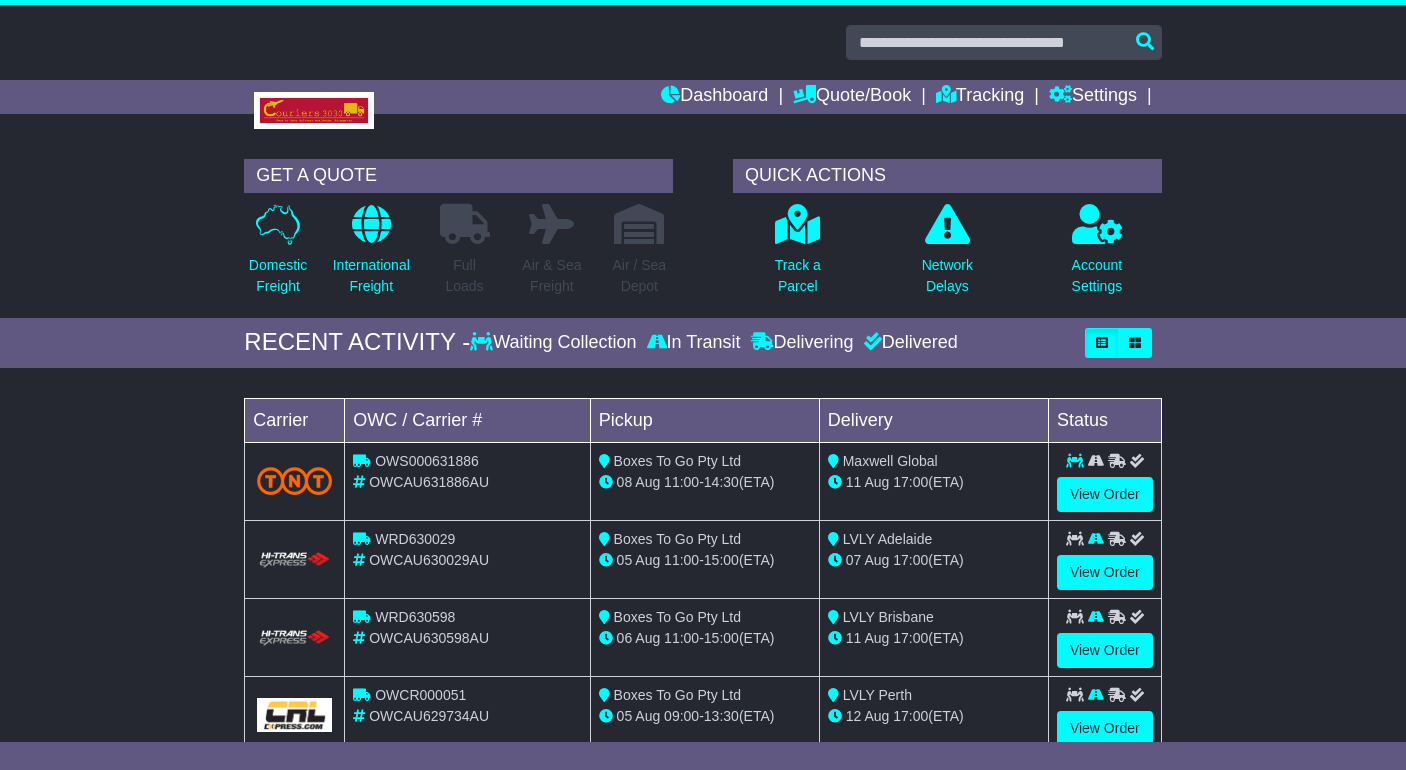 scroll, scrollTop: 0, scrollLeft: 0, axis: both 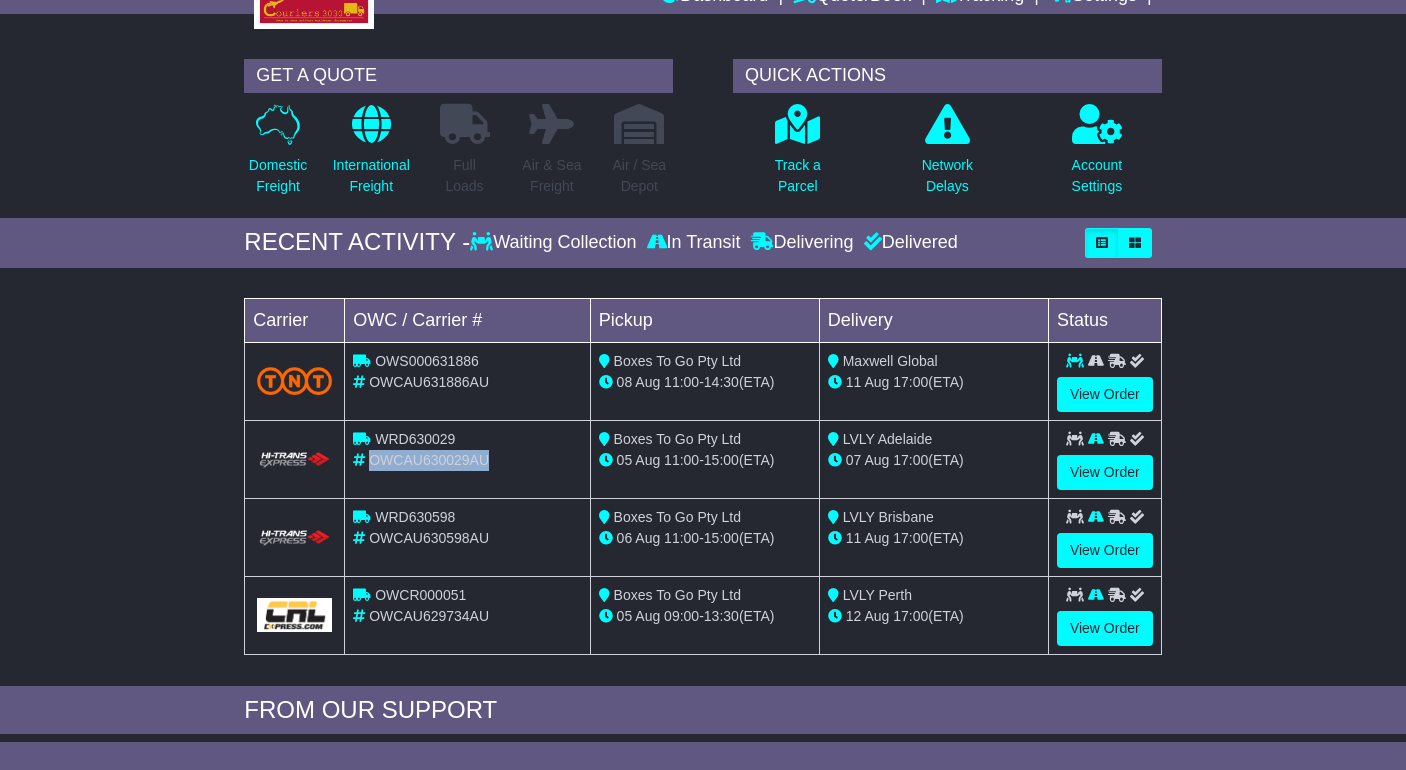 drag, startPoint x: 480, startPoint y: 459, endPoint x: 368, endPoint y: 459, distance: 112 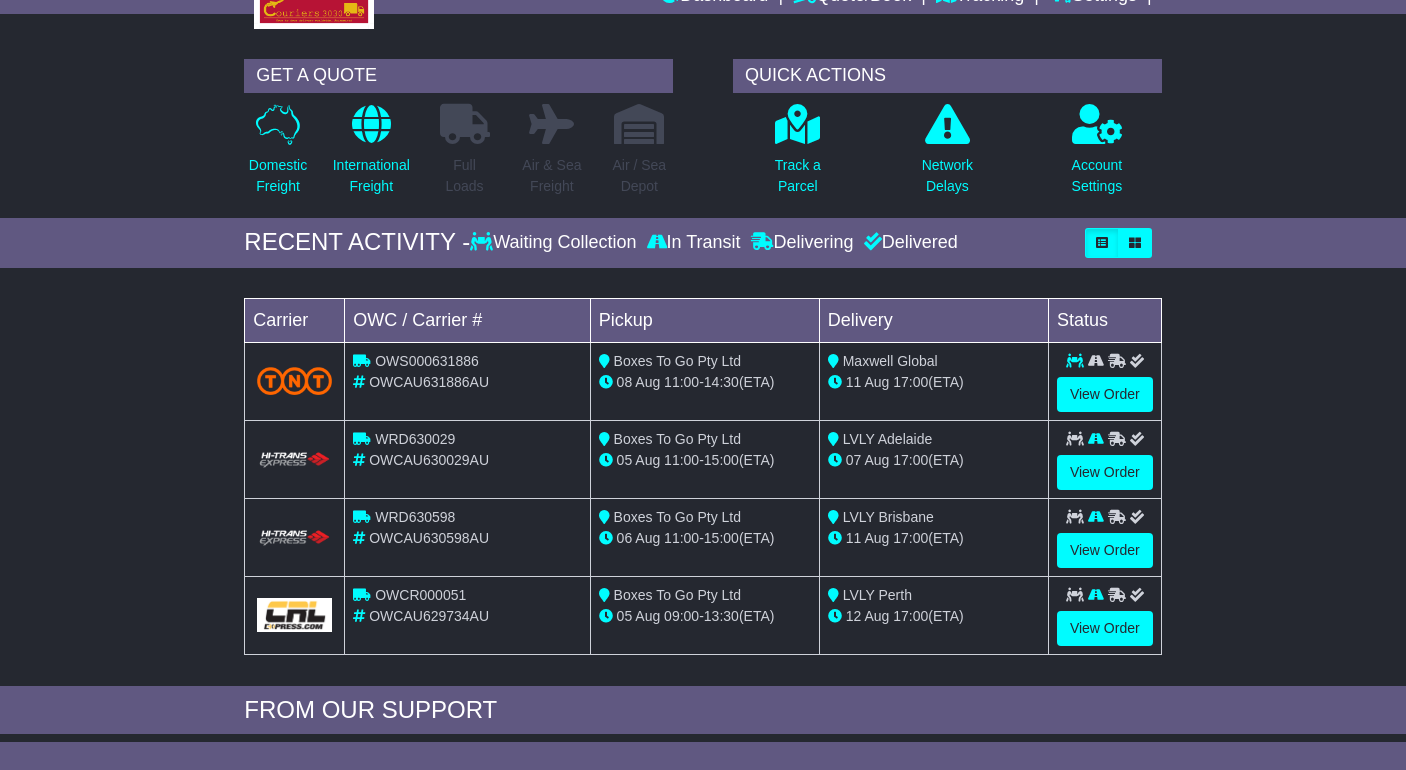 click on "WRD630029" at bounding box center [467, 439] 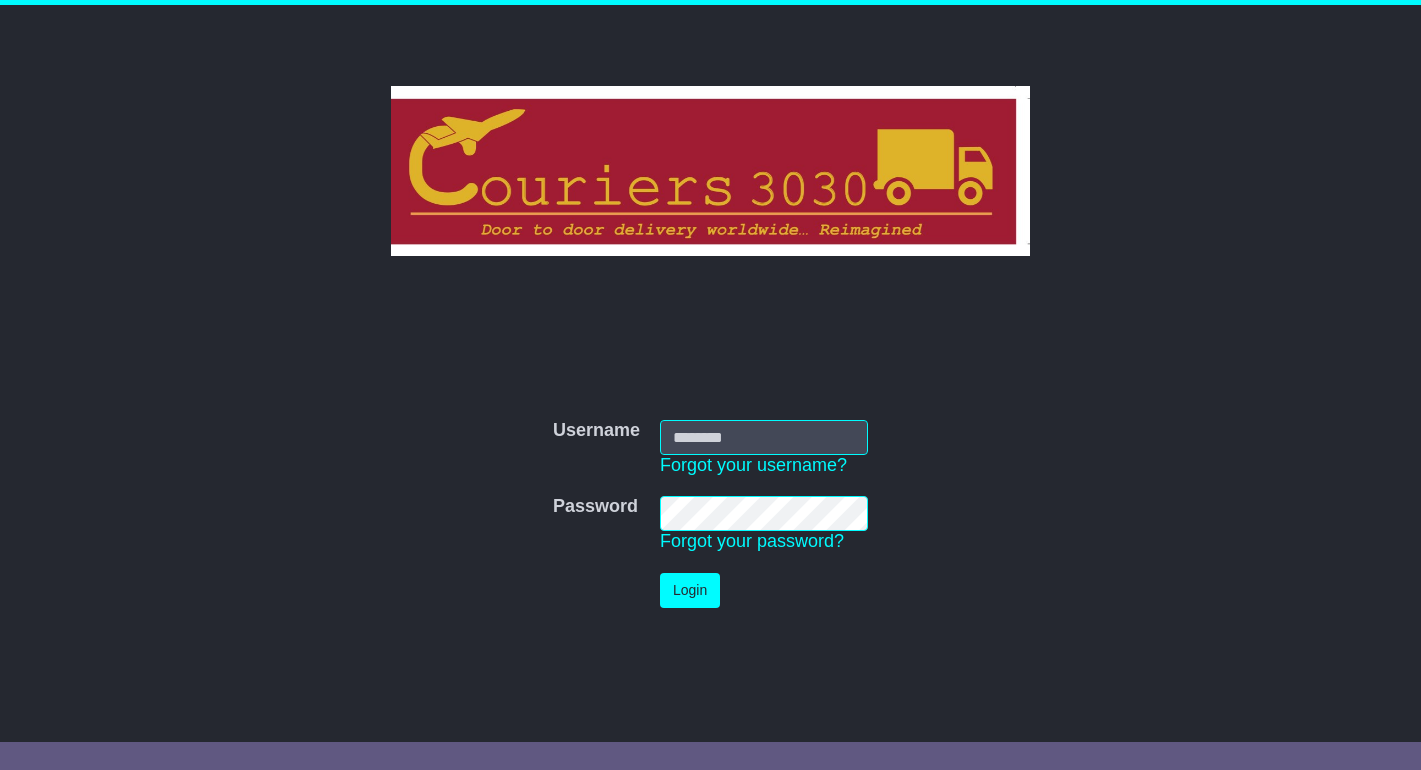 scroll, scrollTop: 0, scrollLeft: 0, axis: both 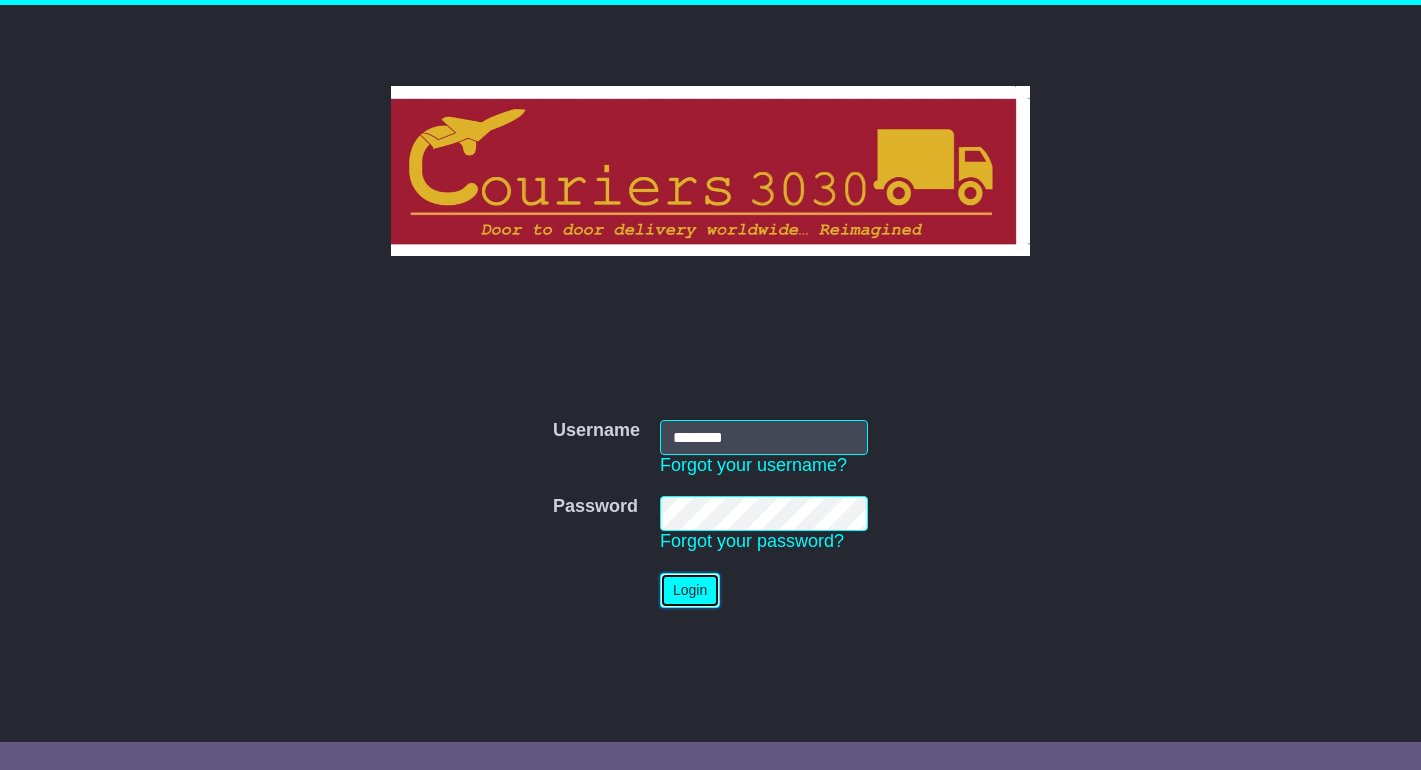click on "Login" at bounding box center [690, 590] 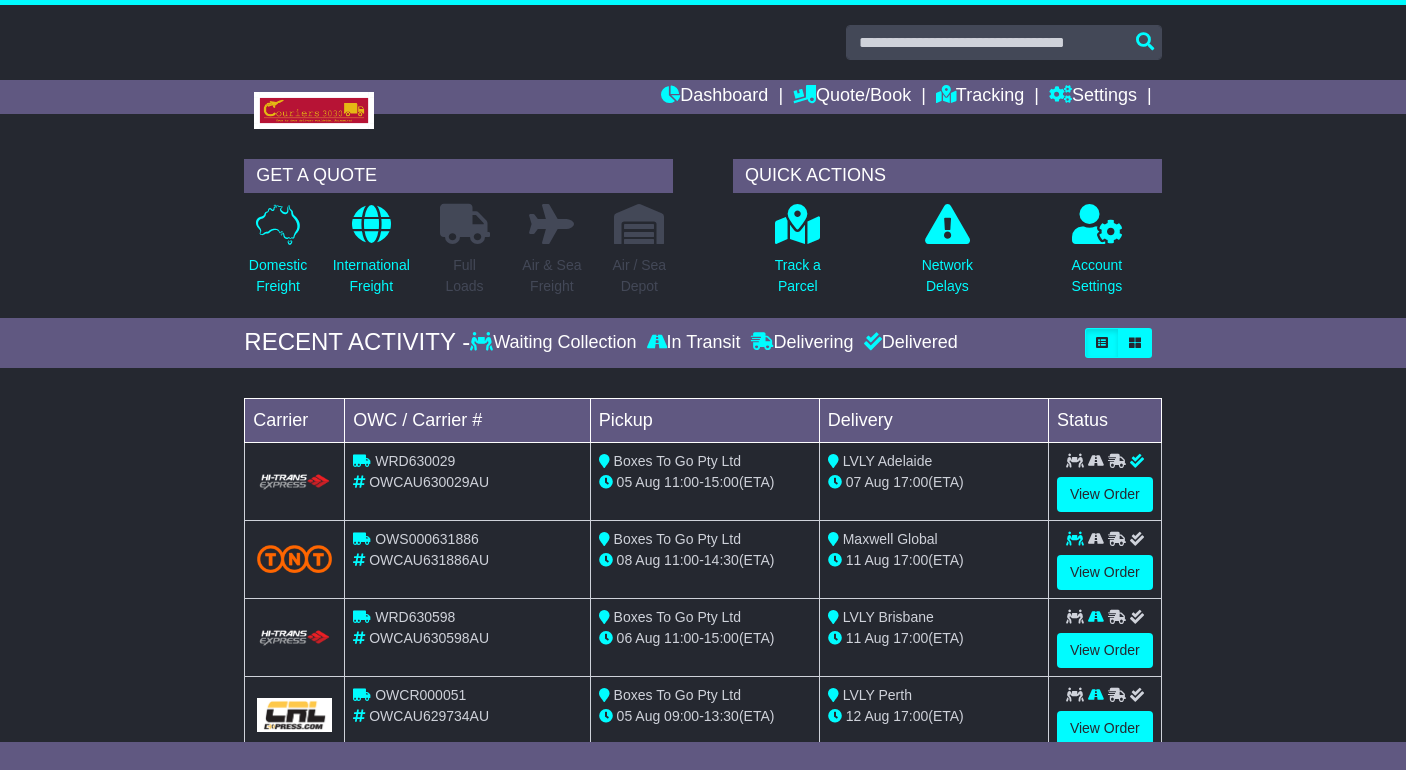 scroll, scrollTop: 0, scrollLeft: 0, axis: both 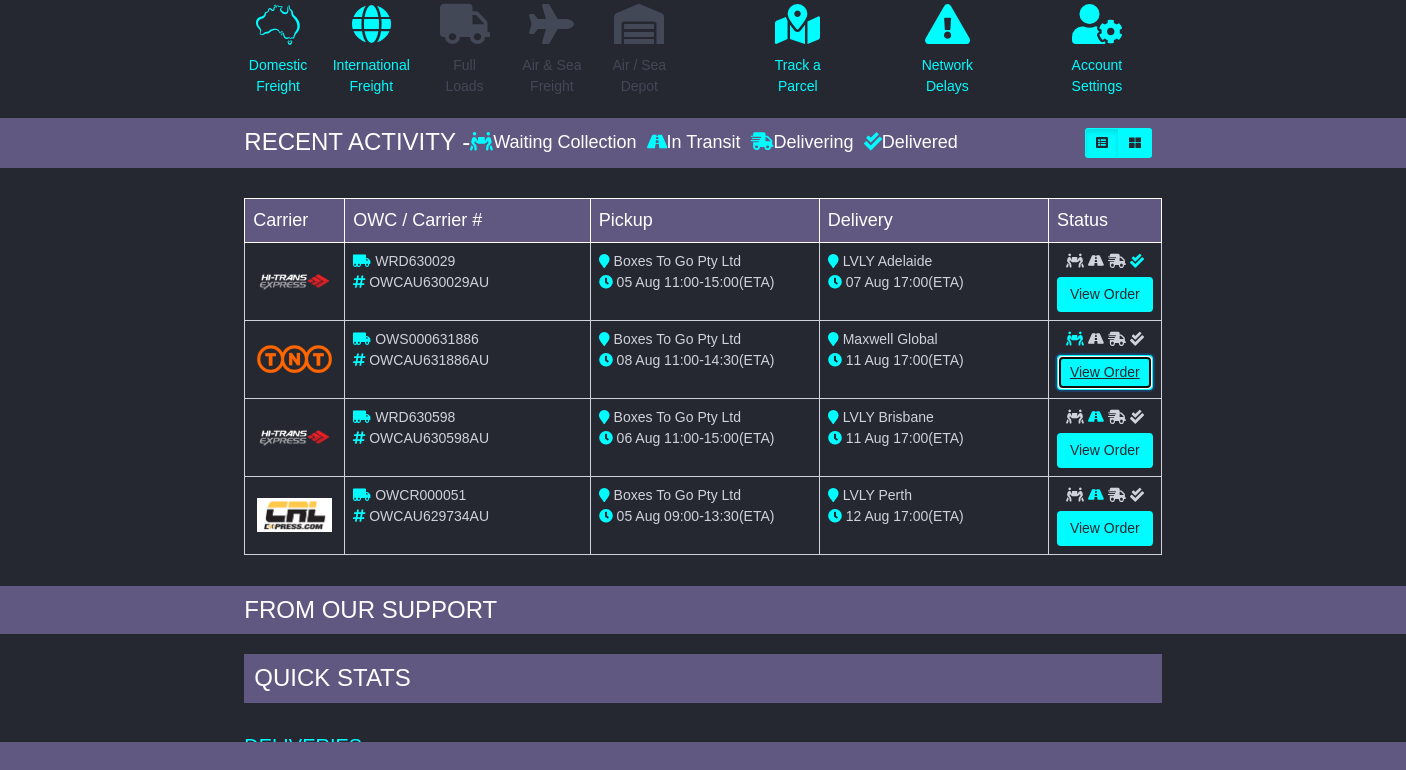 click on "View Order" at bounding box center (1105, 372) 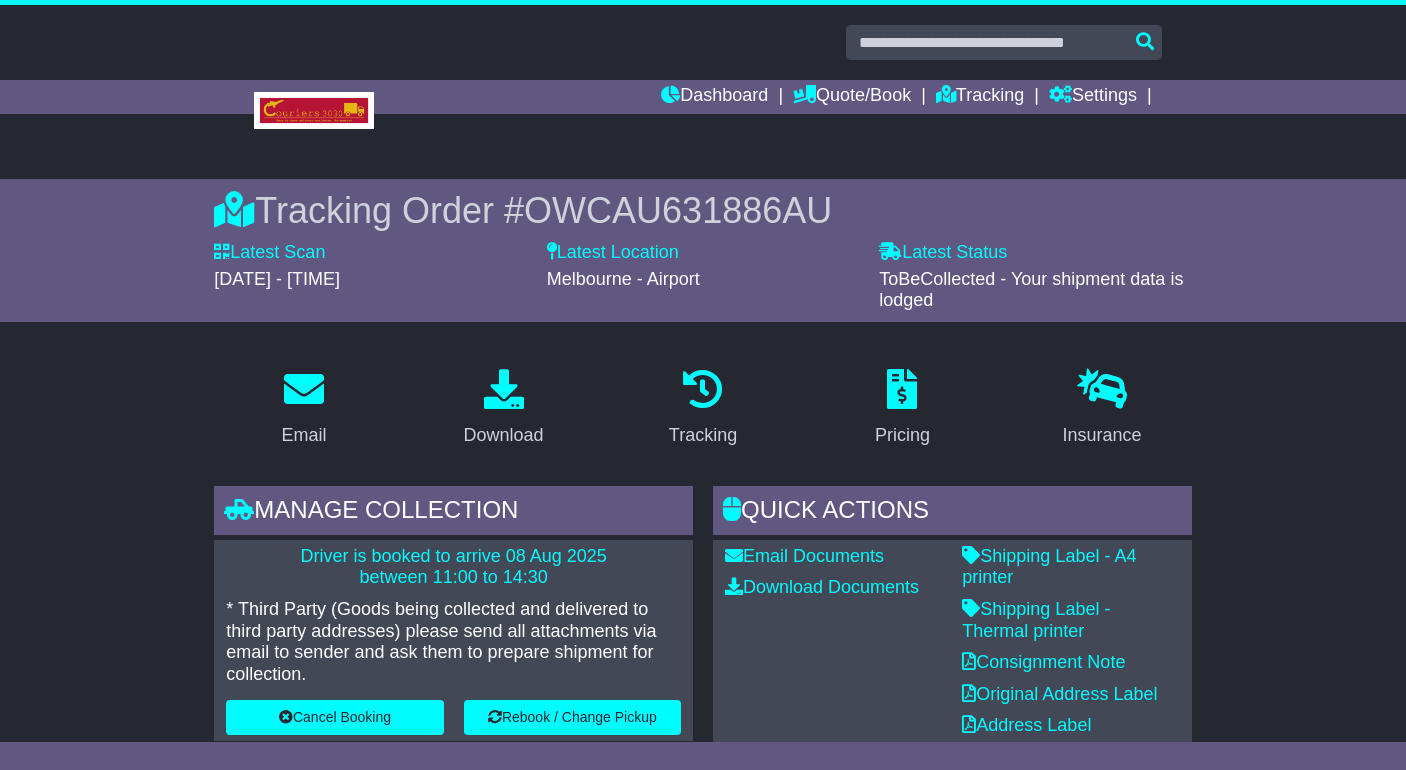 scroll, scrollTop: 0, scrollLeft: 0, axis: both 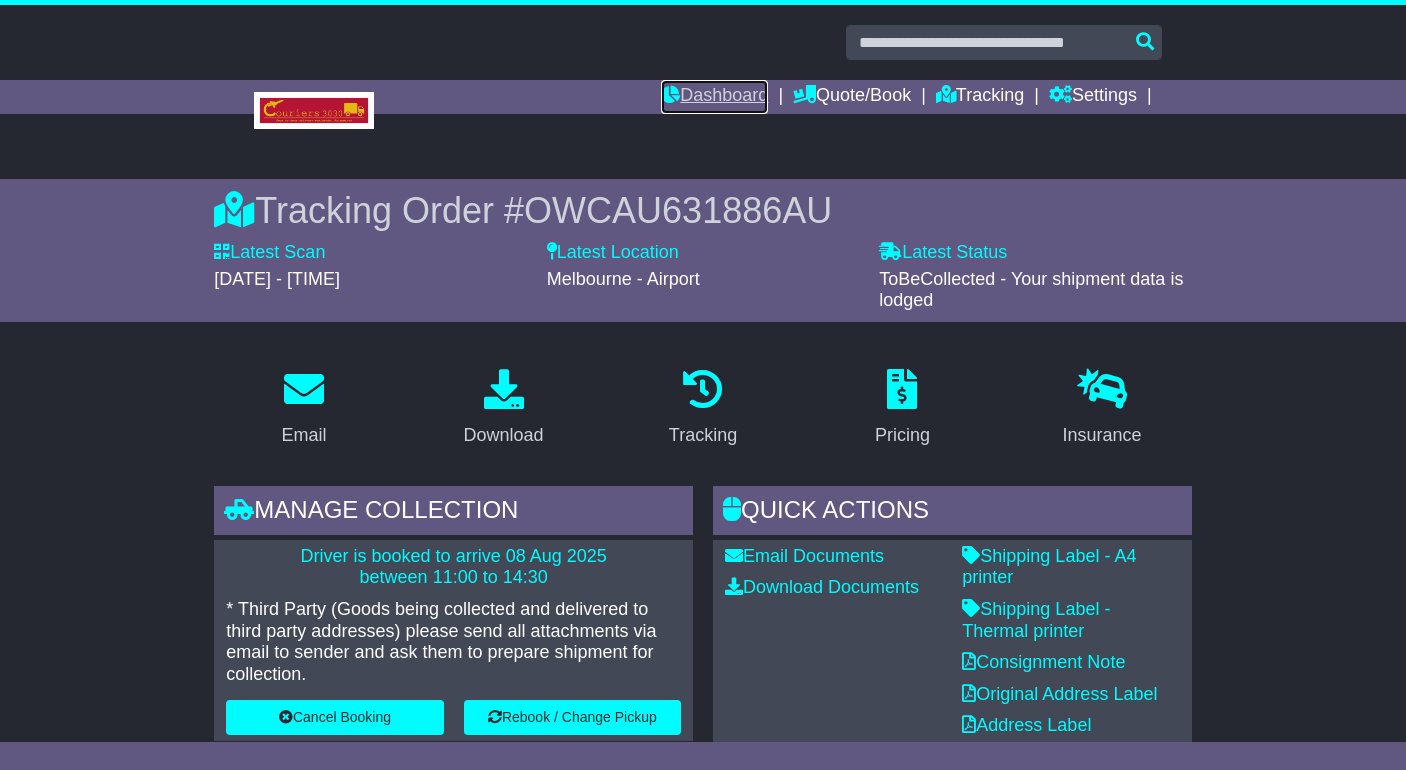 click on "Dashboard" at bounding box center (714, 97) 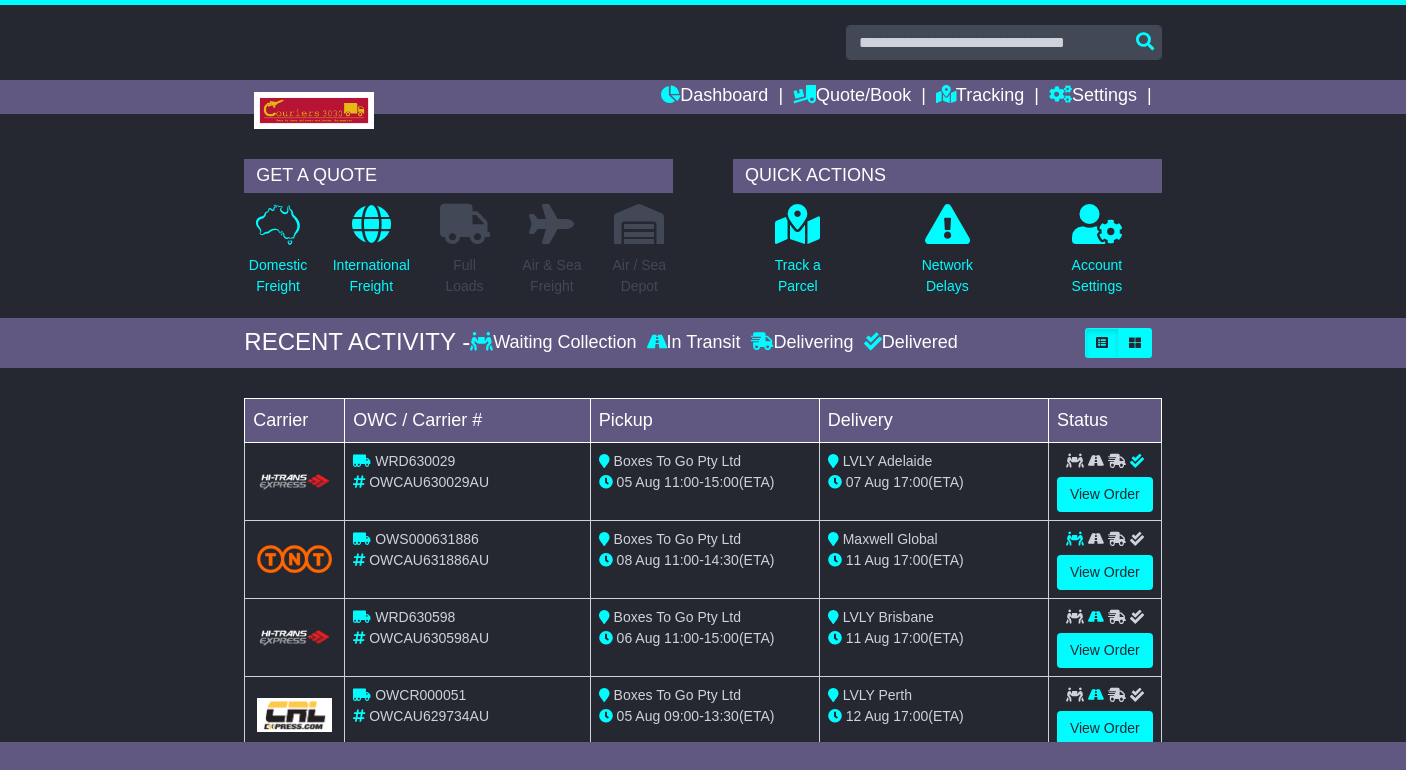 scroll, scrollTop: 0, scrollLeft: 0, axis: both 